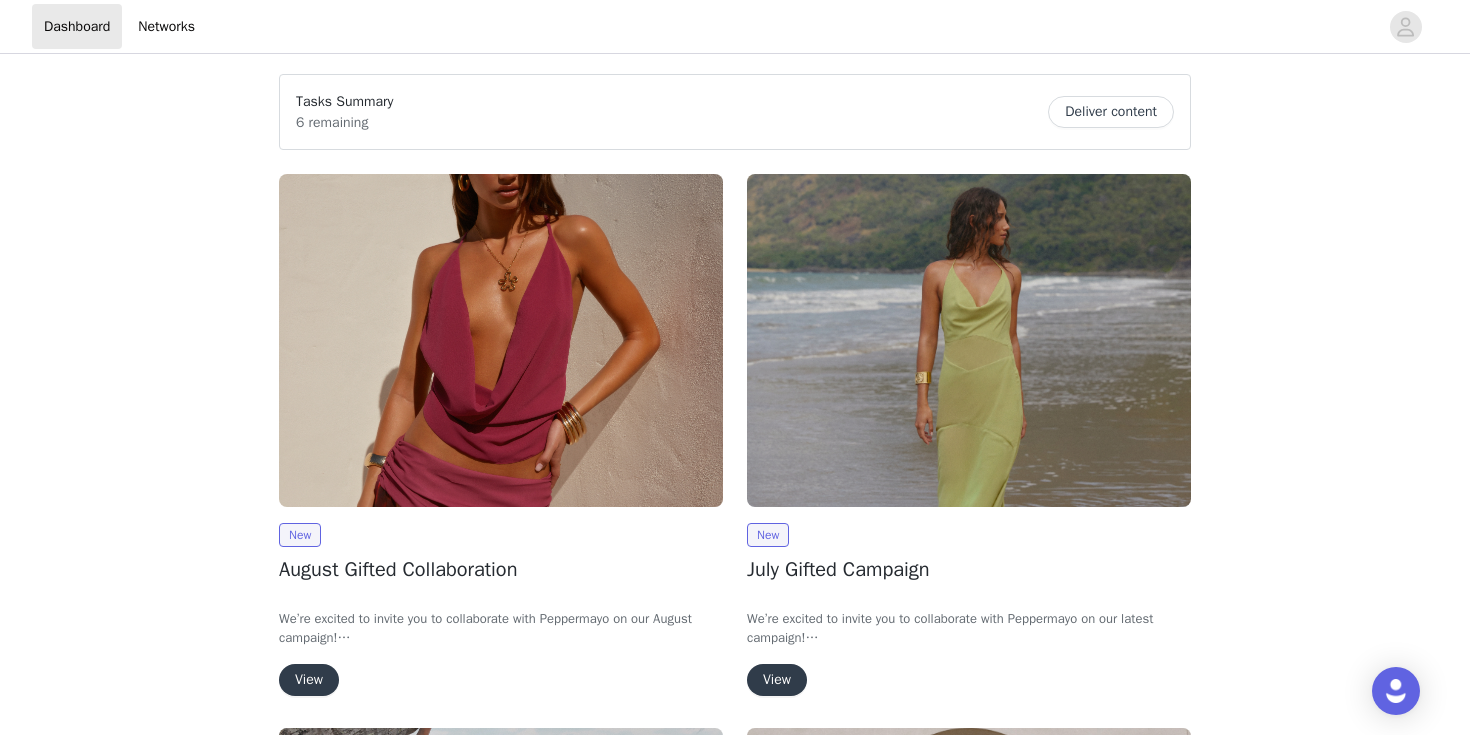 scroll, scrollTop: 0, scrollLeft: 0, axis: both 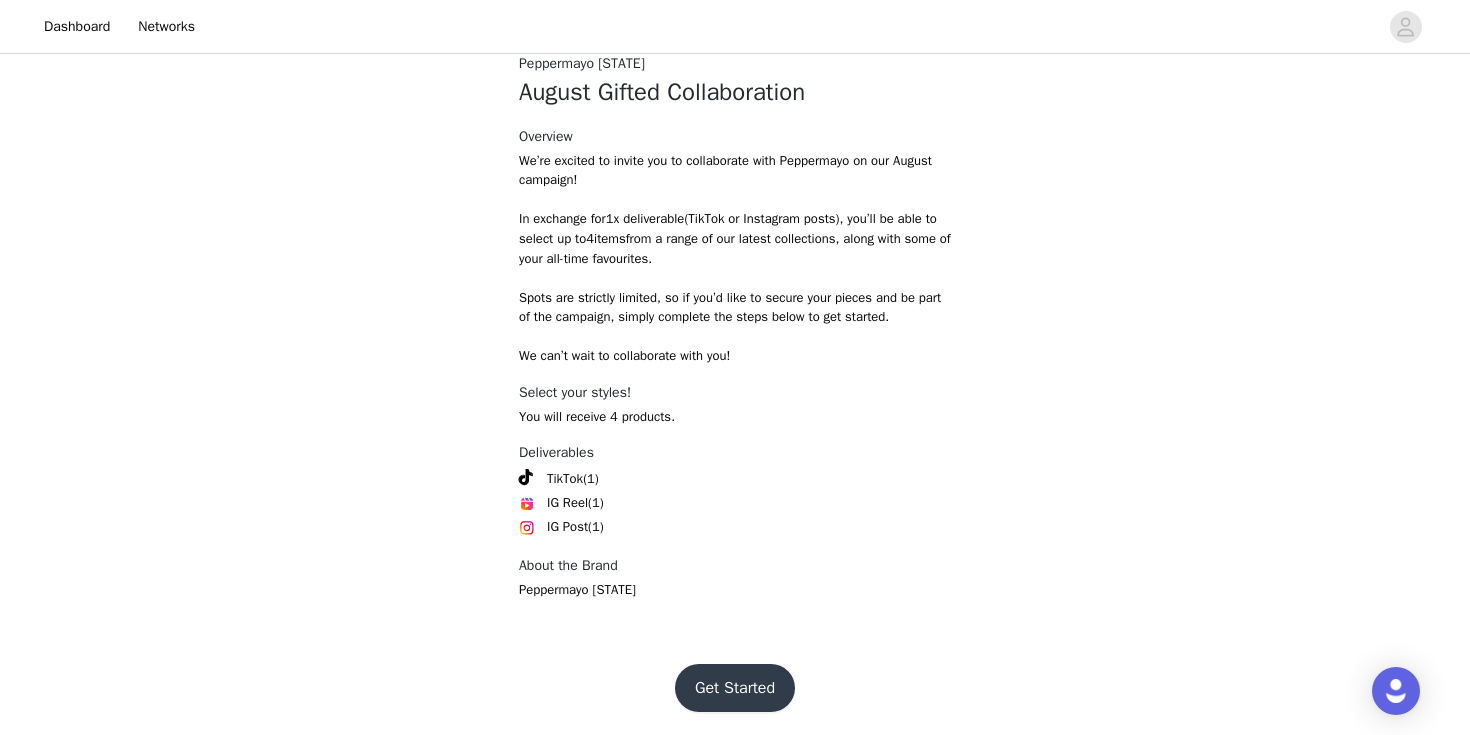 click on "Get Started" at bounding box center [735, 688] 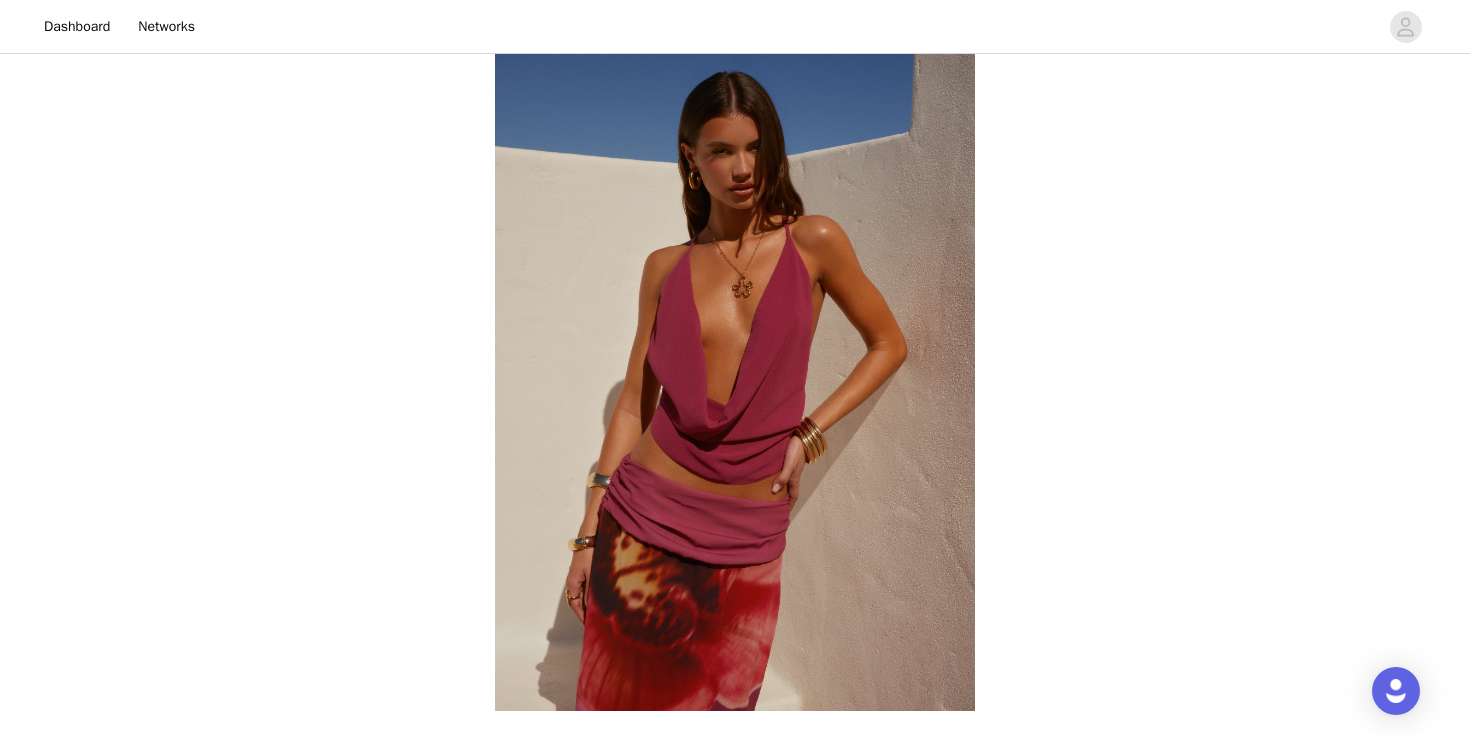 scroll, scrollTop: 781, scrollLeft: 0, axis: vertical 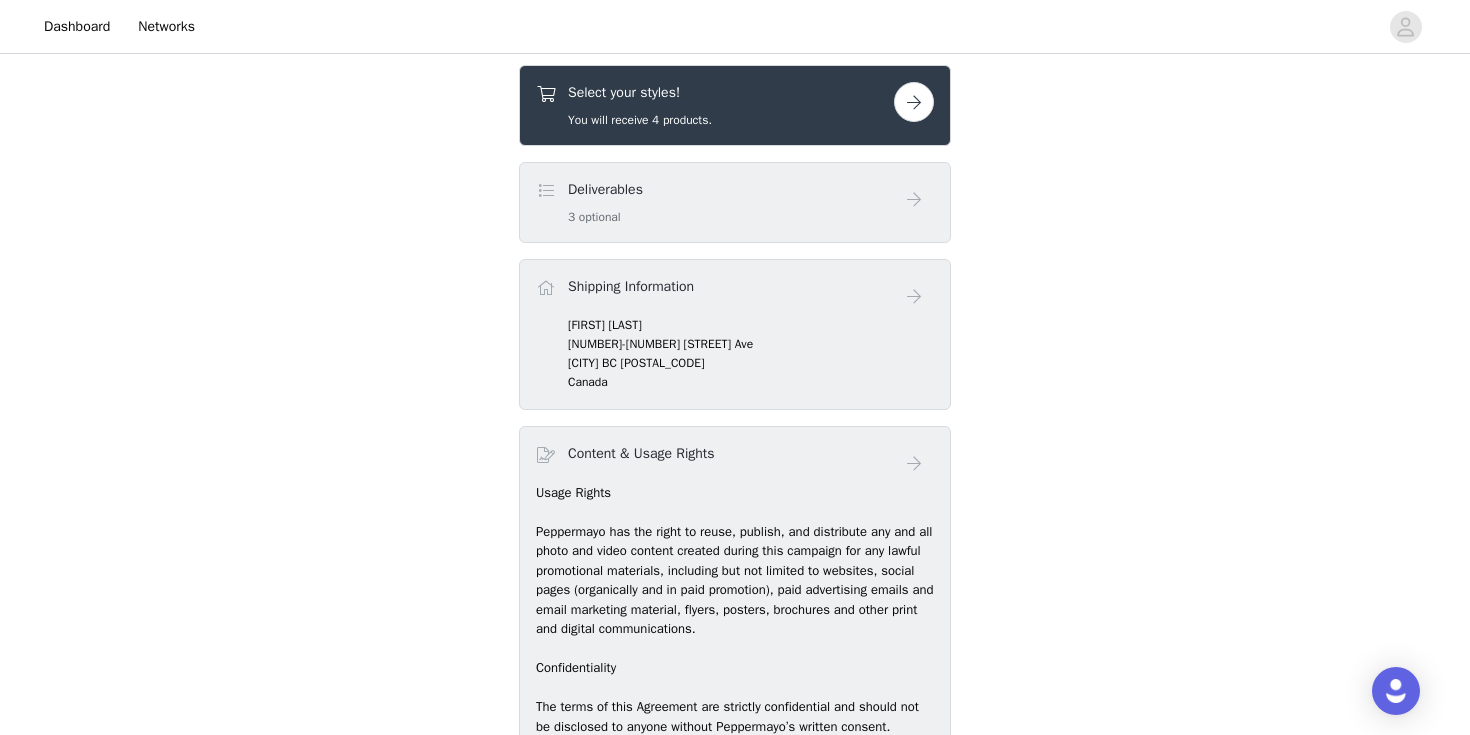 click at bounding box center [914, 102] 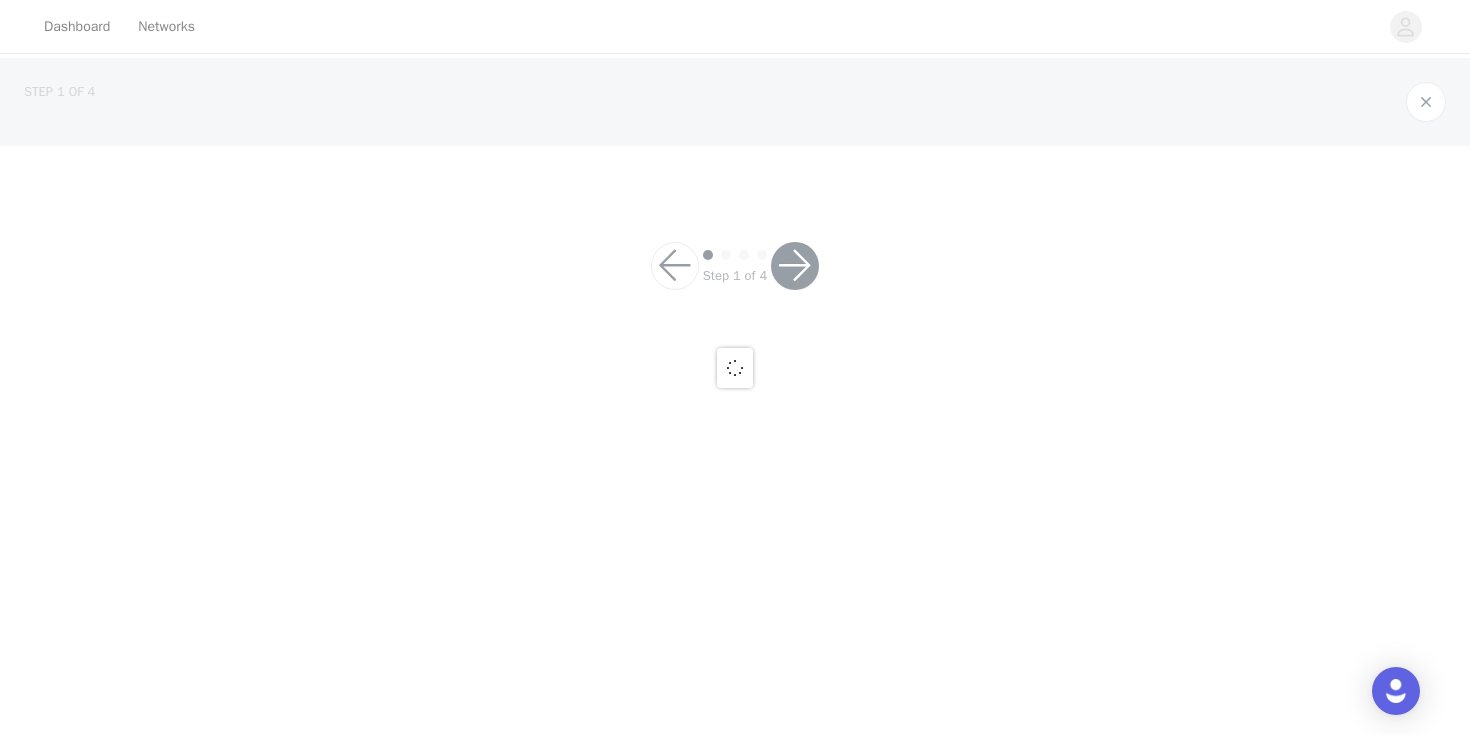 scroll, scrollTop: 0, scrollLeft: 0, axis: both 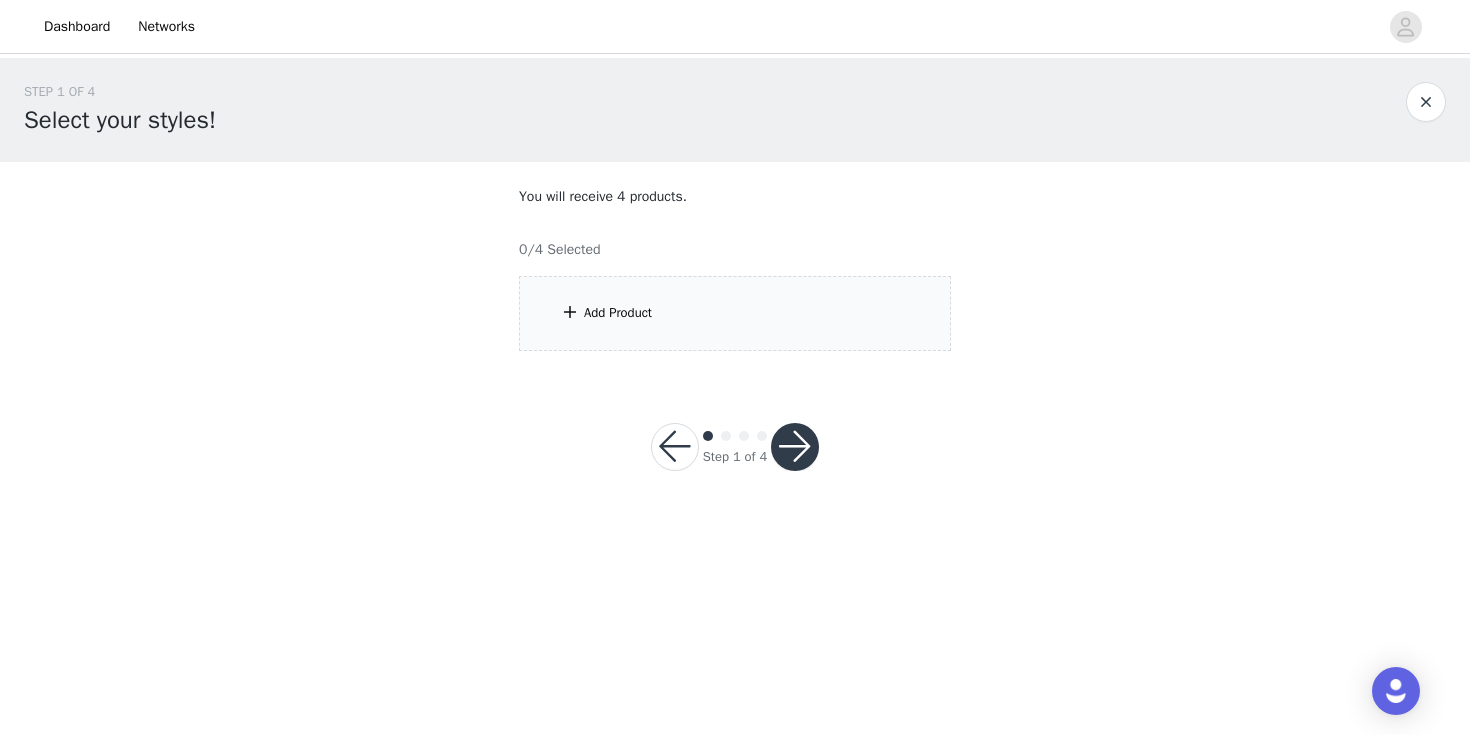 click on "Add Product" at bounding box center [735, 313] 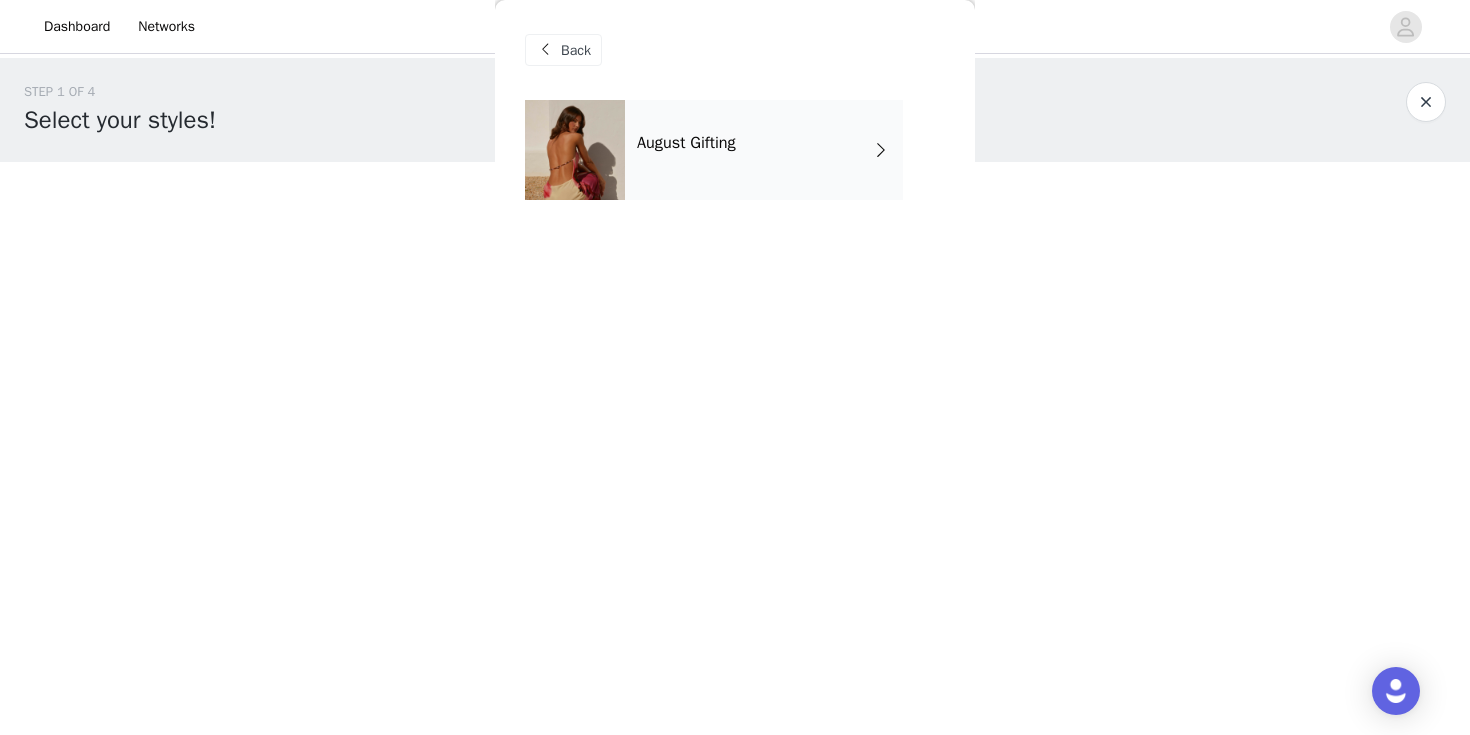 click on "August Gifting" at bounding box center (764, 150) 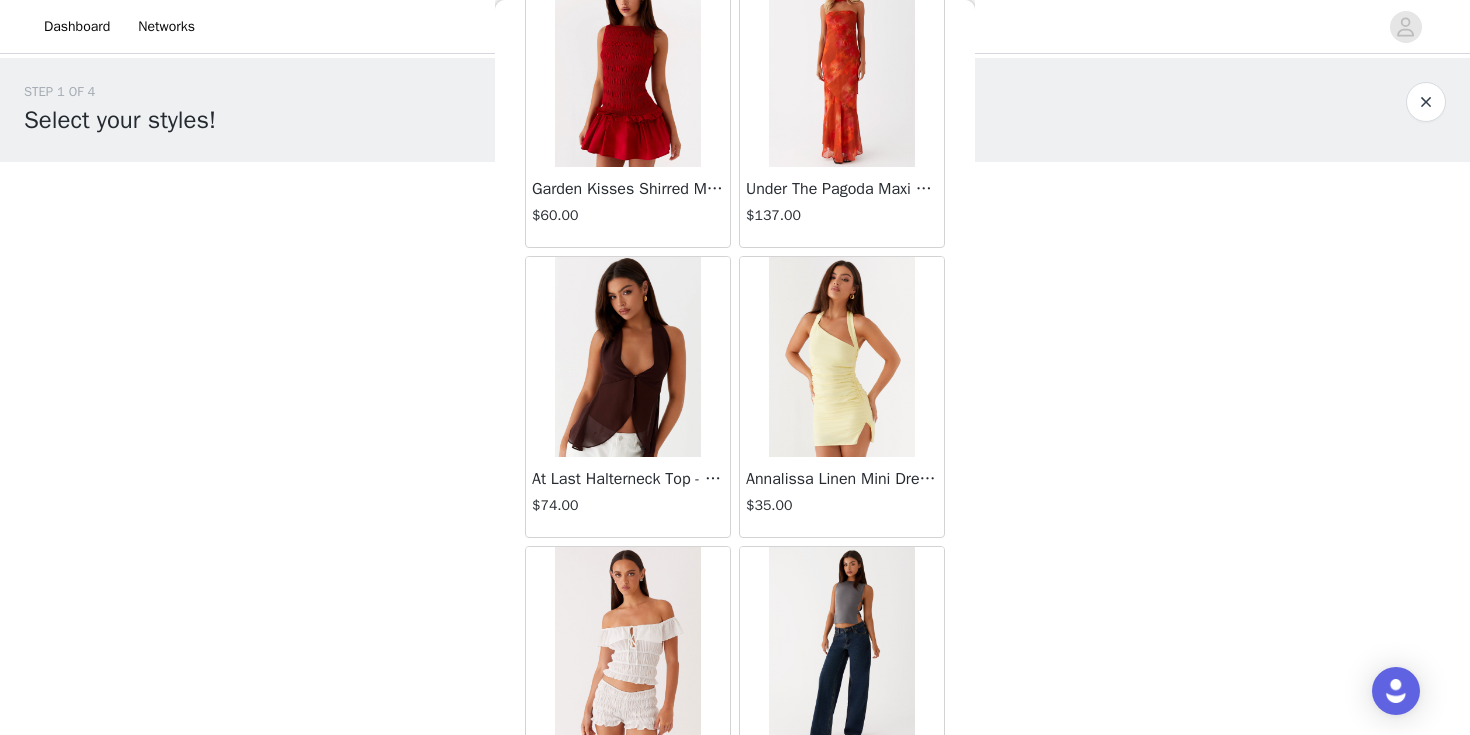 scroll, scrollTop: 2325, scrollLeft: 0, axis: vertical 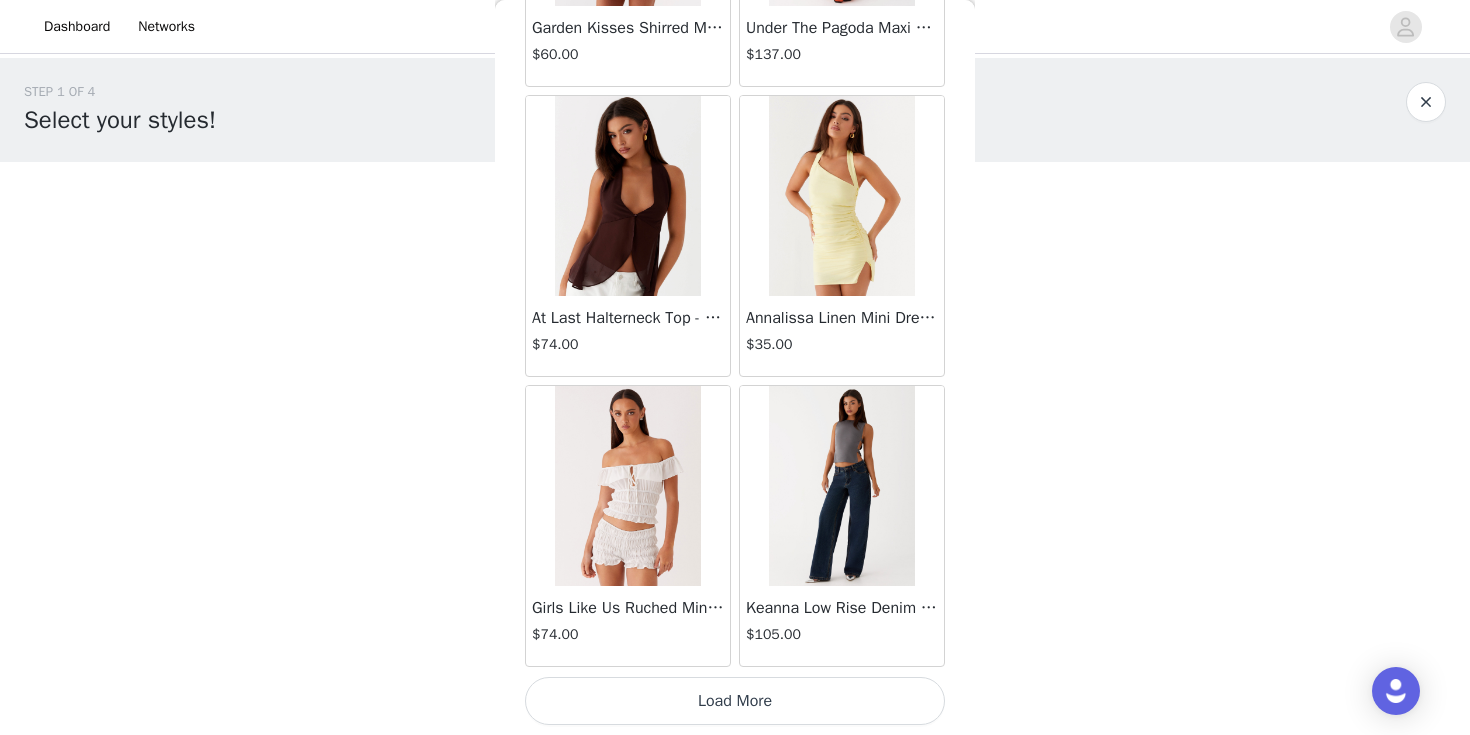 click on "Load More" at bounding box center (735, 701) 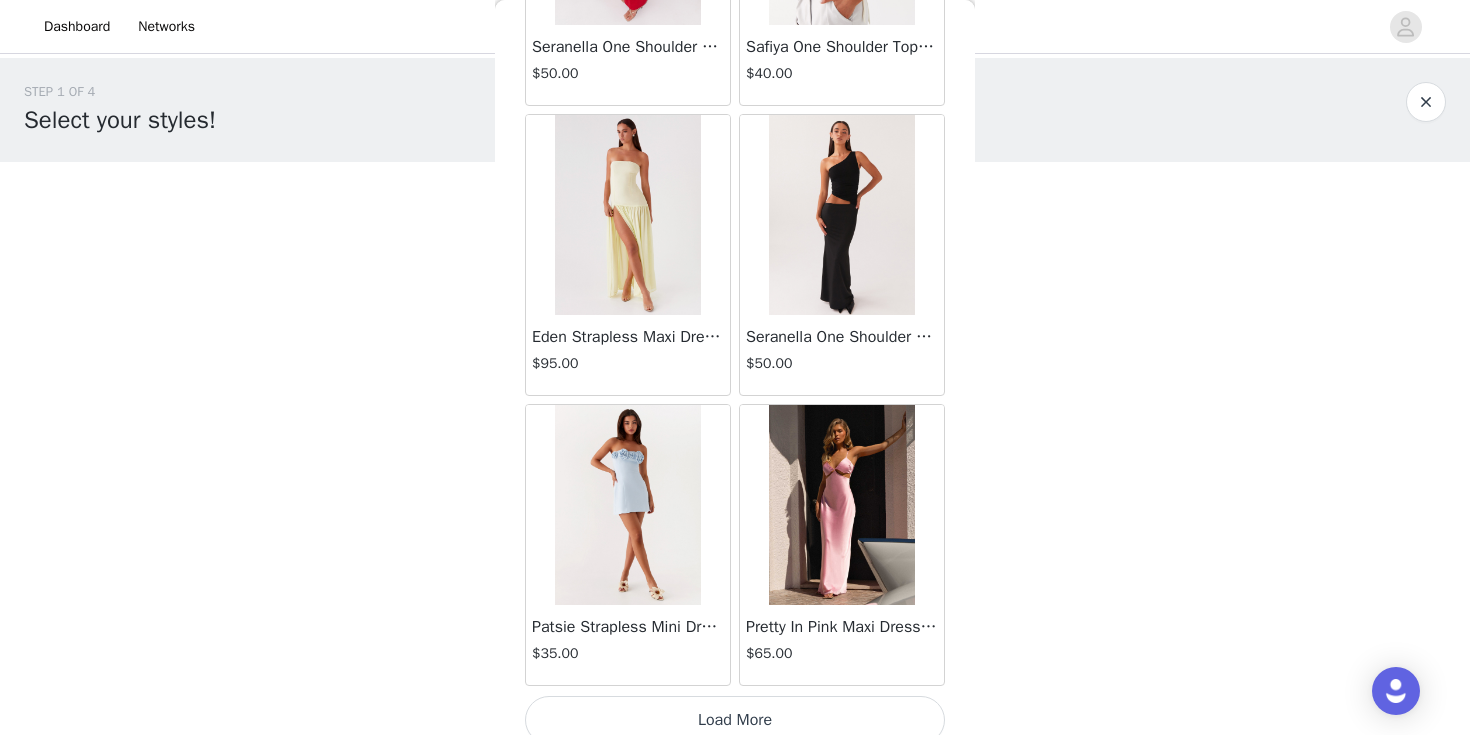scroll, scrollTop: 5225, scrollLeft: 0, axis: vertical 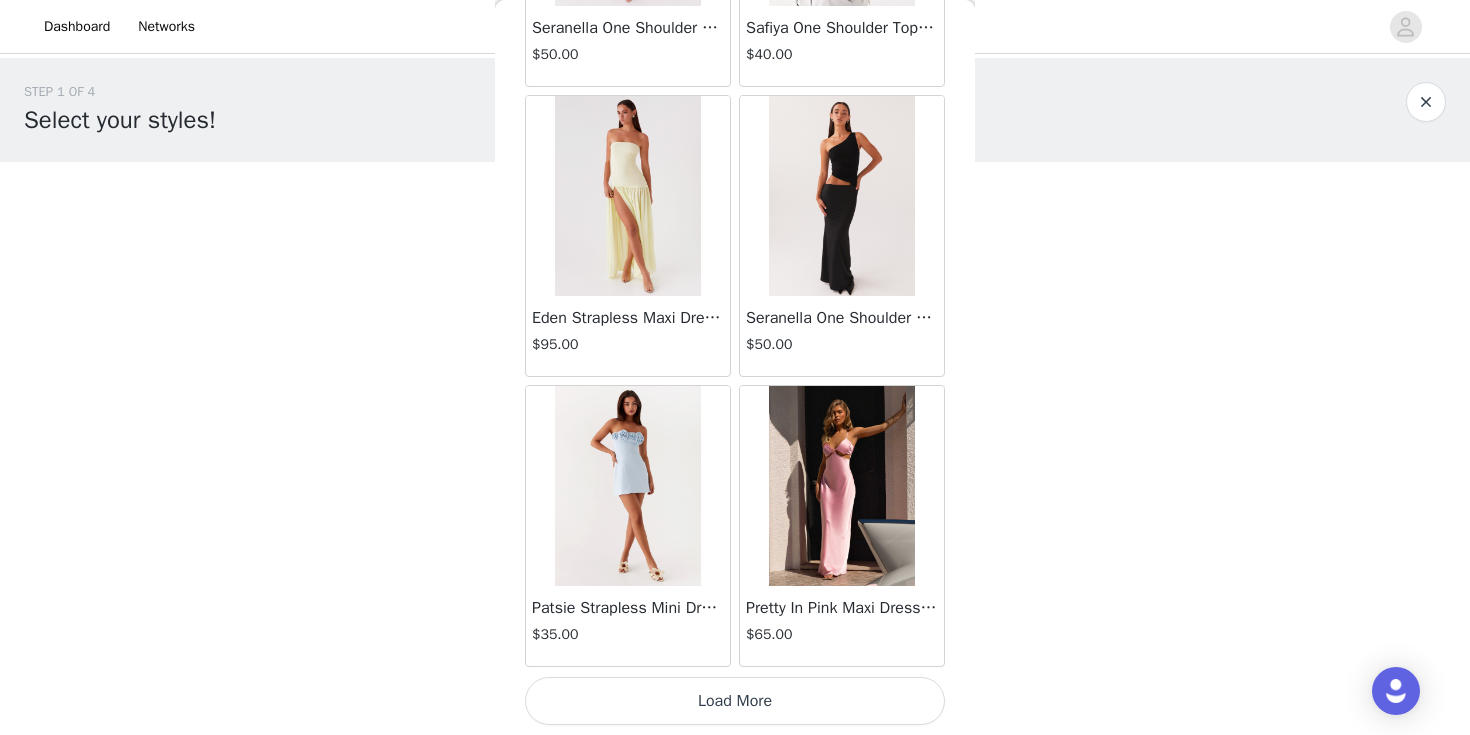 click on "Load More" at bounding box center (735, 701) 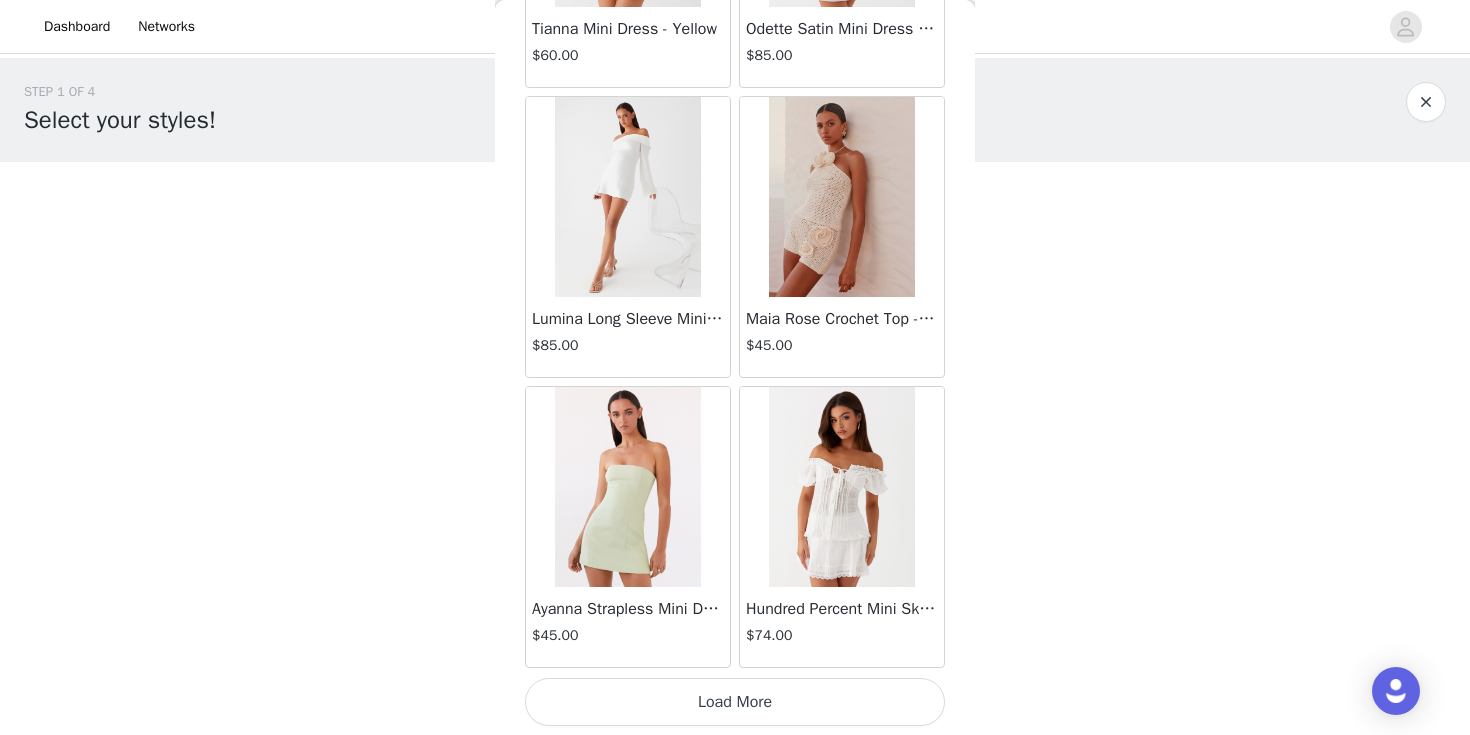 scroll, scrollTop: 8125, scrollLeft: 0, axis: vertical 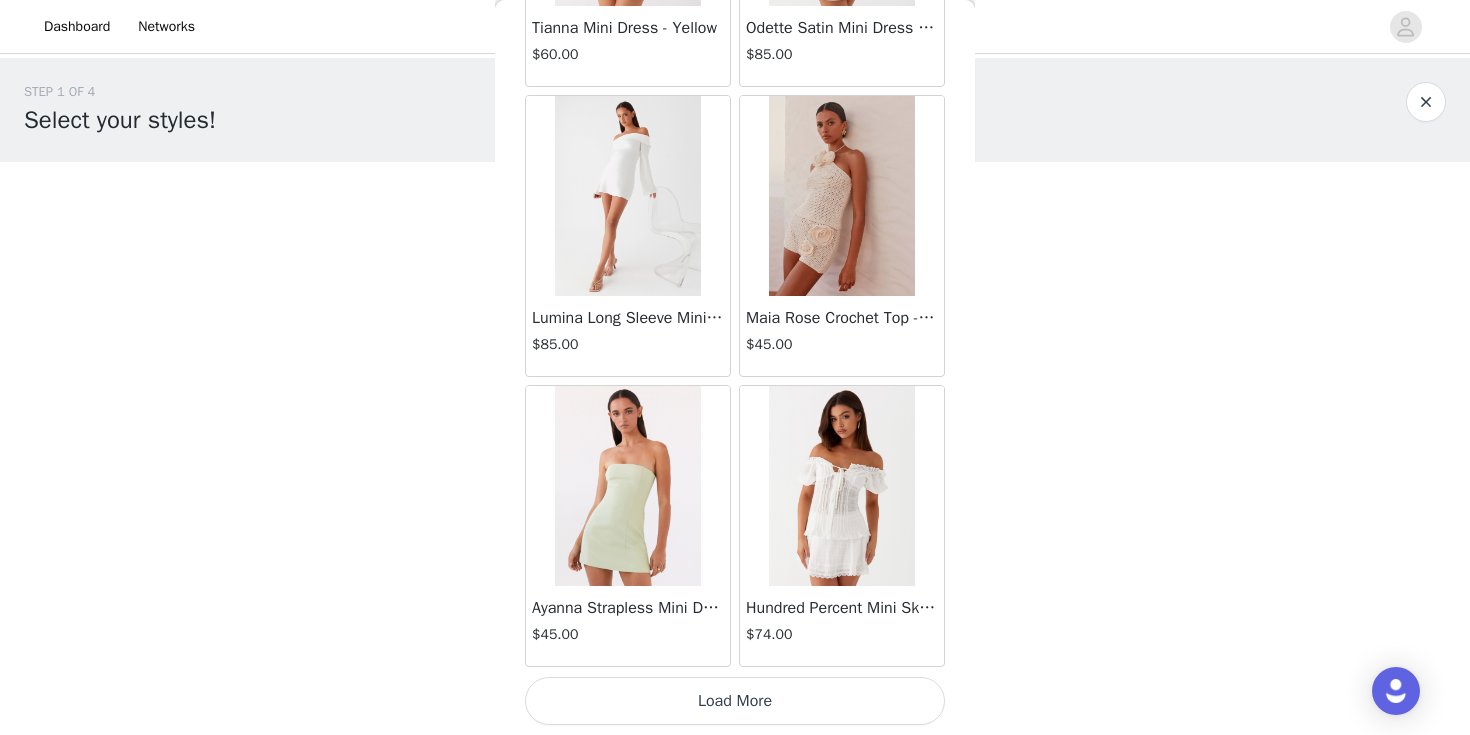click on "Load More" at bounding box center (735, 701) 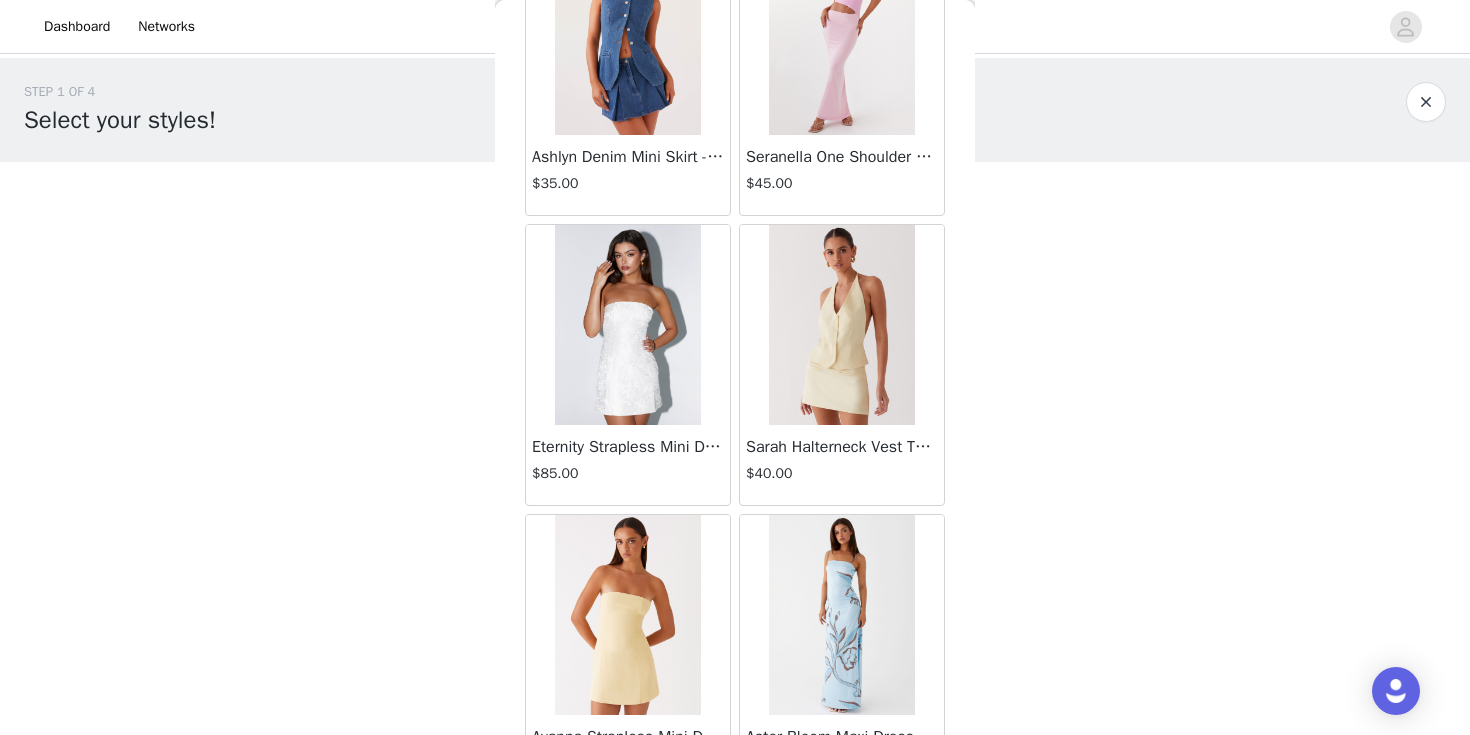 scroll, scrollTop: 11025, scrollLeft: 0, axis: vertical 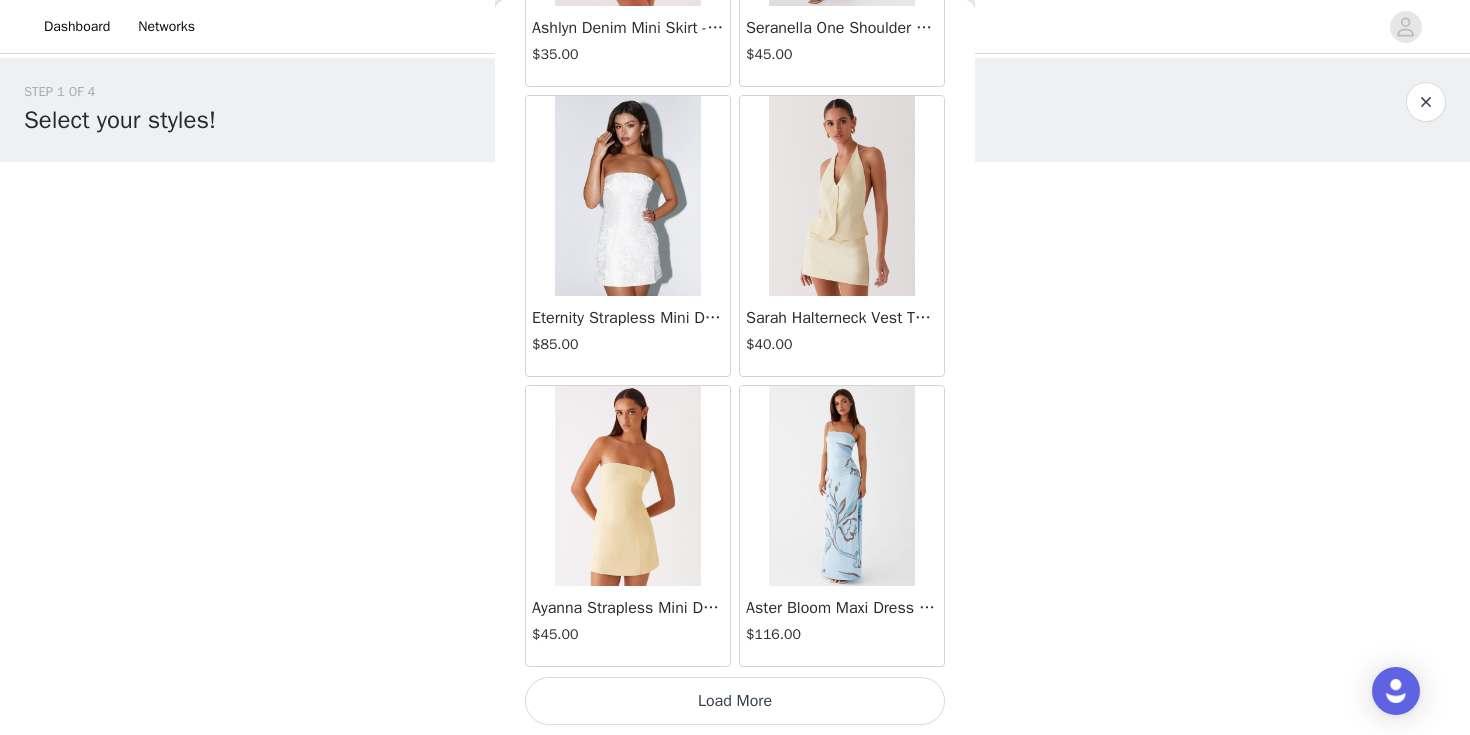 click on "Load More" at bounding box center [735, 701] 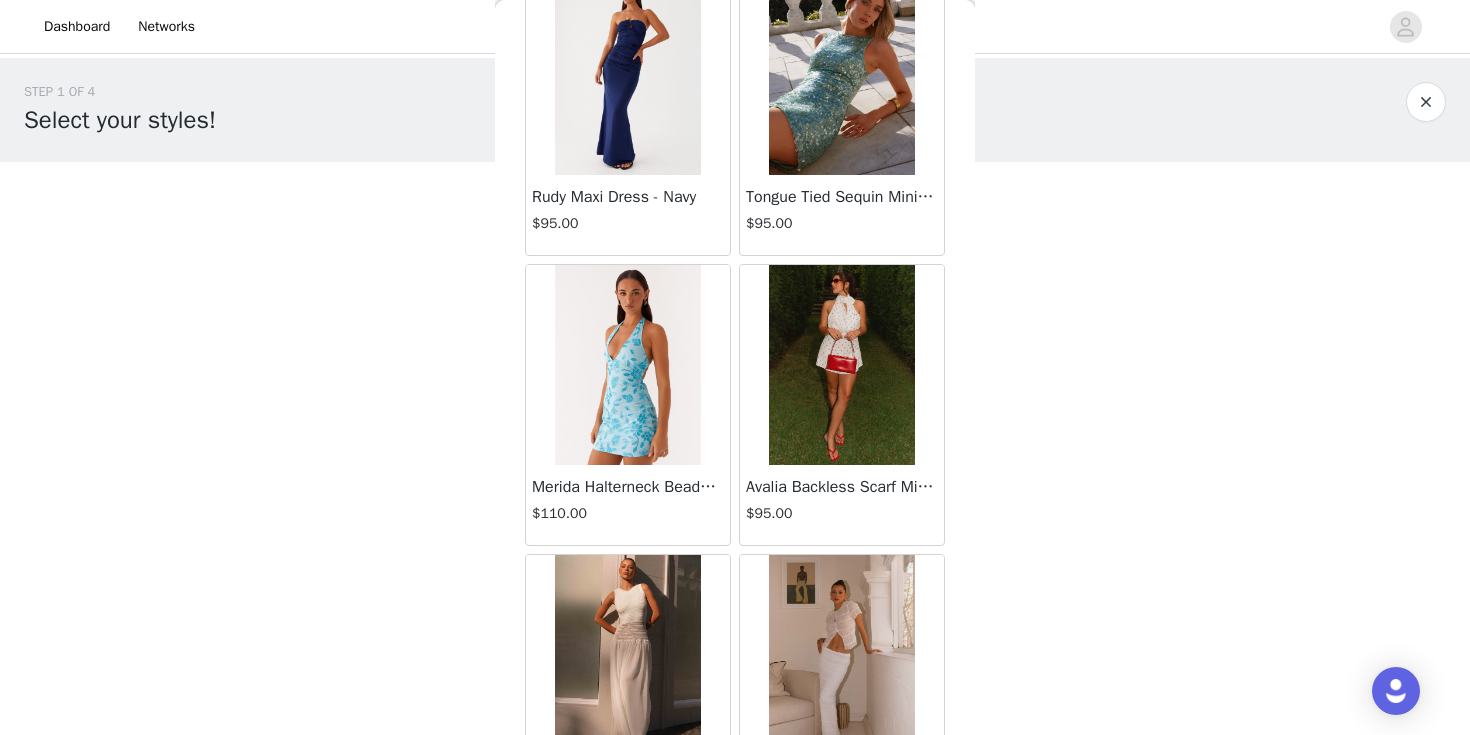 scroll, scrollTop: 13925, scrollLeft: 0, axis: vertical 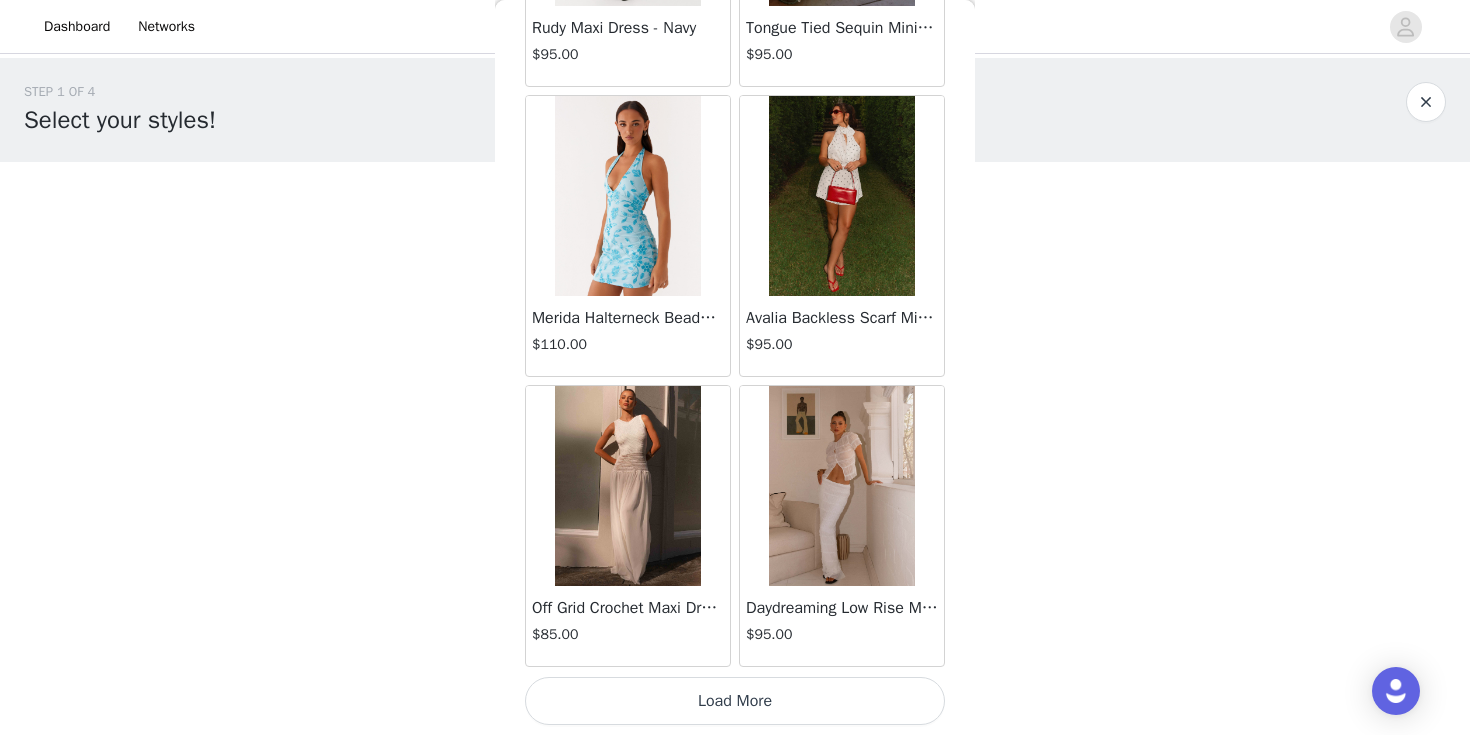 click on "Load More" at bounding box center (735, 701) 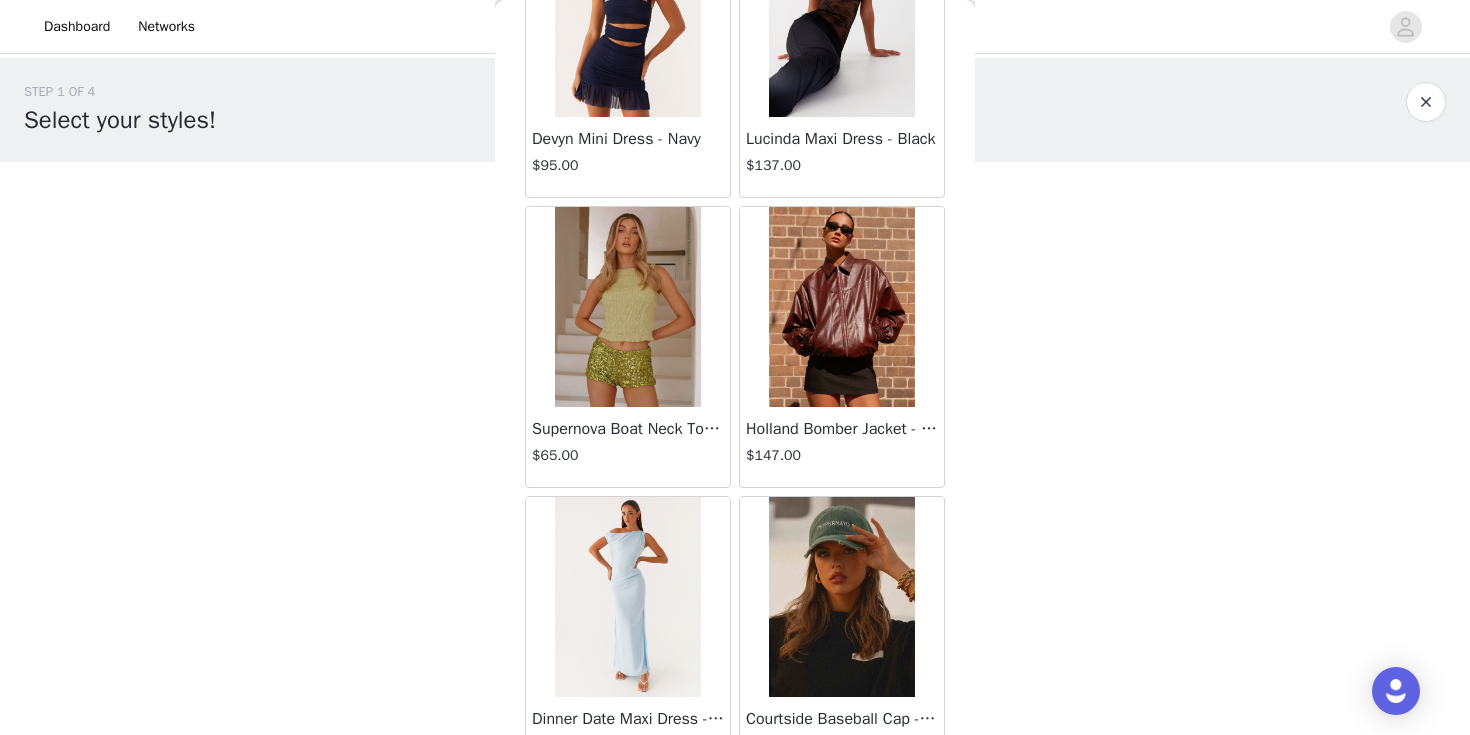 scroll, scrollTop: 16138, scrollLeft: 0, axis: vertical 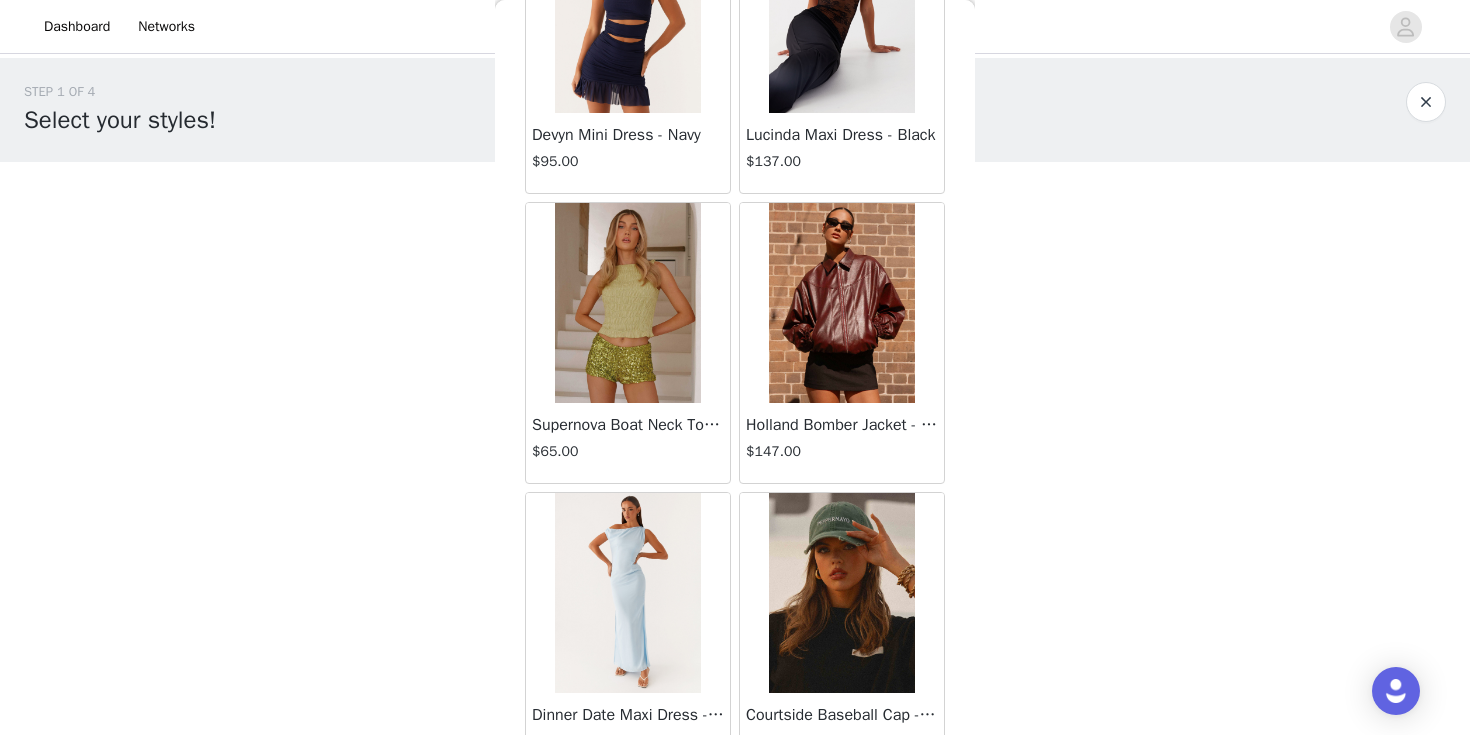 click at bounding box center (841, 303) 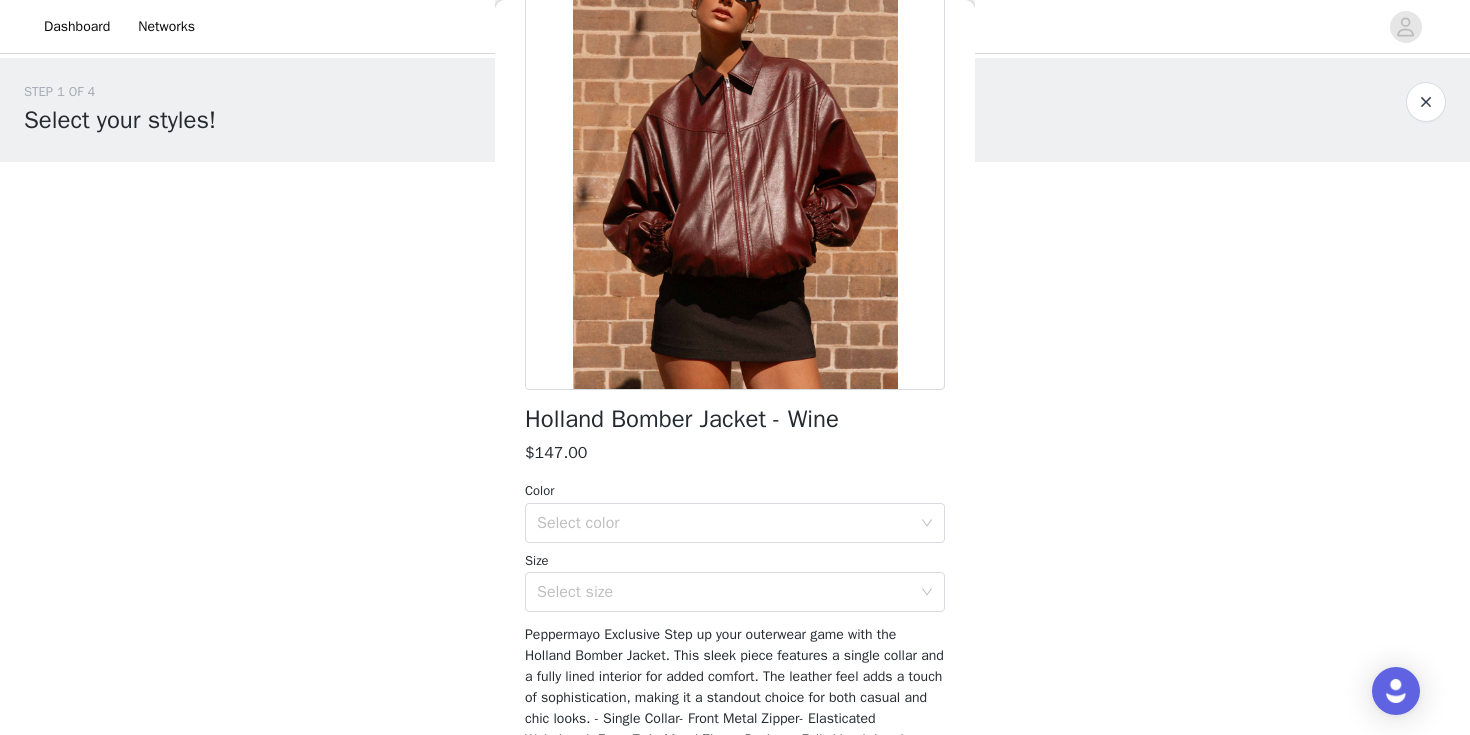 scroll, scrollTop: 163, scrollLeft: 0, axis: vertical 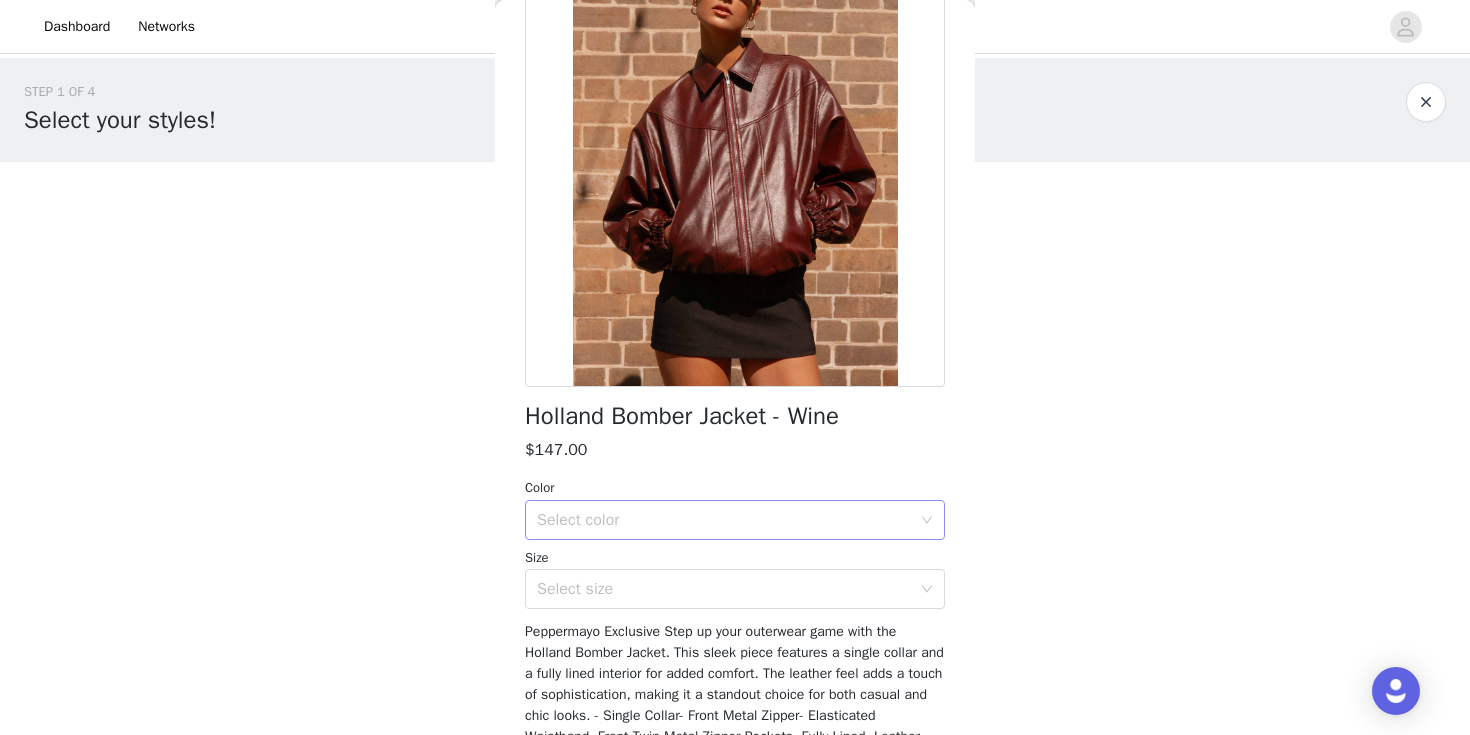 click on "Select color" at bounding box center (724, 520) 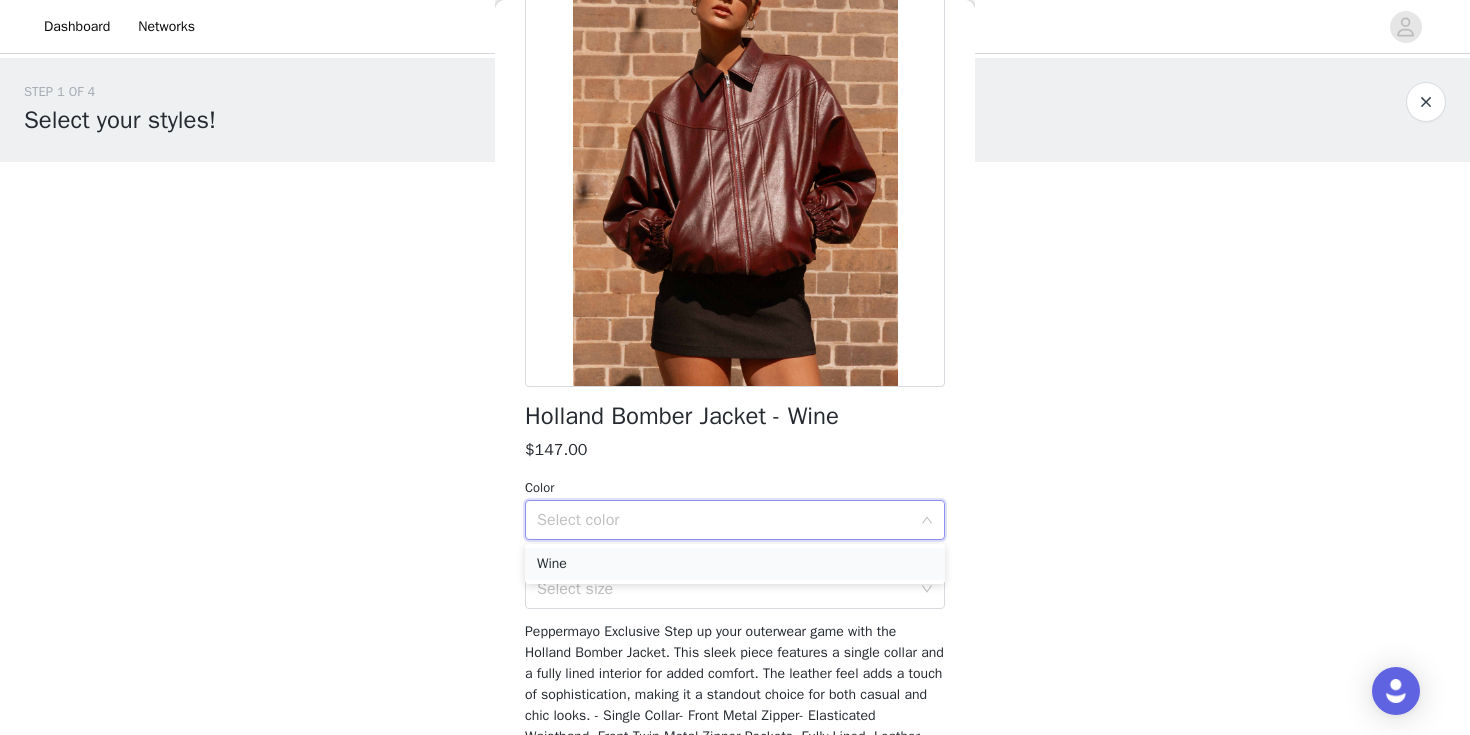 click on "Wine" at bounding box center (735, 564) 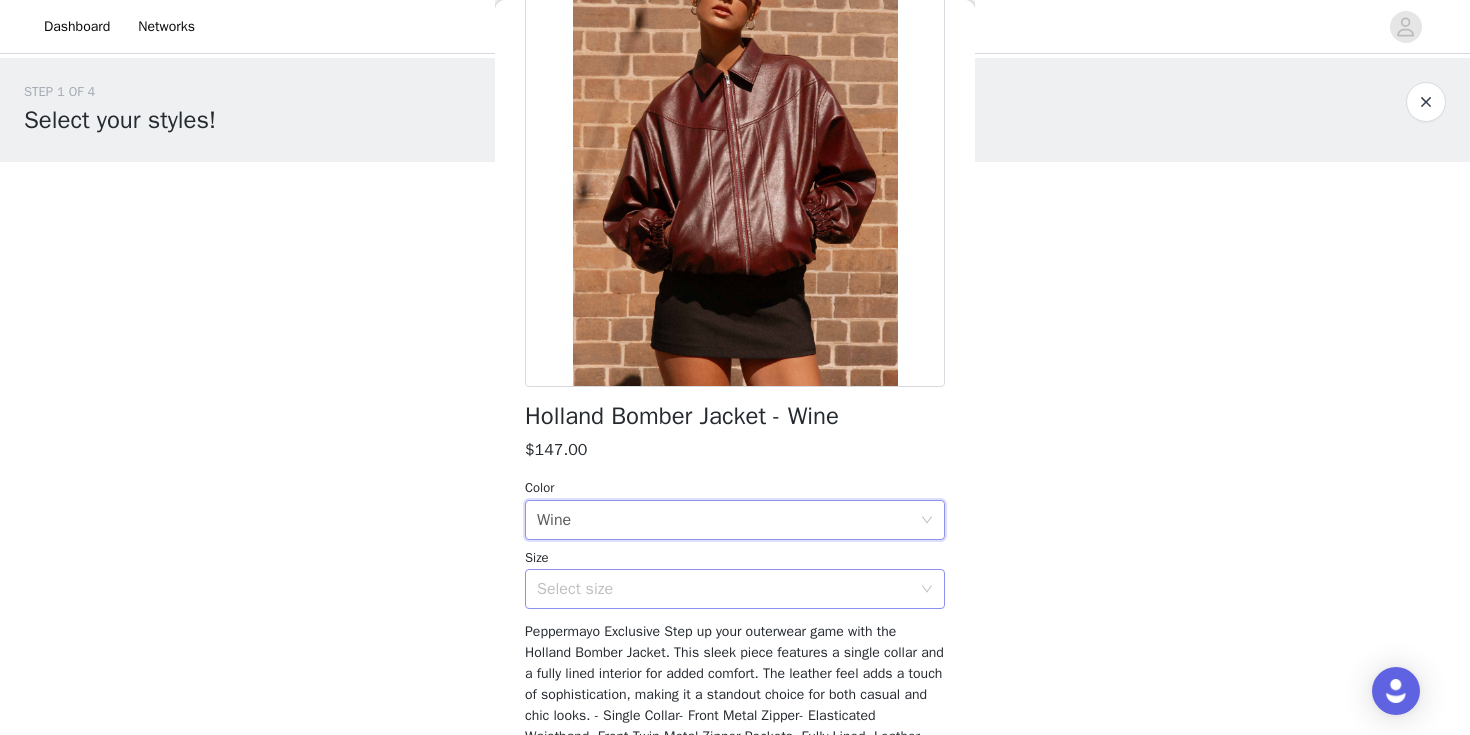 click on "Select size" at bounding box center [724, 589] 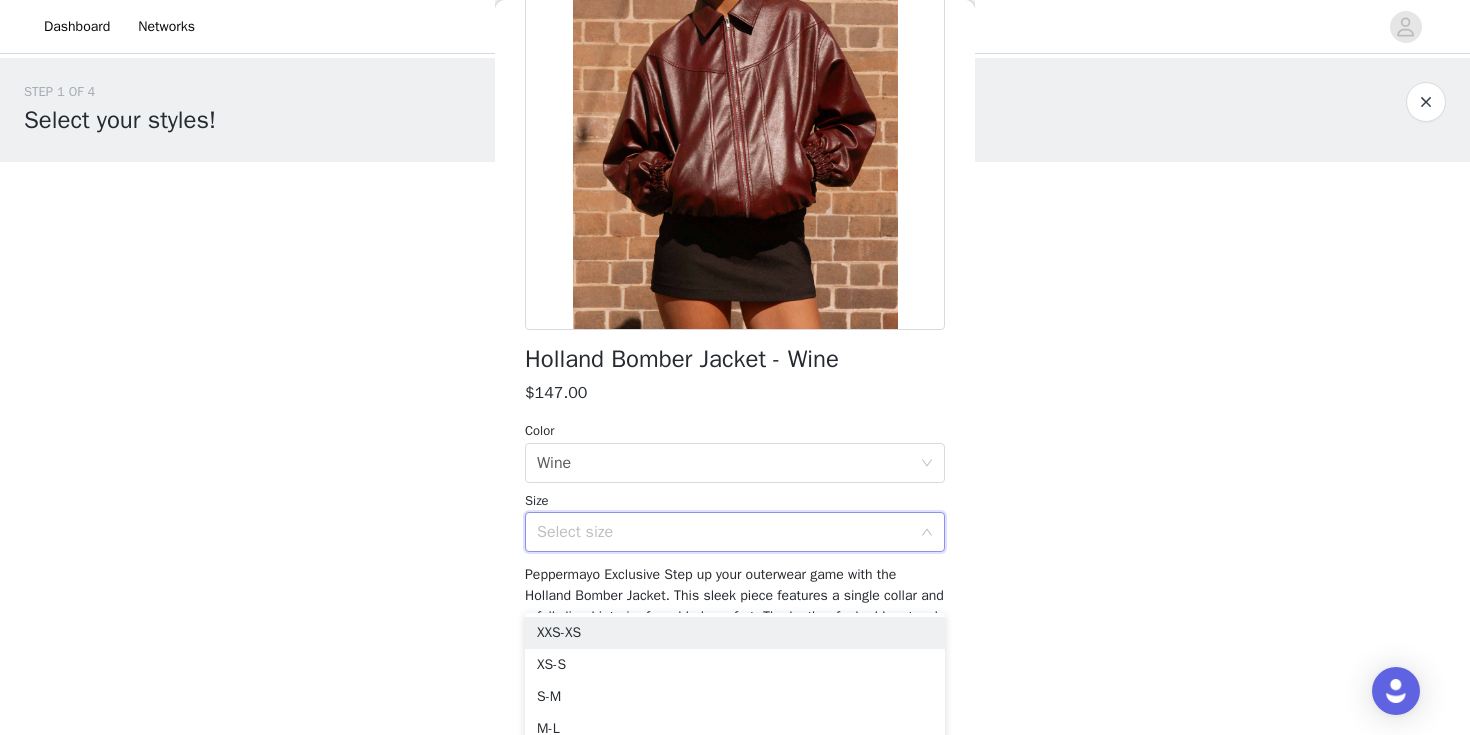 scroll, scrollTop: 343, scrollLeft: 0, axis: vertical 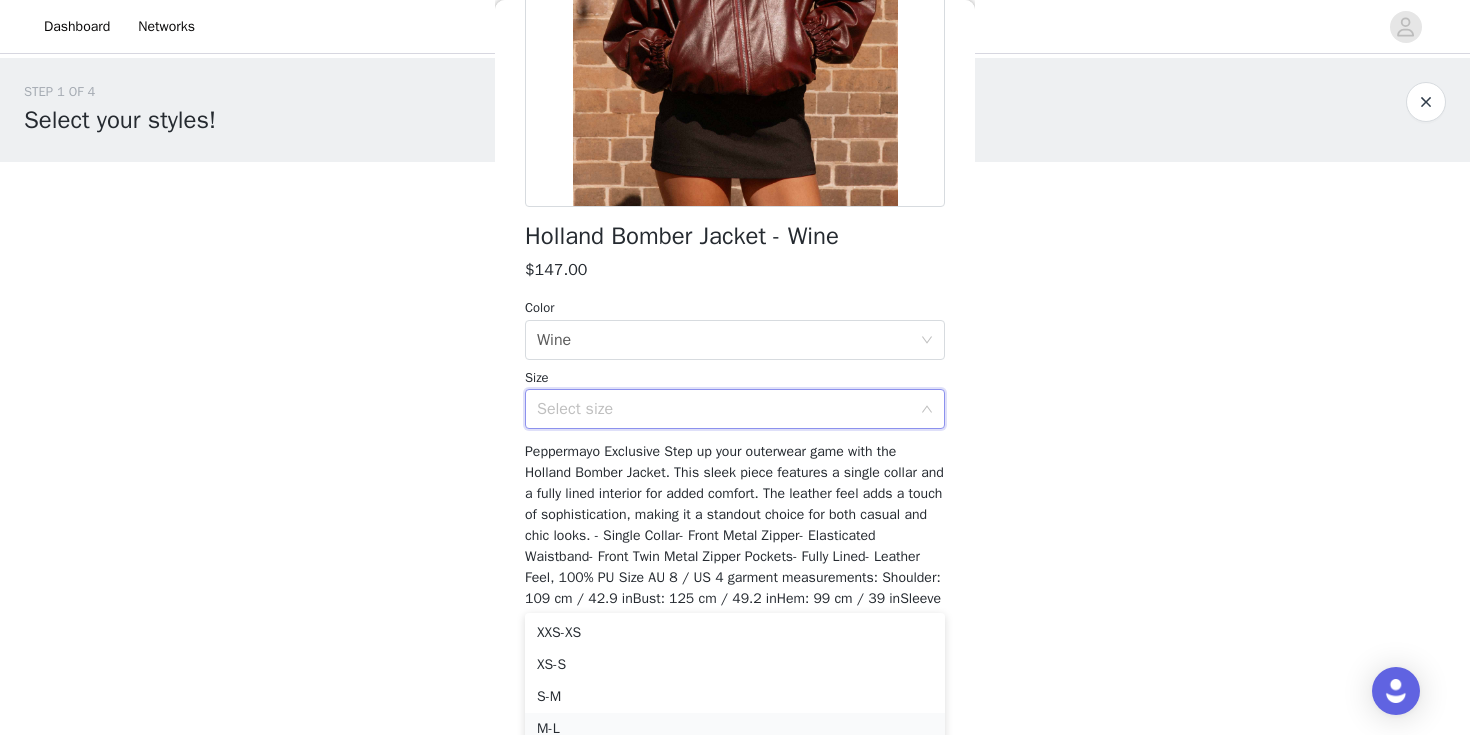click on "M-L" at bounding box center (735, 729) 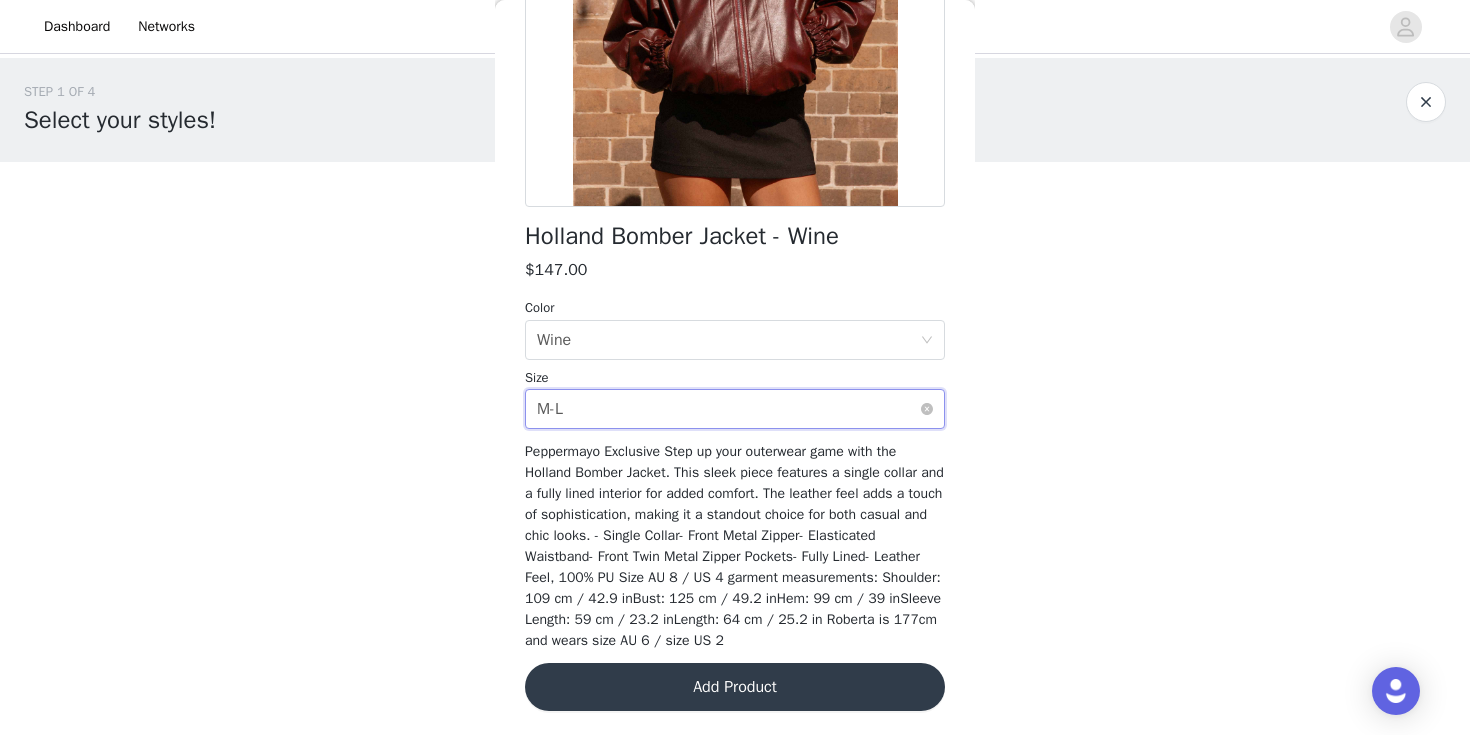 click on "Select size M-L" at bounding box center [728, 409] 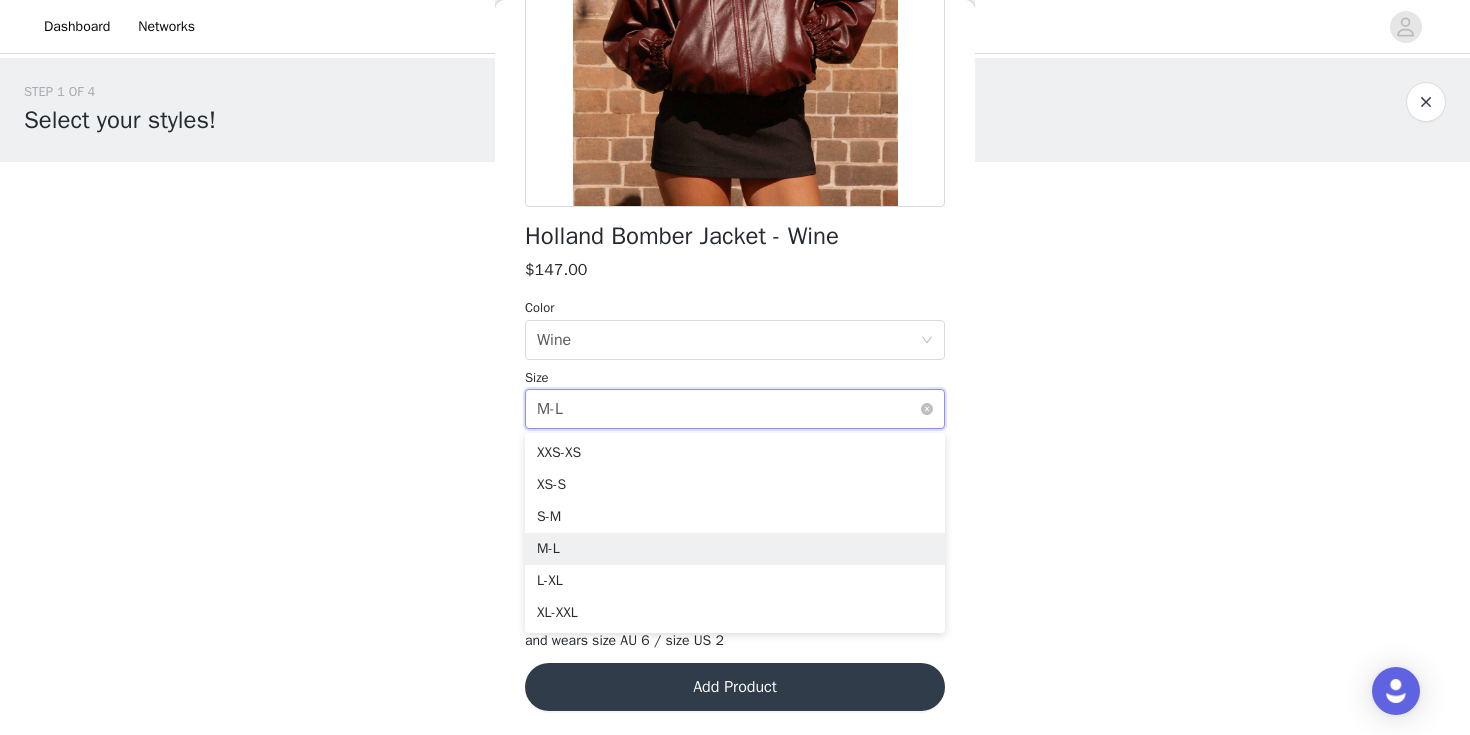 click on "Select size M-L" at bounding box center [728, 409] 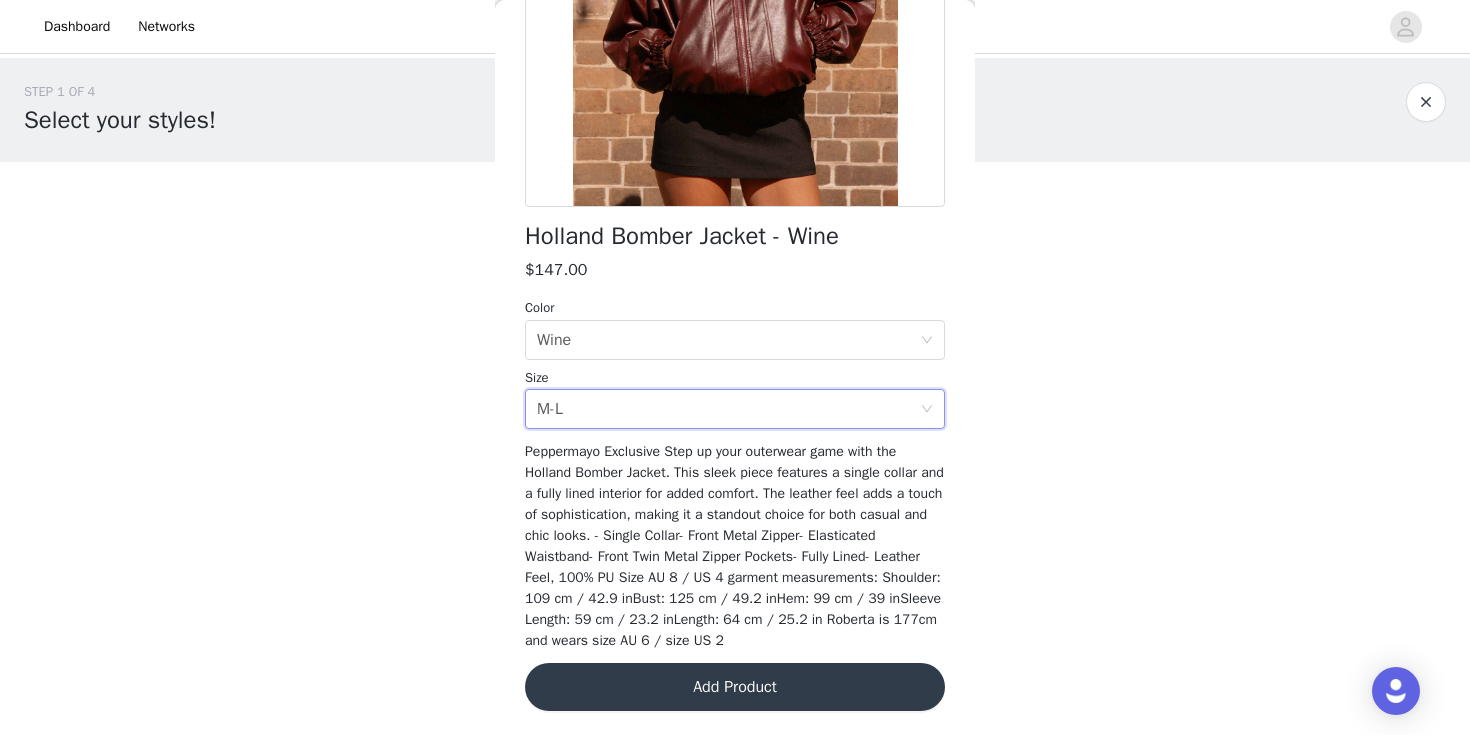click on "Add Product" at bounding box center [735, 687] 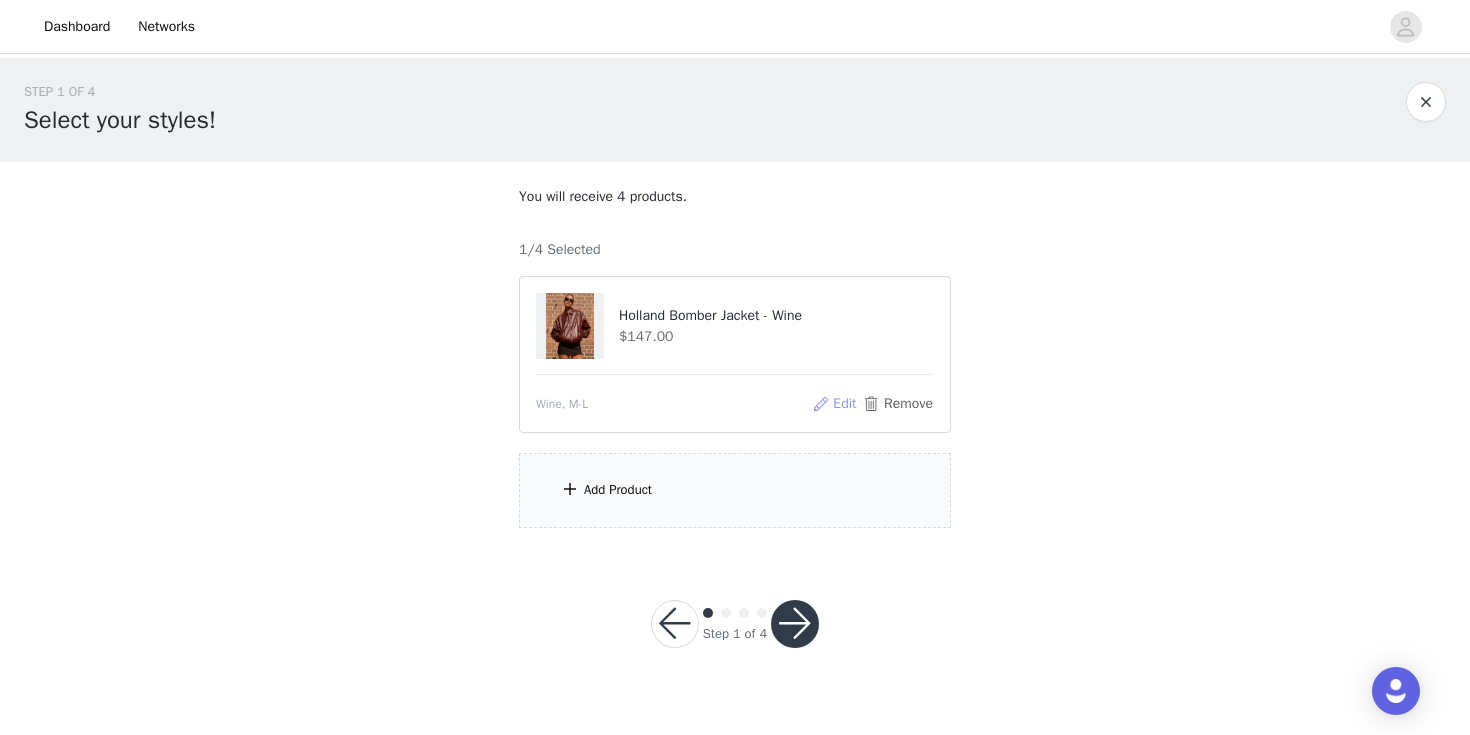 click on "Edit" at bounding box center (834, 404) 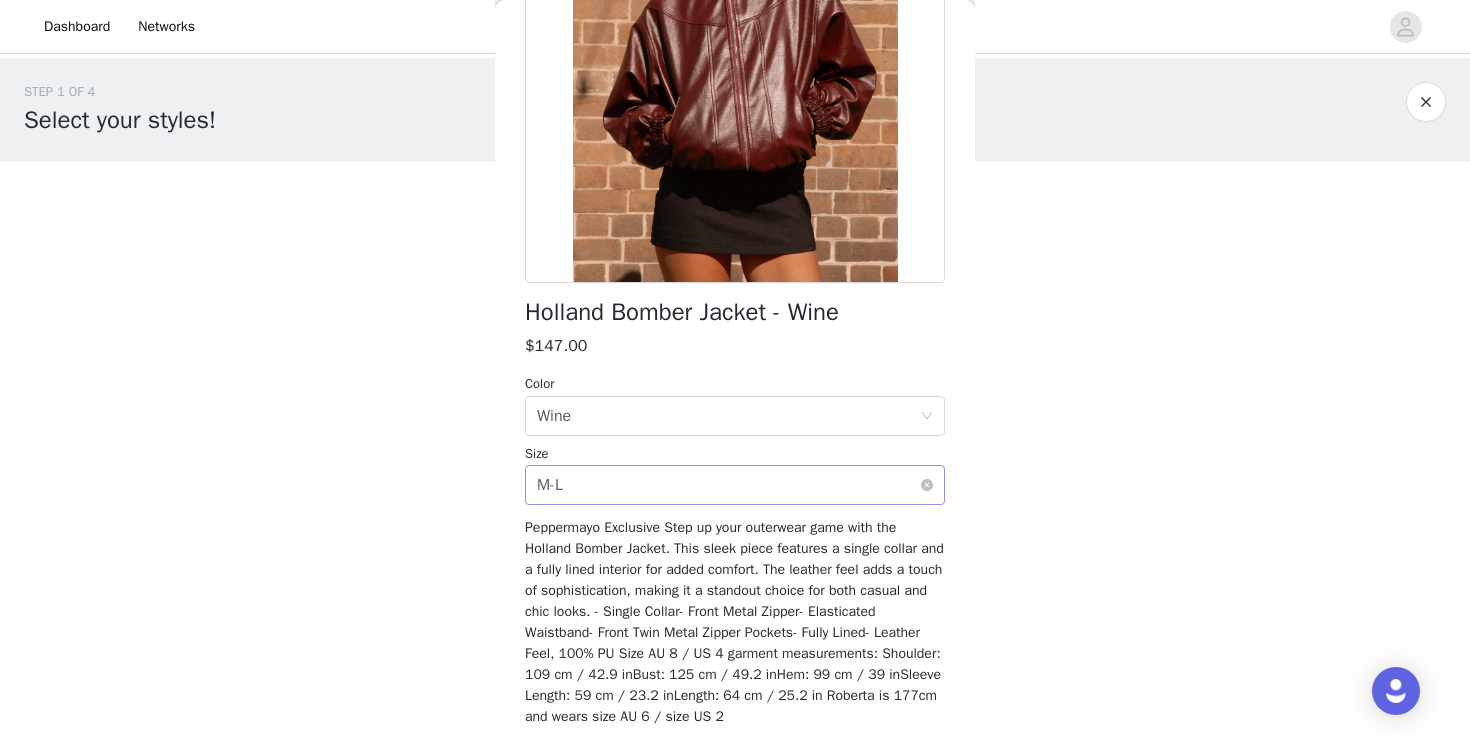 scroll, scrollTop: 274, scrollLeft: 0, axis: vertical 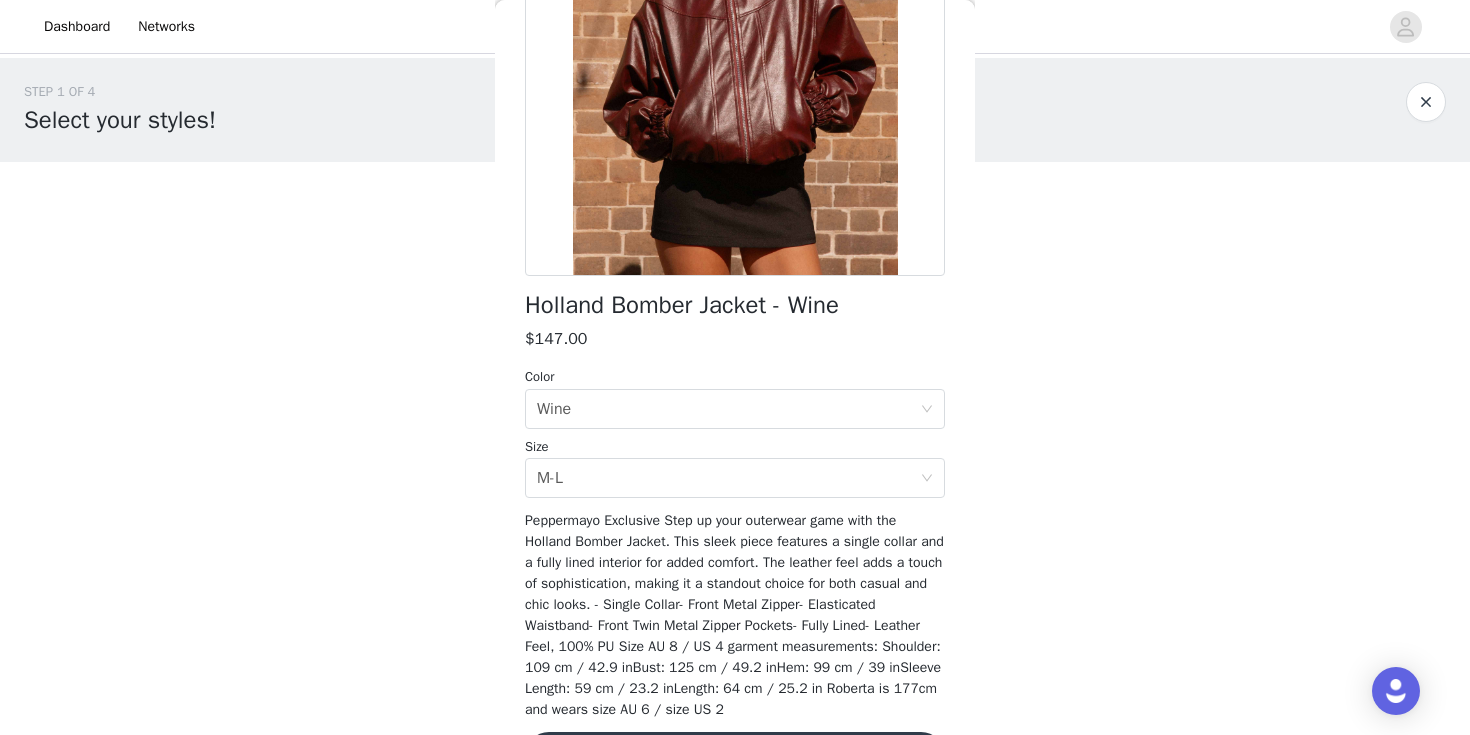 click on "[PERSON_NAME] is 177cm and wears size AU 6 / size US 2" at bounding box center [735, 305] 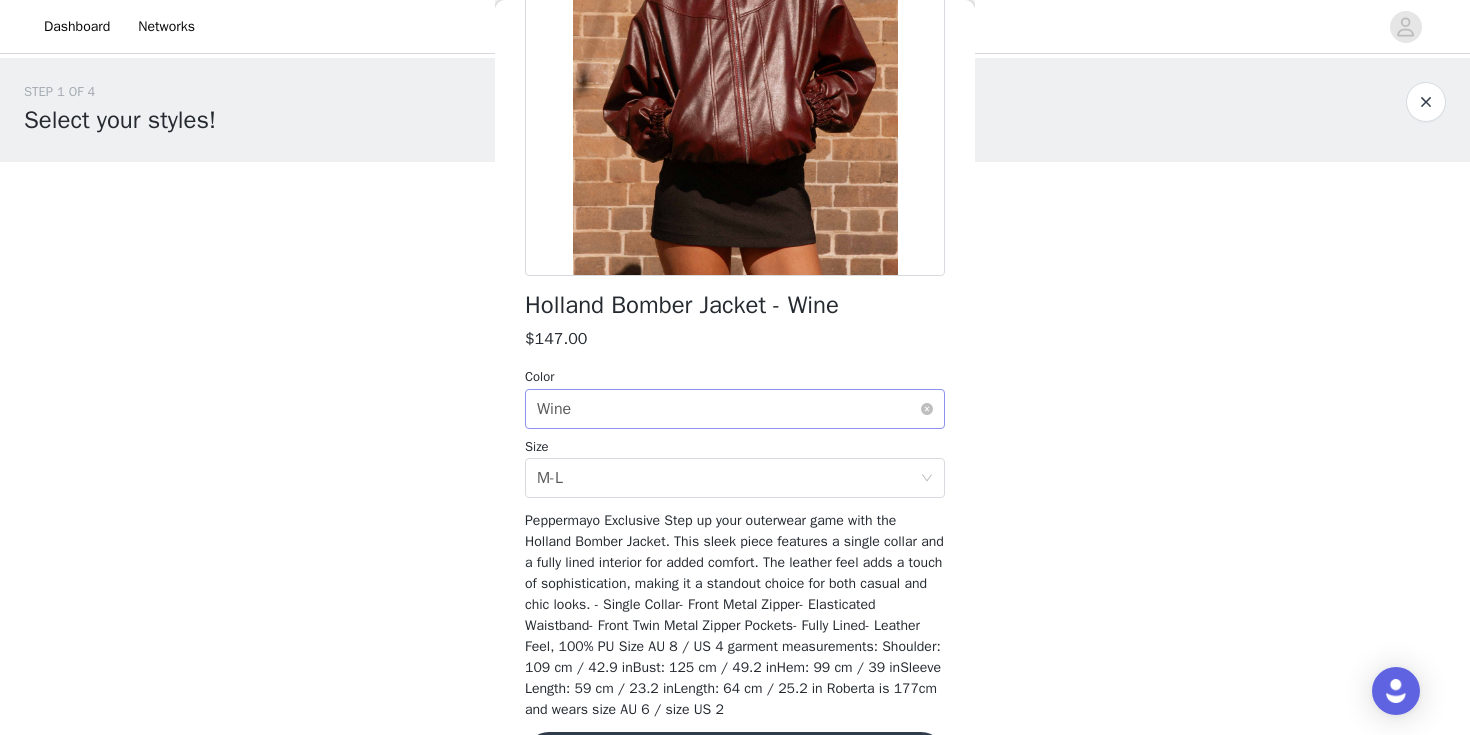 scroll, scrollTop: 343, scrollLeft: 0, axis: vertical 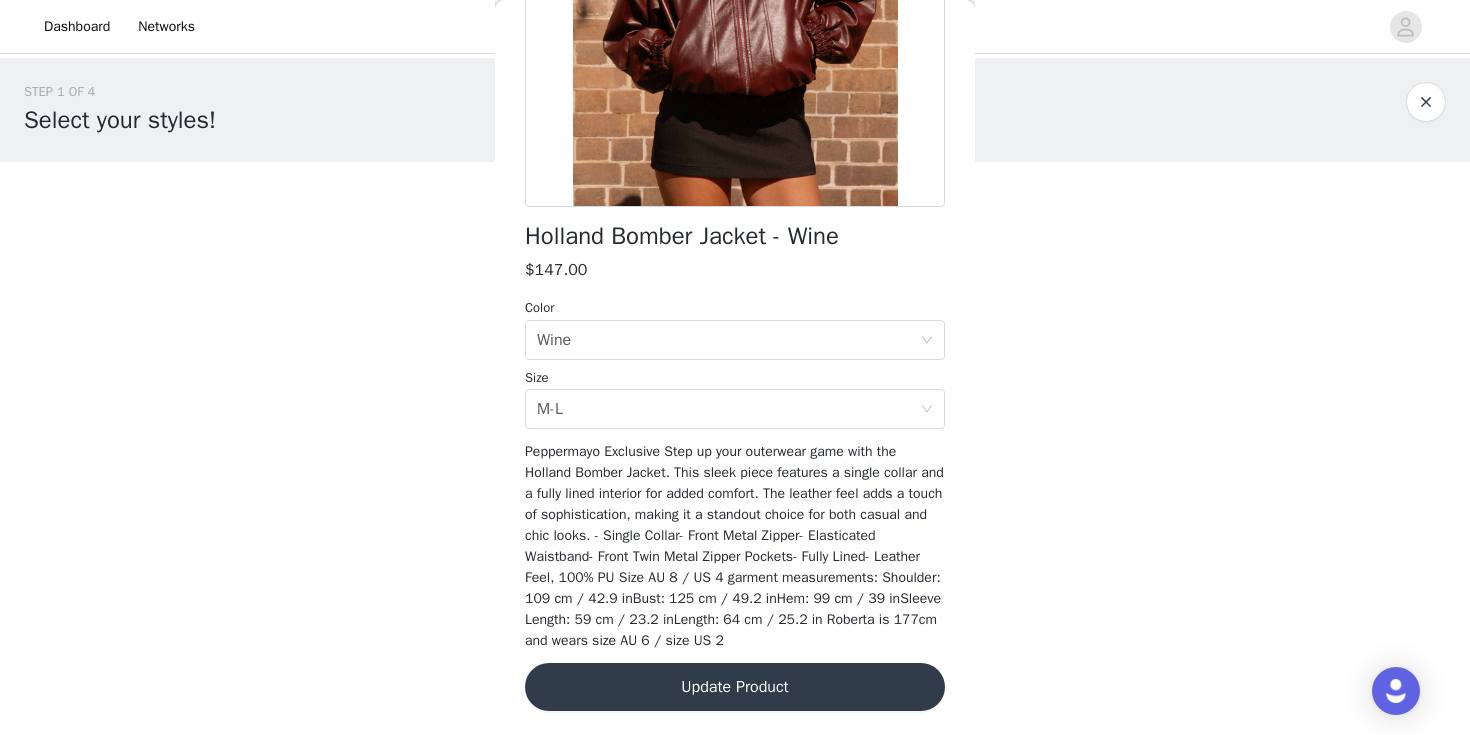click on "Update Product" at bounding box center [735, 687] 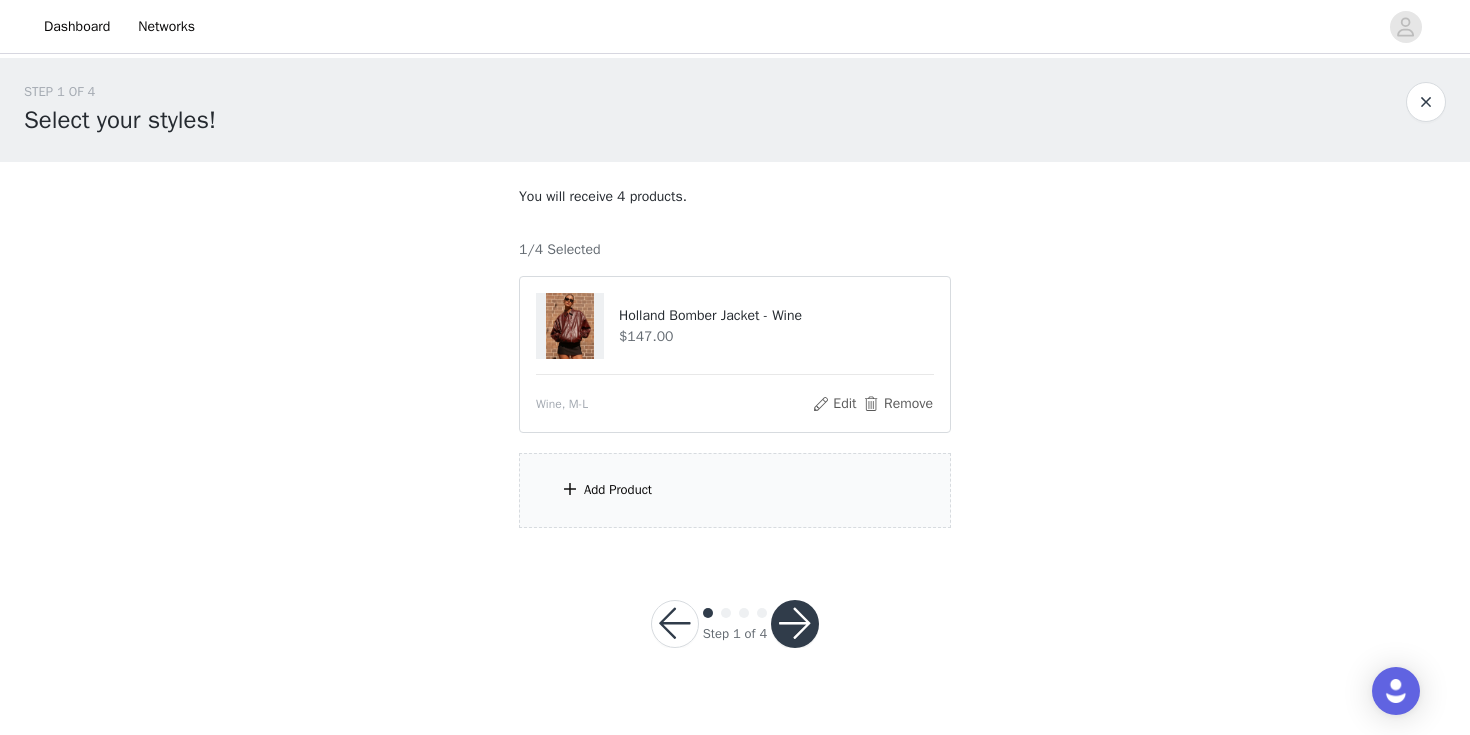 click on "Holland Bomber Jacket - Wine" at bounding box center [776, 315] 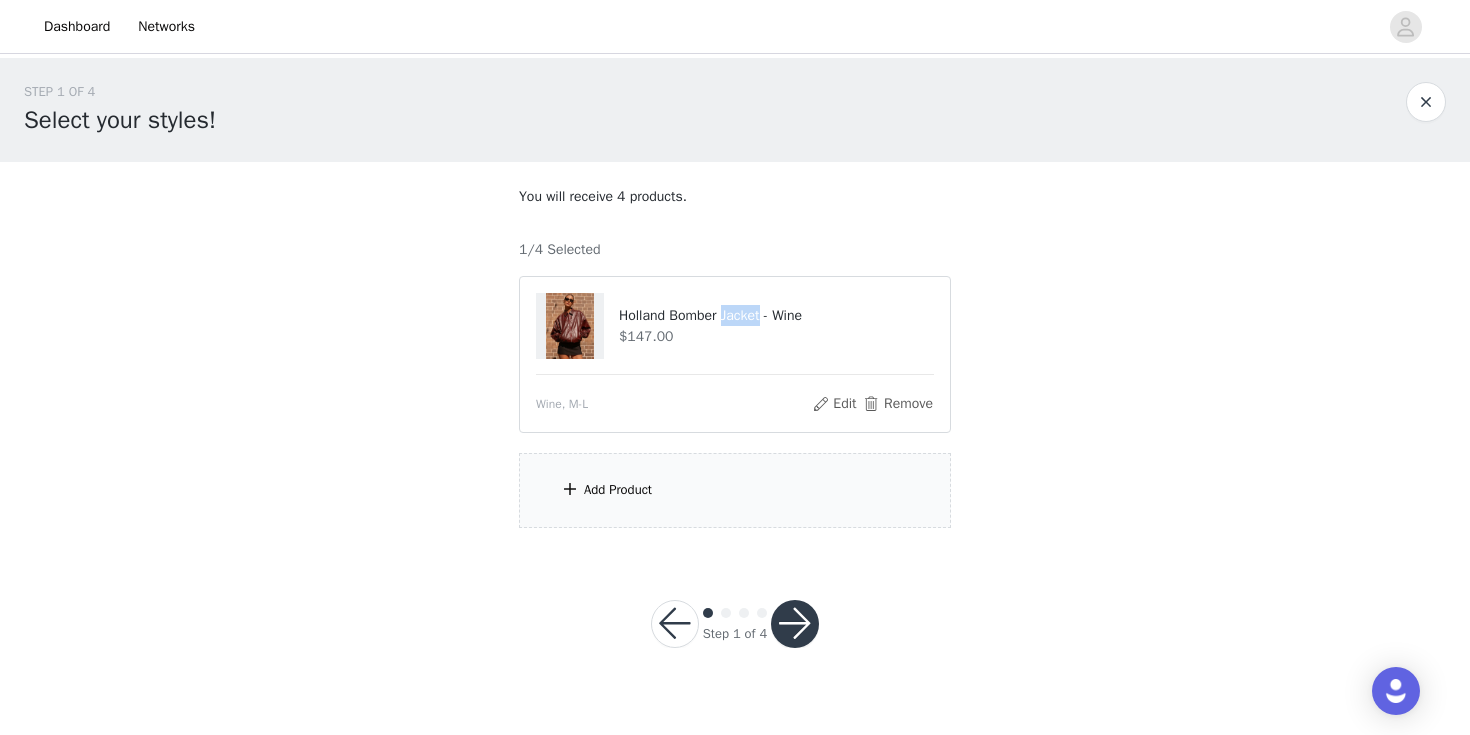 click on "Holland Bomber Jacket - Wine" at bounding box center (776, 315) 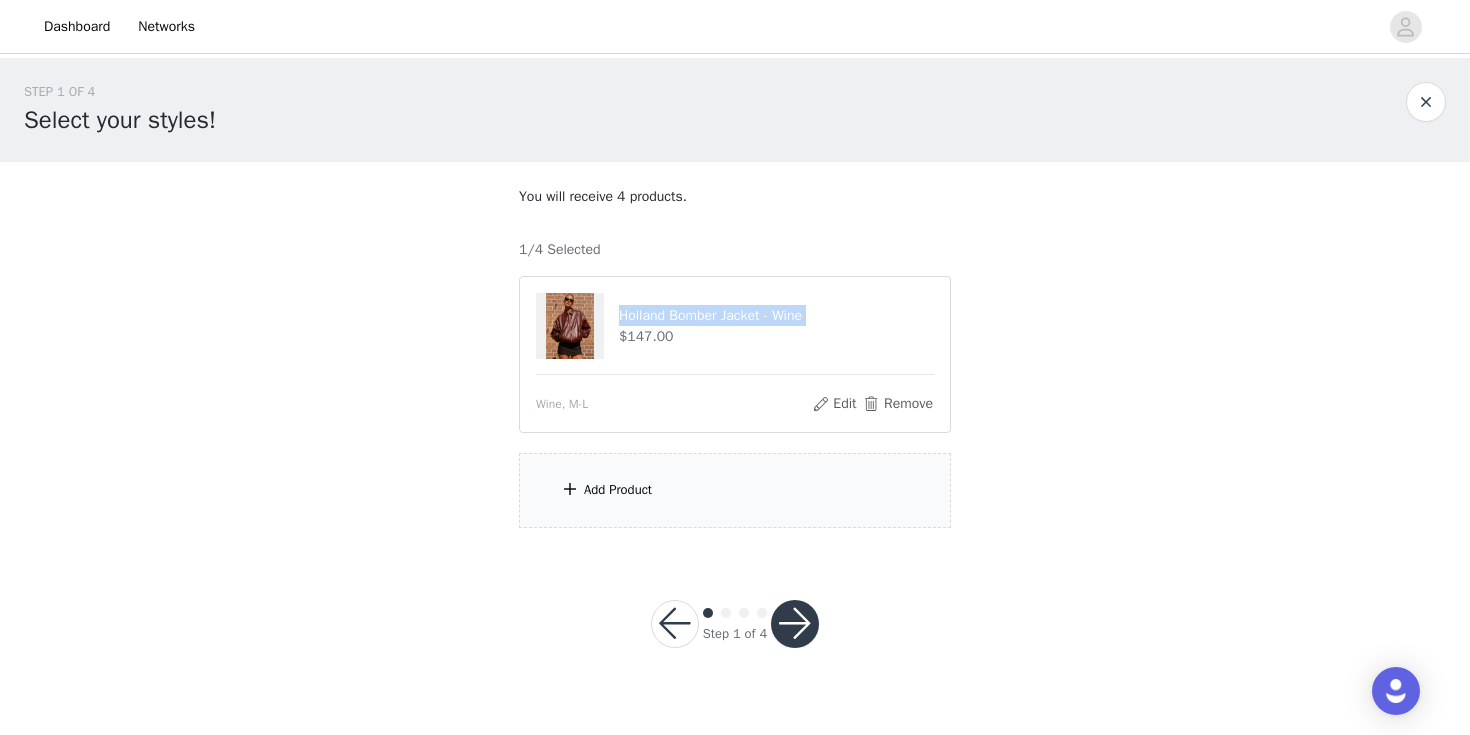 click on "Holland Bomber Jacket - Wine" at bounding box center [776, 315] 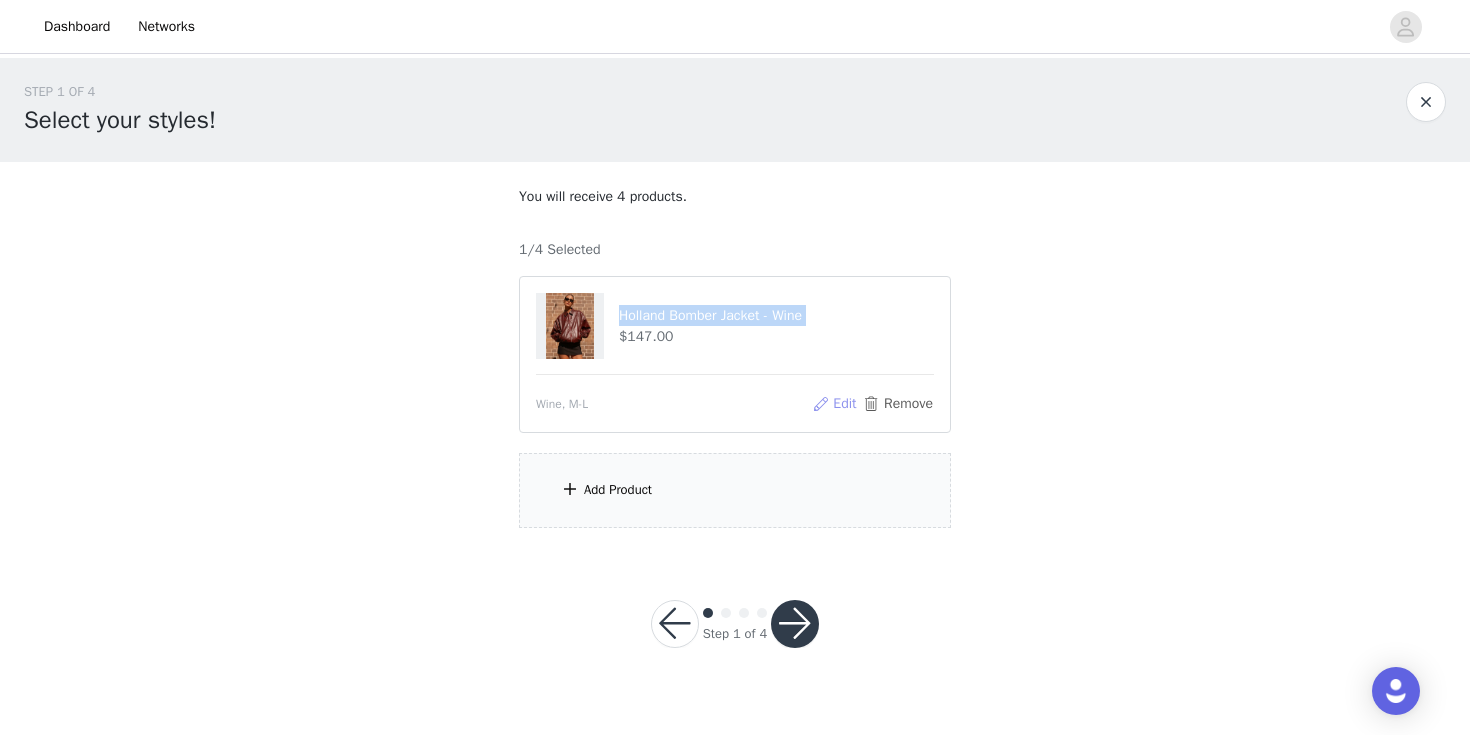 click on "Edit" at bounding box center [834, 404] 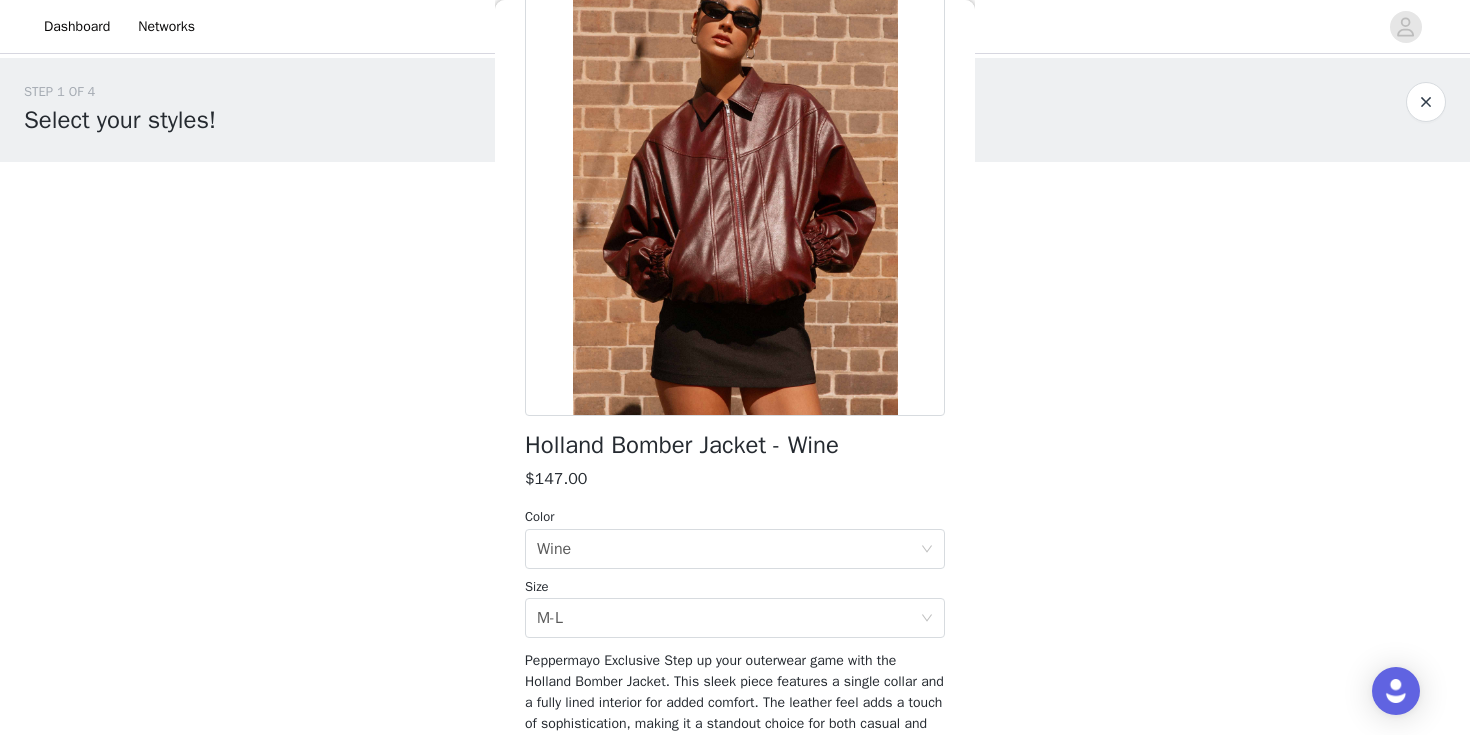 scroll, scrollTop: 181, scrollLeft: 0, axis: vertical 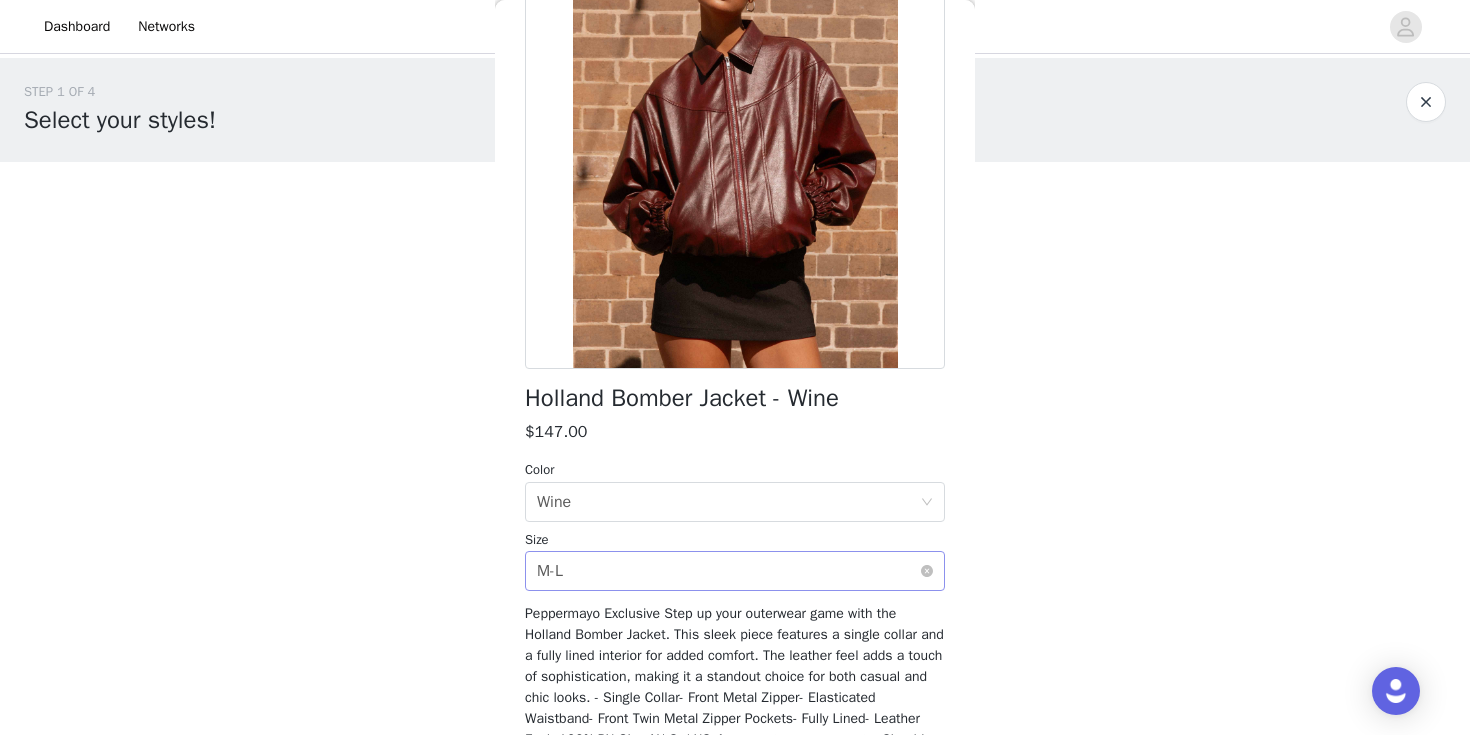 click on "Select size M-L" at bounding box center [728, 571] 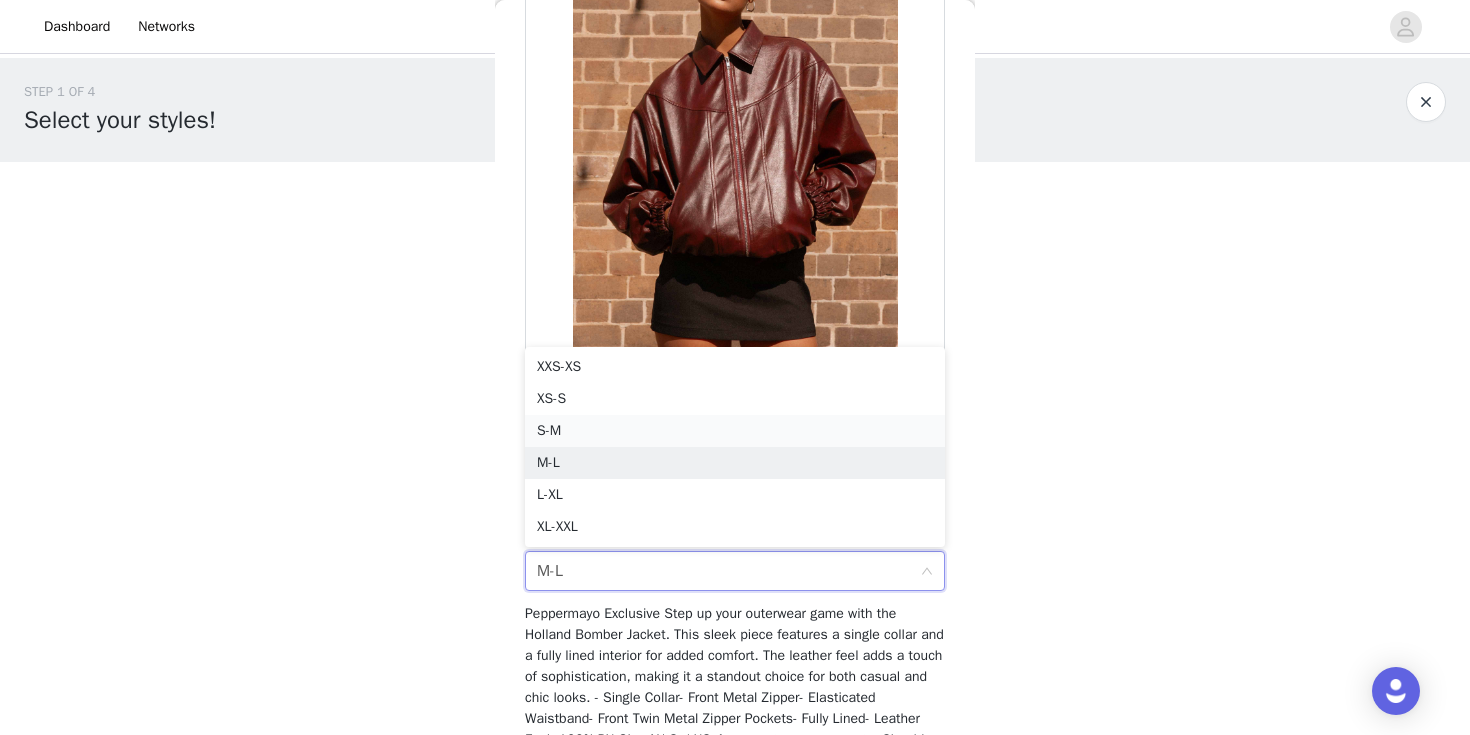 click on "S-M" at bounding box center (735, 431) 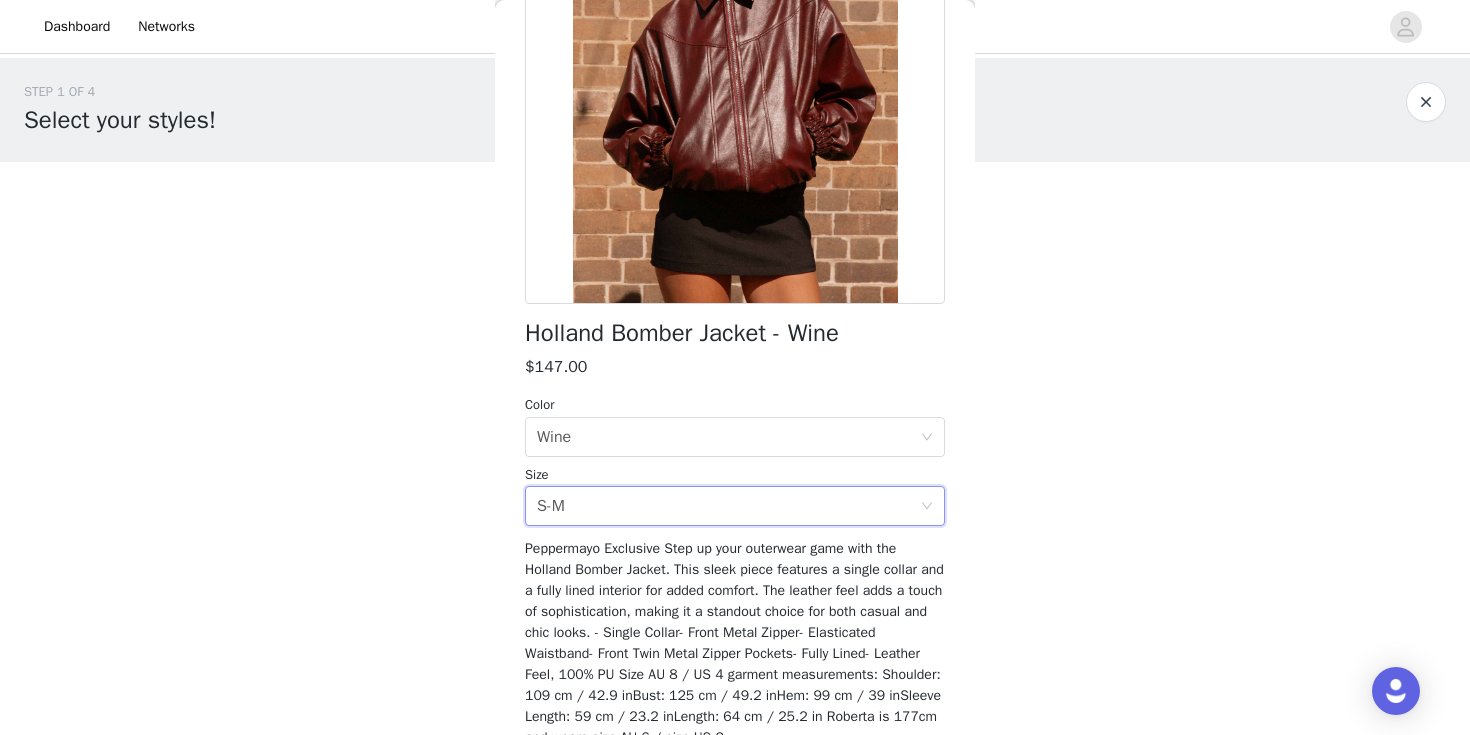scroll, scrollTop: 343, scrollLeft: 0, axis: vertical 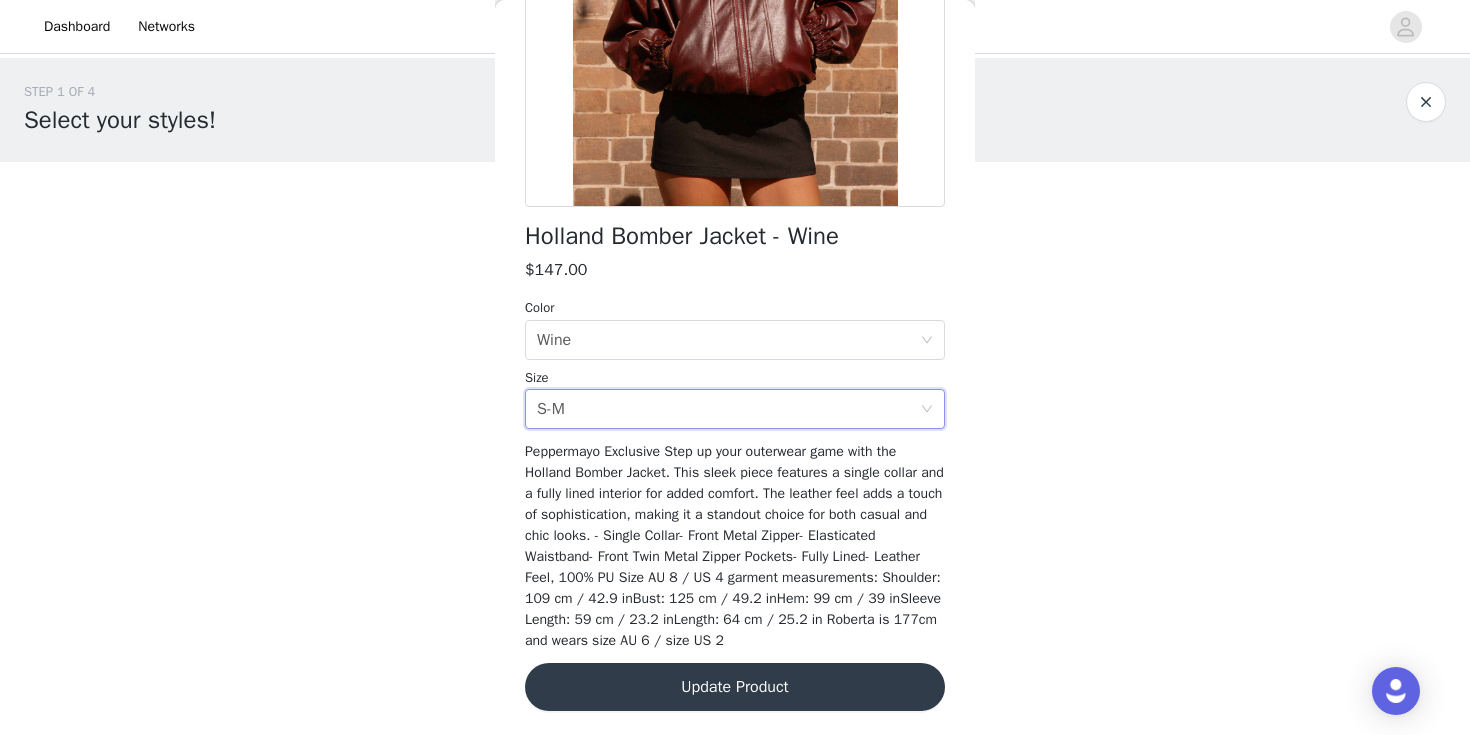 click on "Update Product" at bounding box center (735, 687) 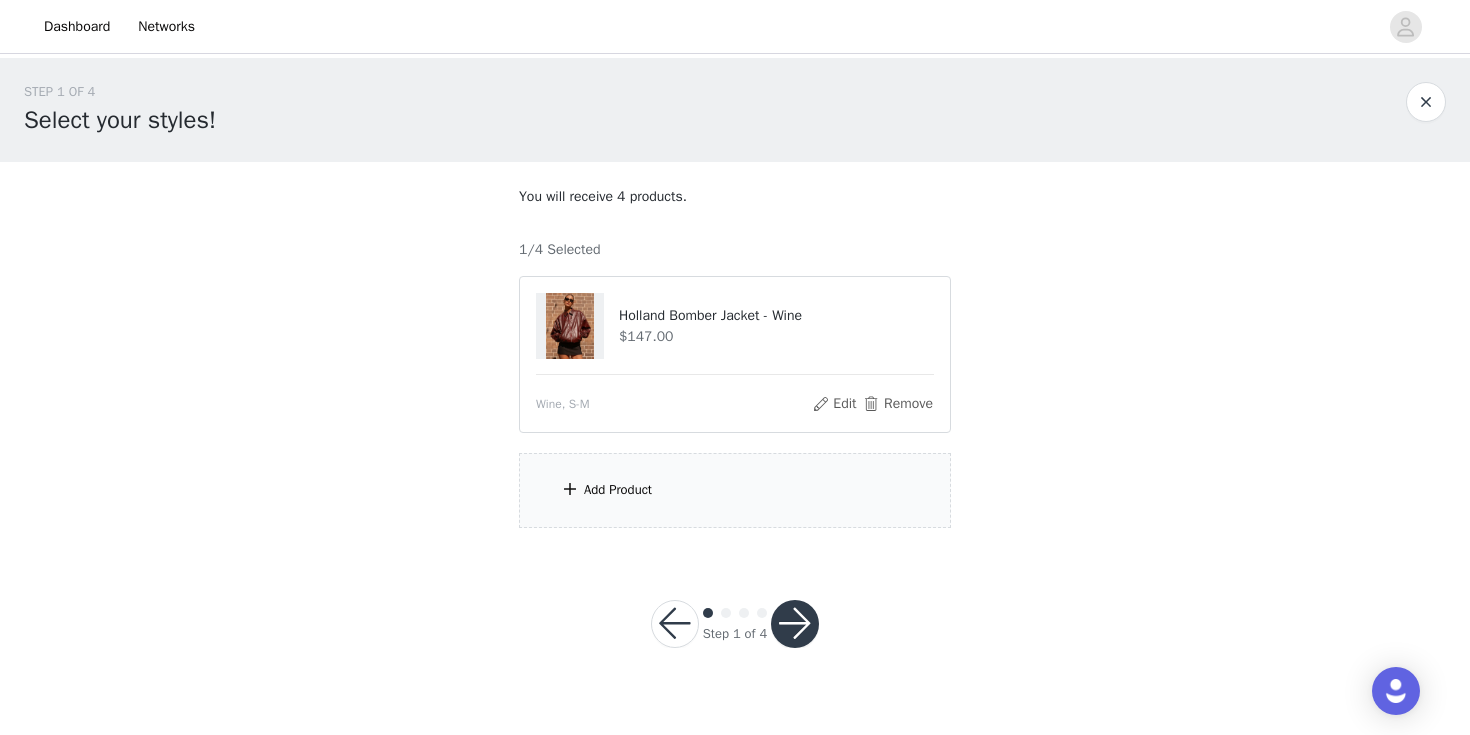 click on "Add Product" at bounding box center [735, 490] 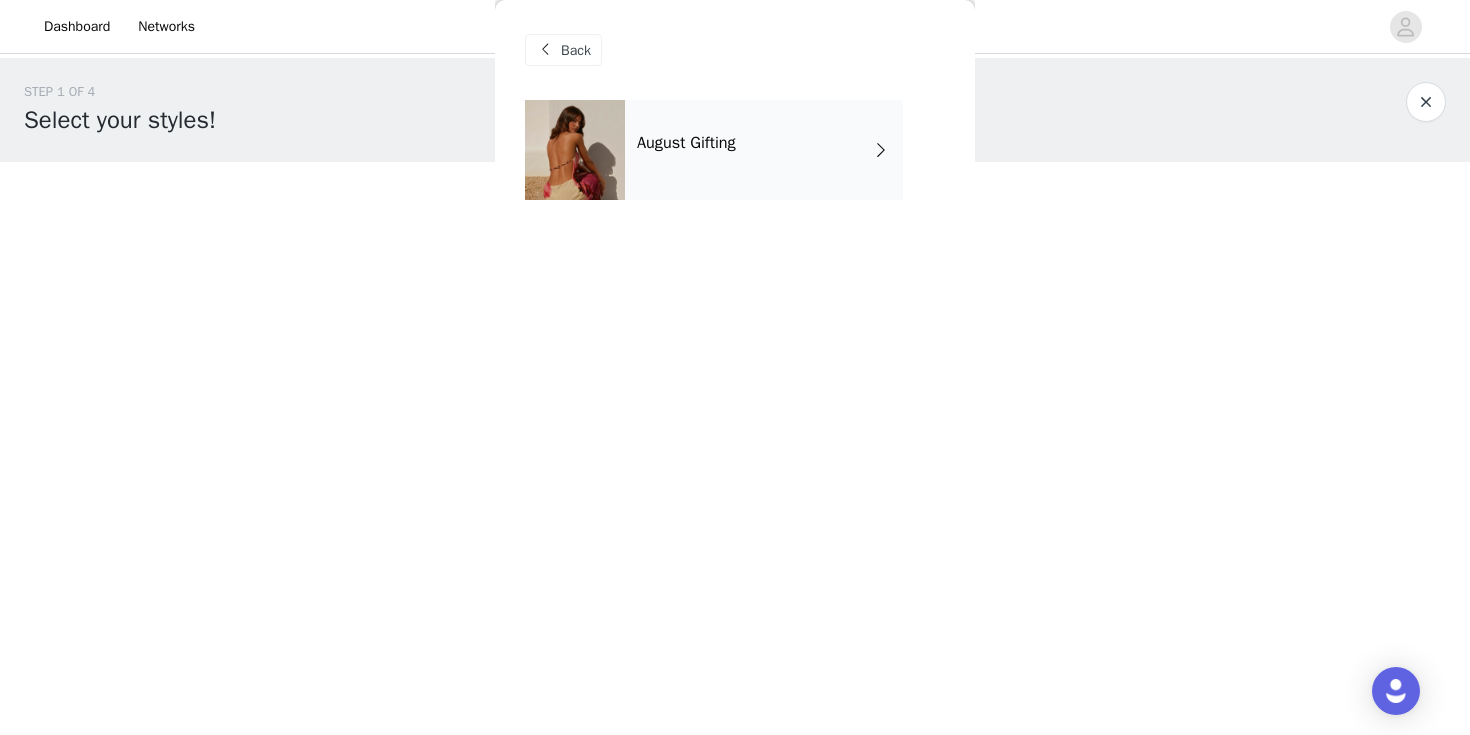 click on "August Gifting" at bounding box center [764, 150] 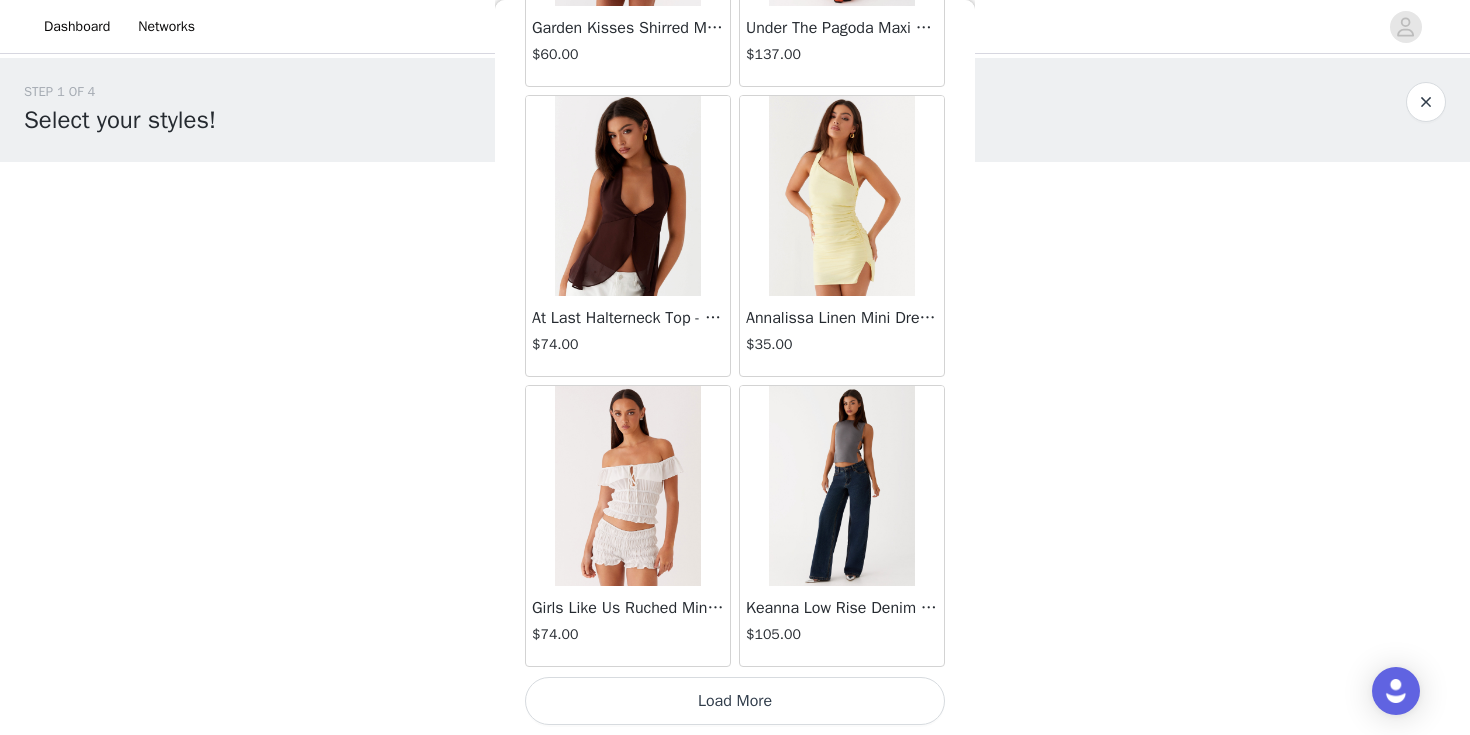 click on "Load More" at bounding box center (735, 701) 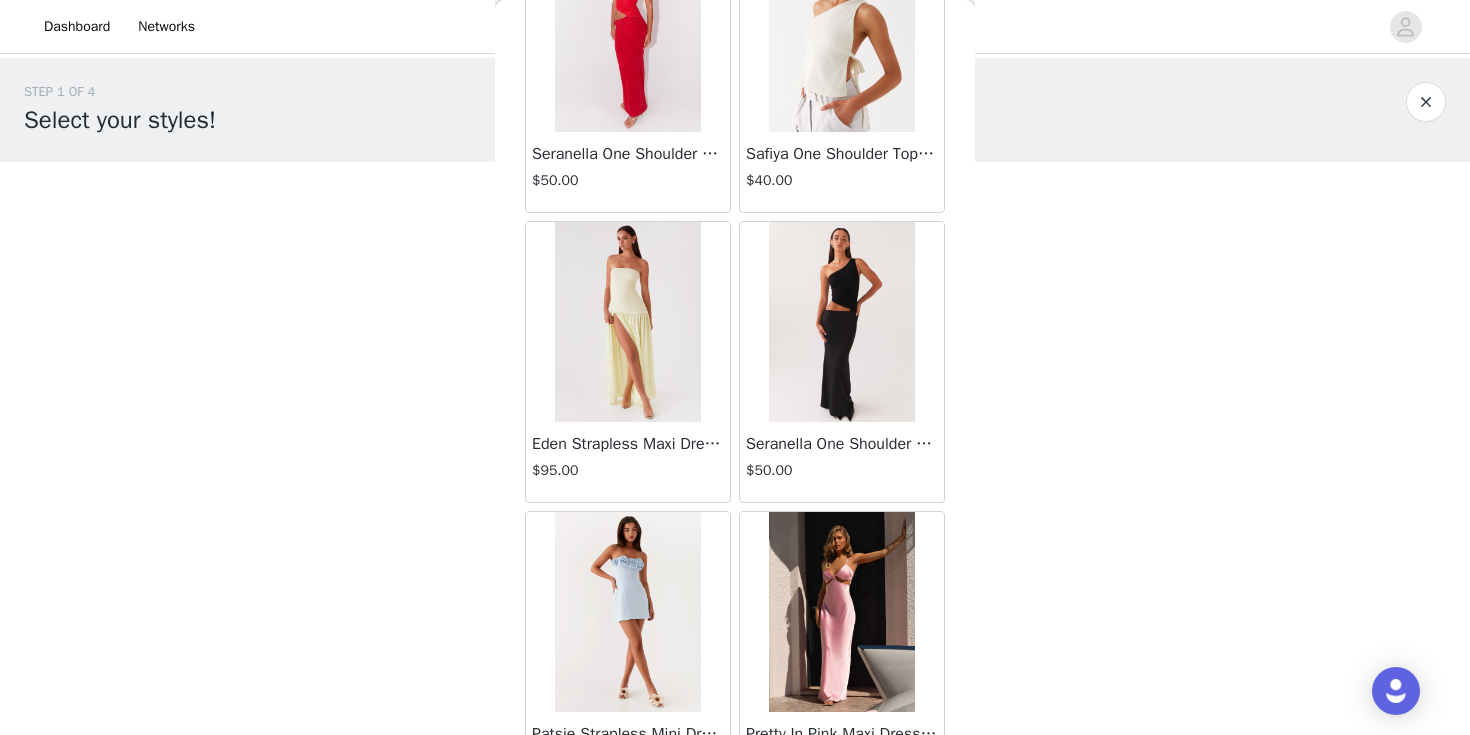 scroll, scrollTop: 5225, scrollLeft: 0, axis: vertical 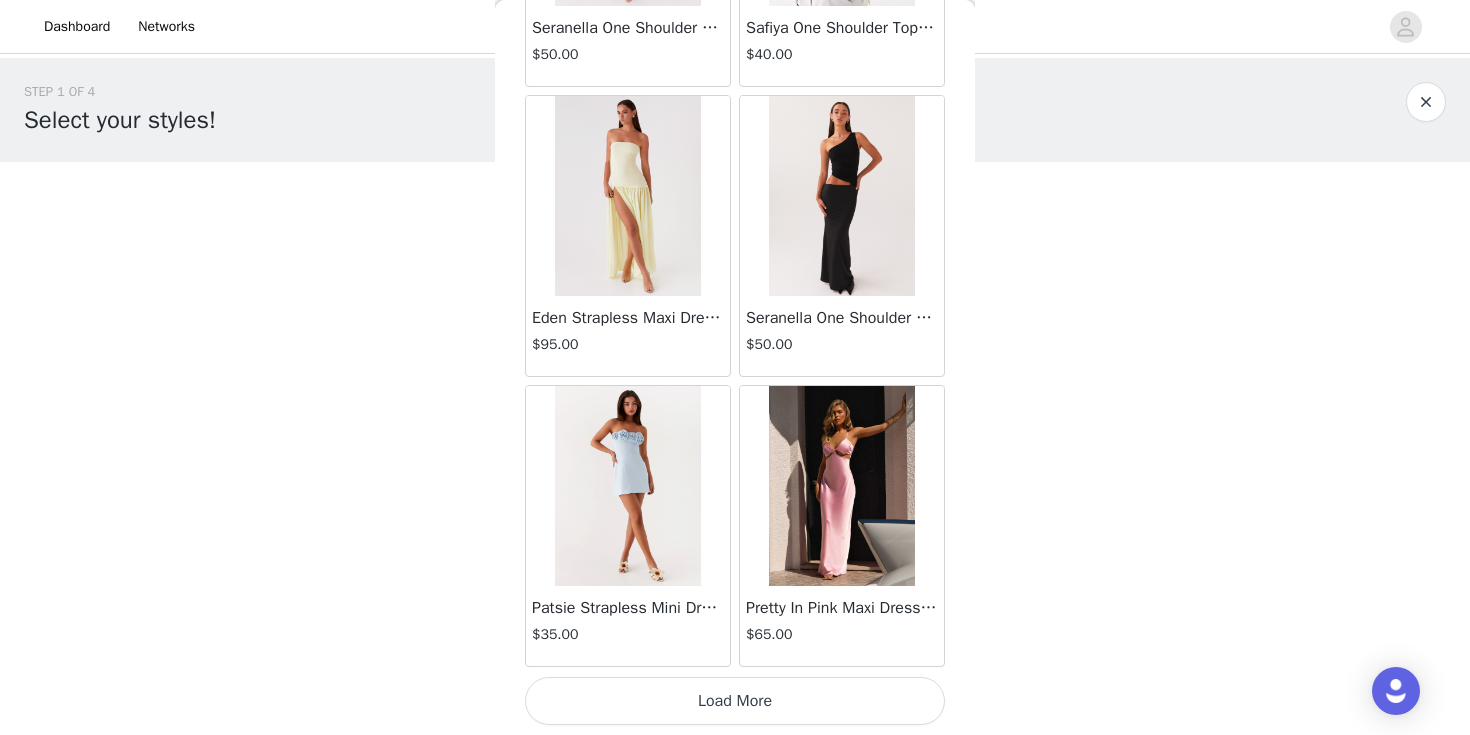 click on "Load More" at bounding box center (735, 701) 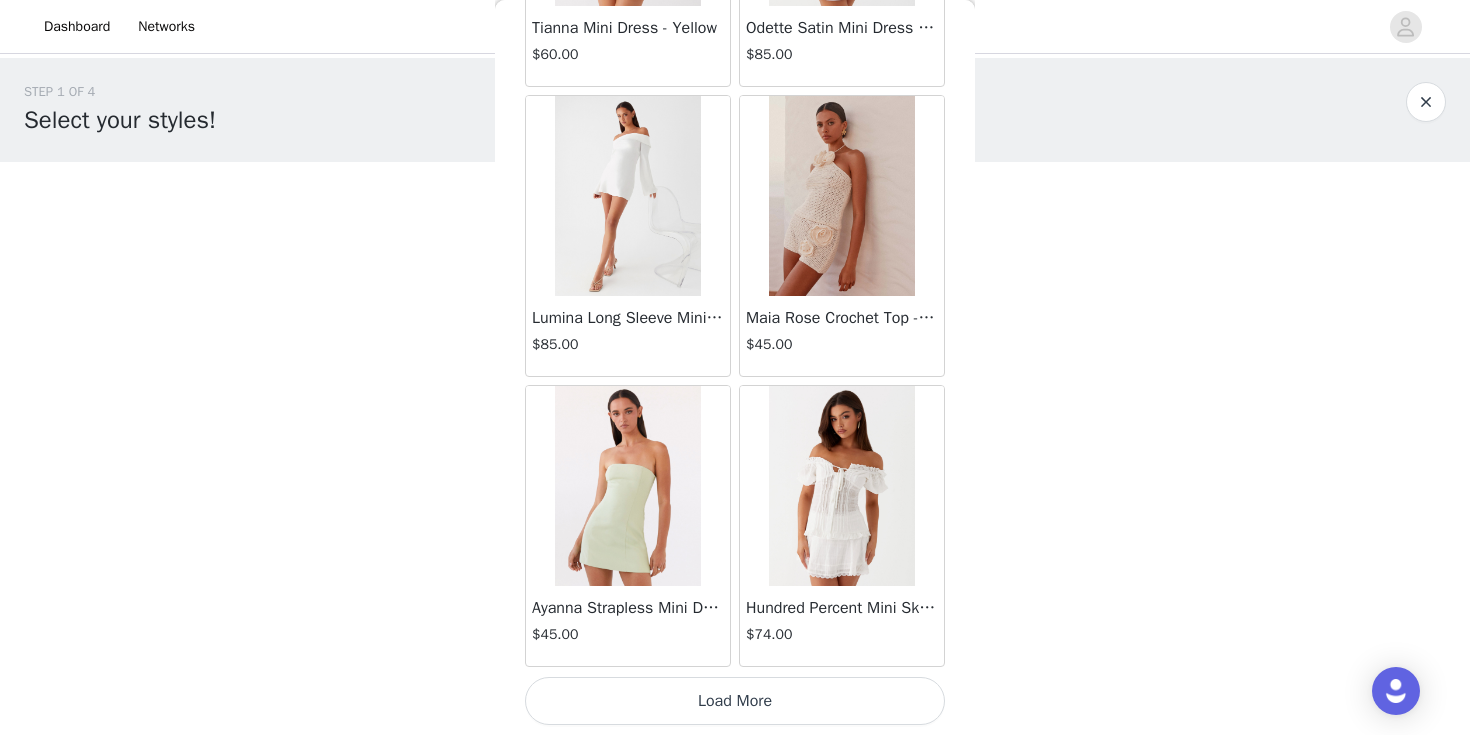 click on "Load More" at bounding box center (735, 701) 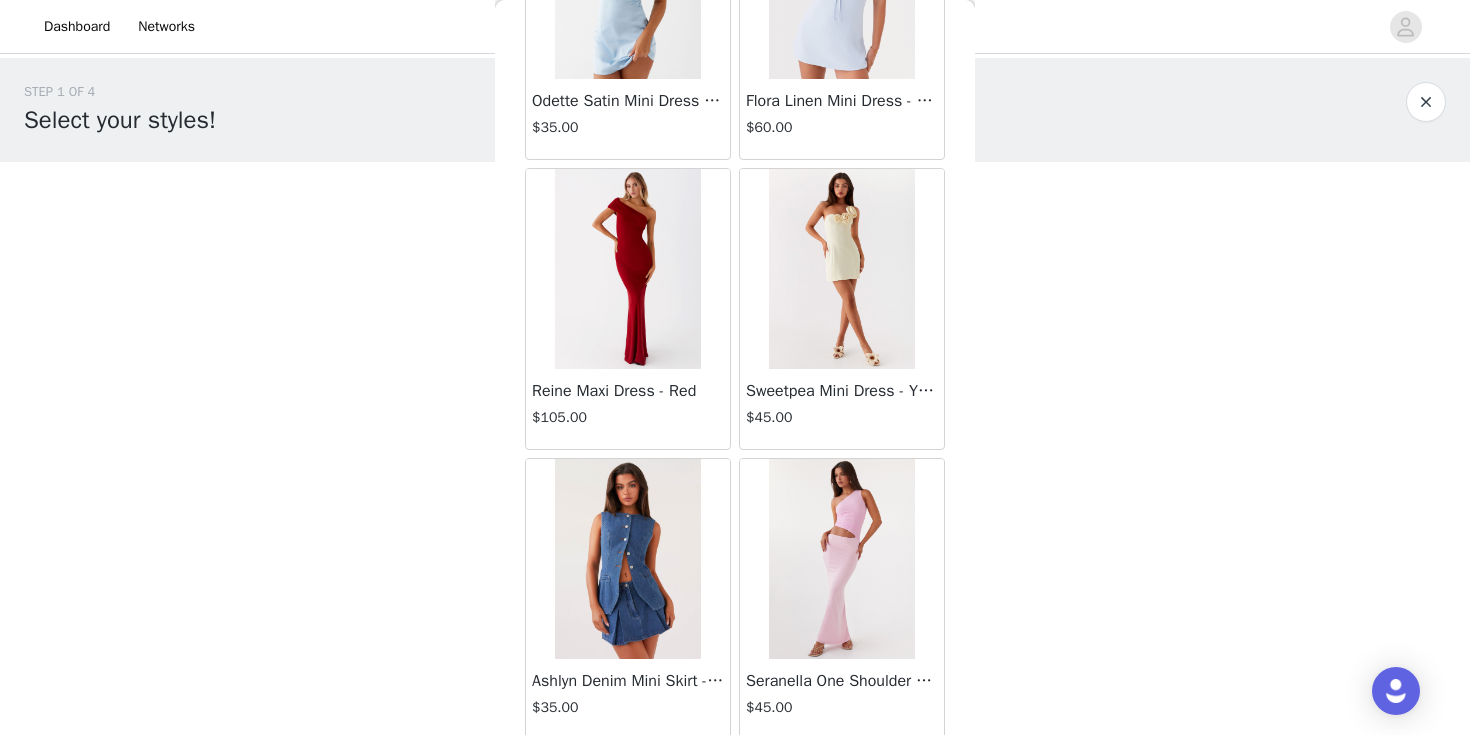 scroll, scrollTop: 11025, scrollLeft: 0, axis: vertical 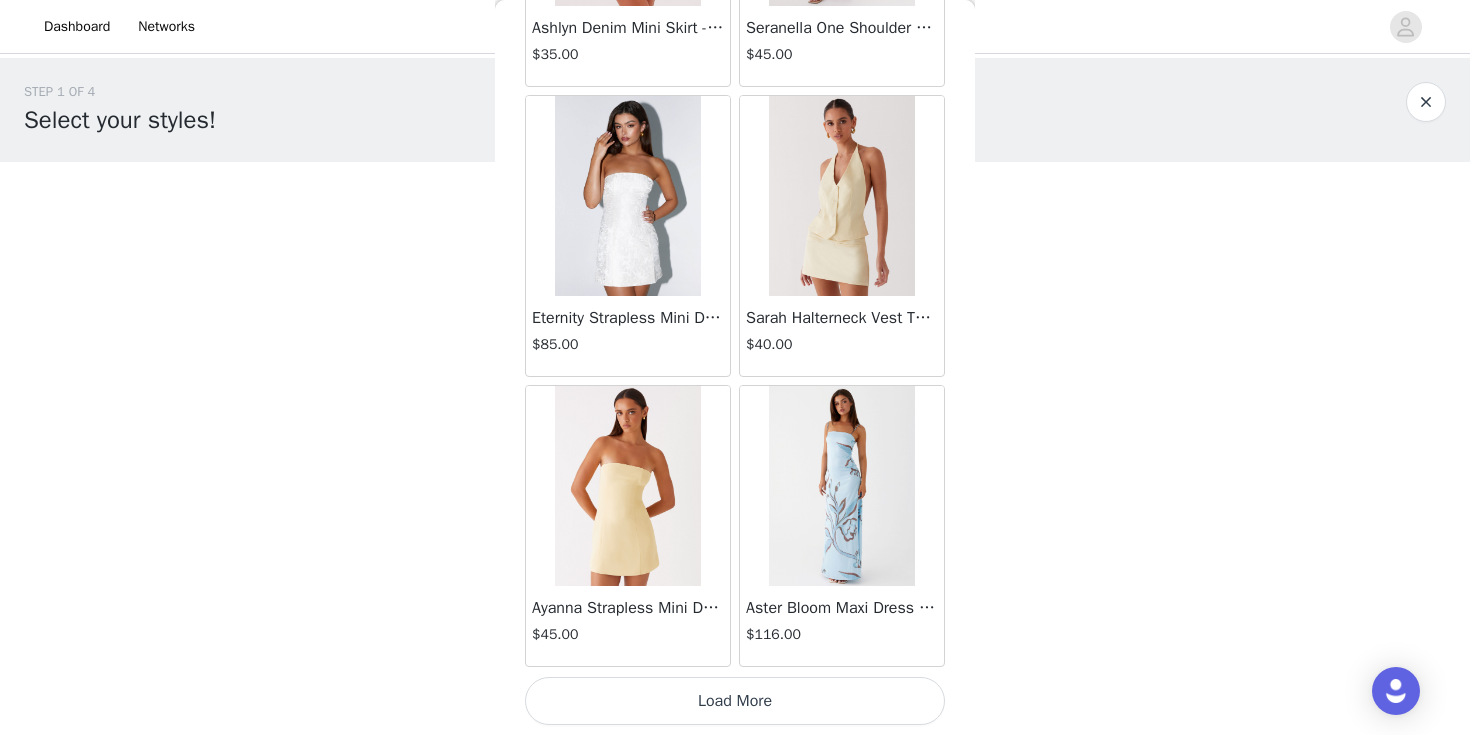 click on "Load More" at bounding box center [735, 701] 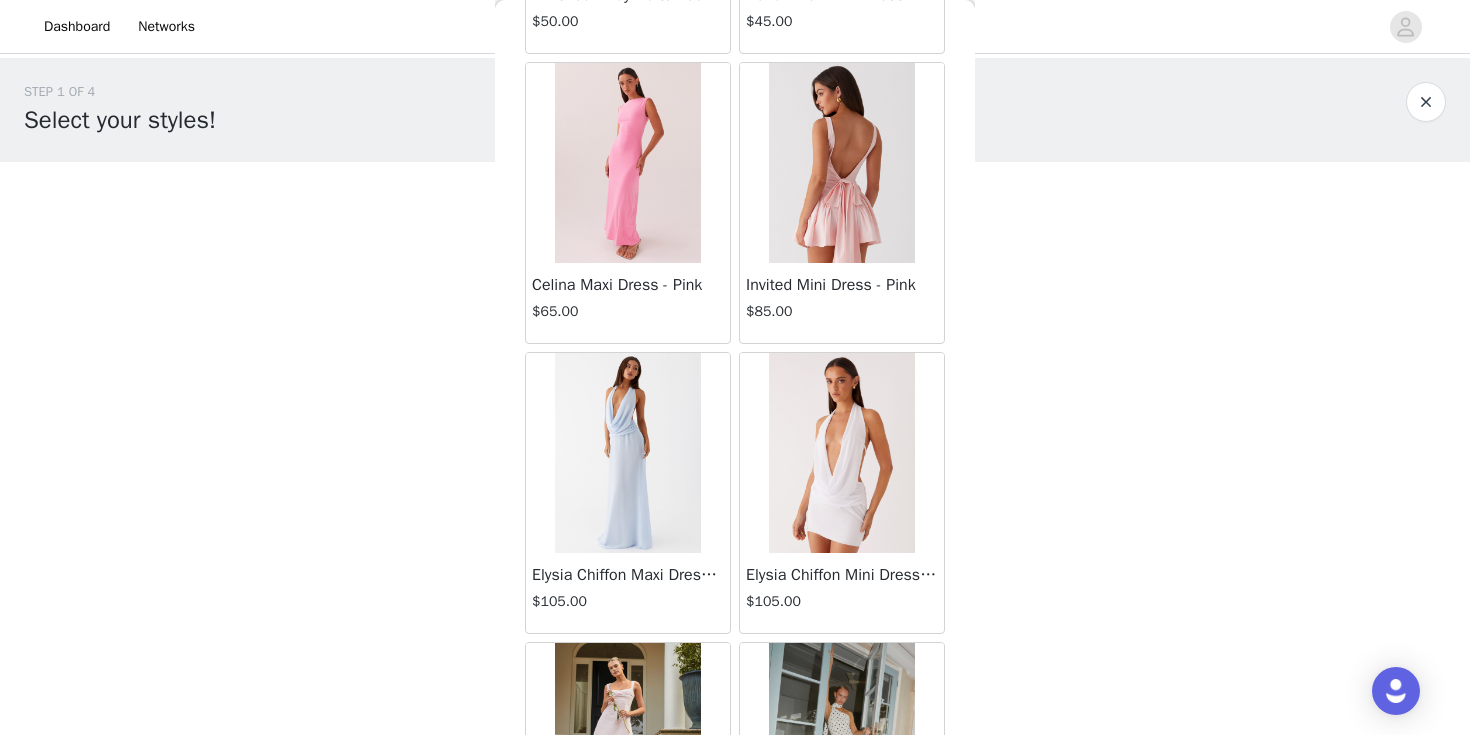 scroll, scrollTop: 13925, scrollLeft: 0, axis: vertical 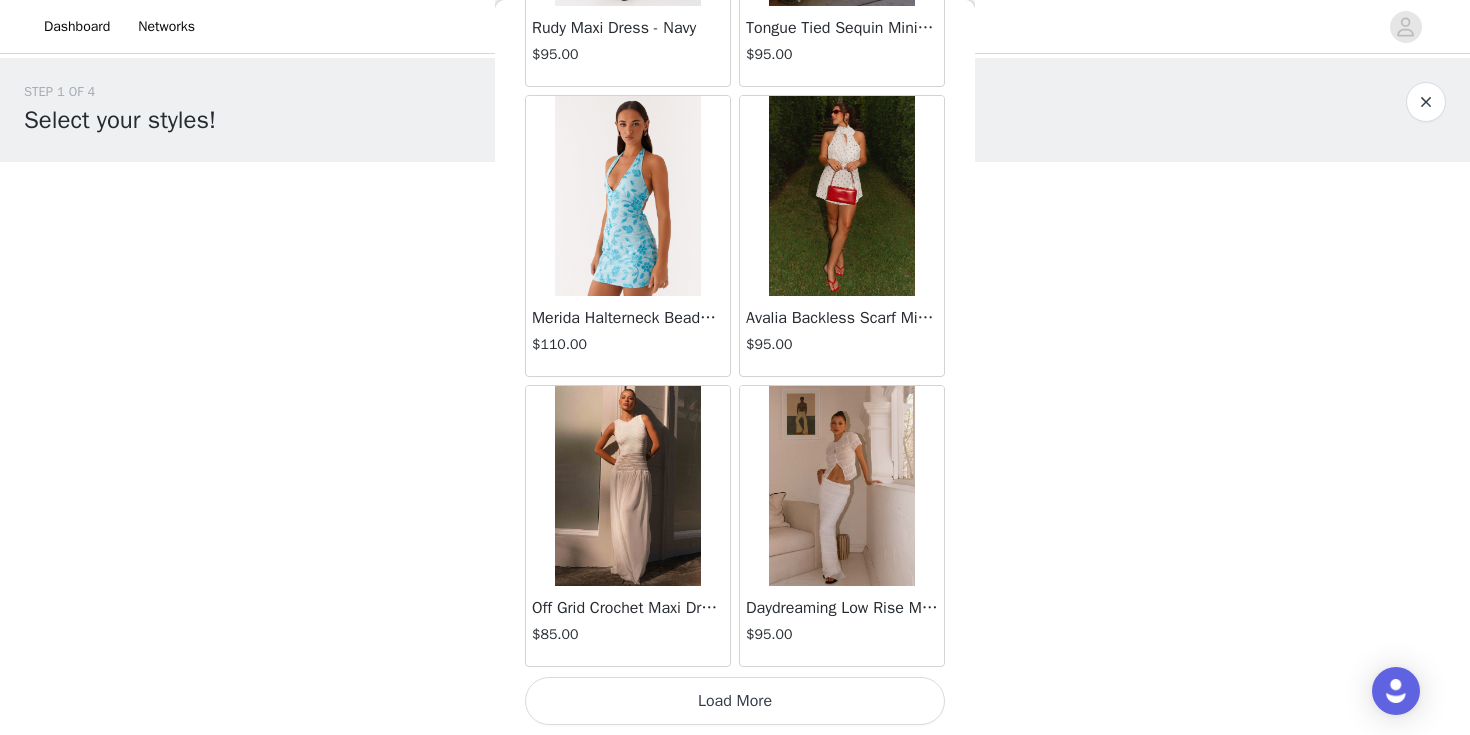 click on "Load More" at bounding box center (735, 701) 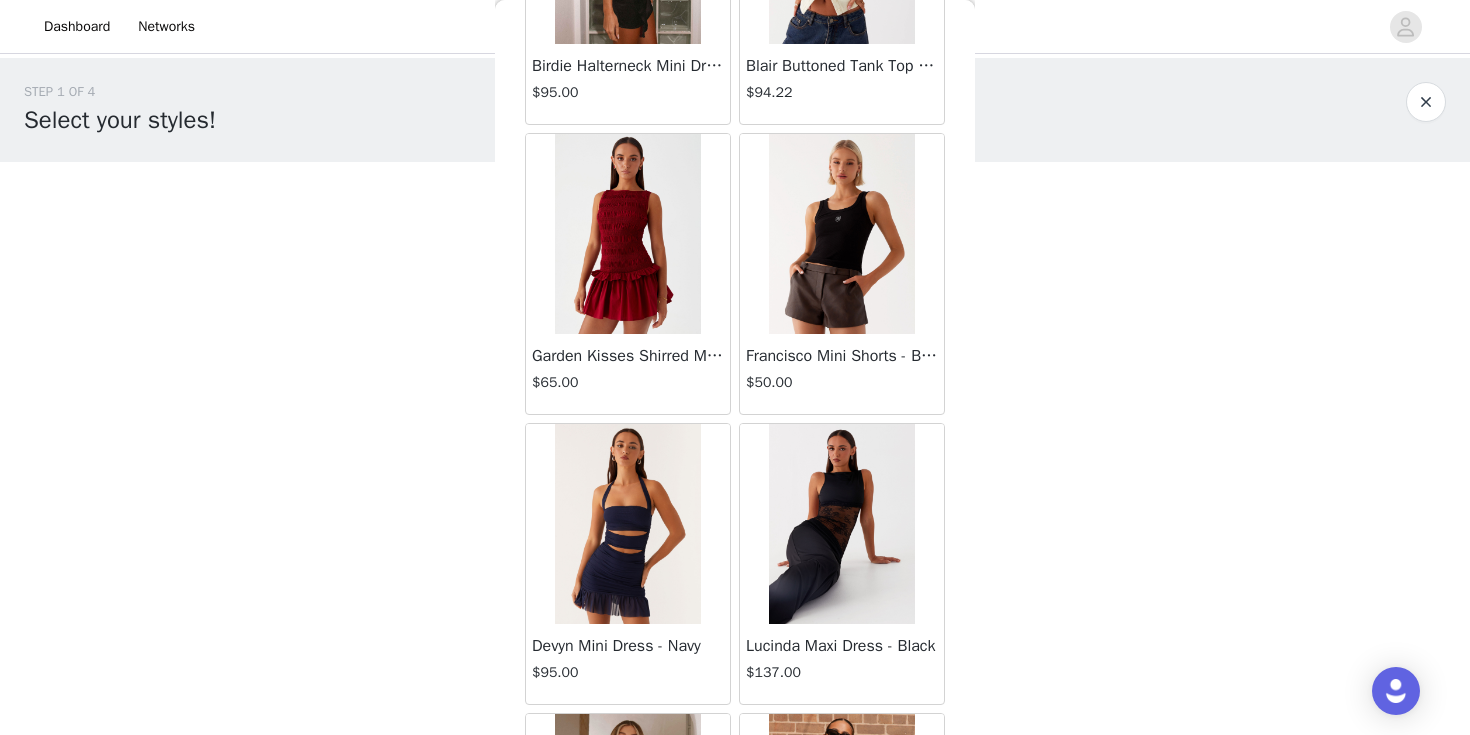scroll, scrollTop: 16825, scrollLeft: 0, axis: vertical 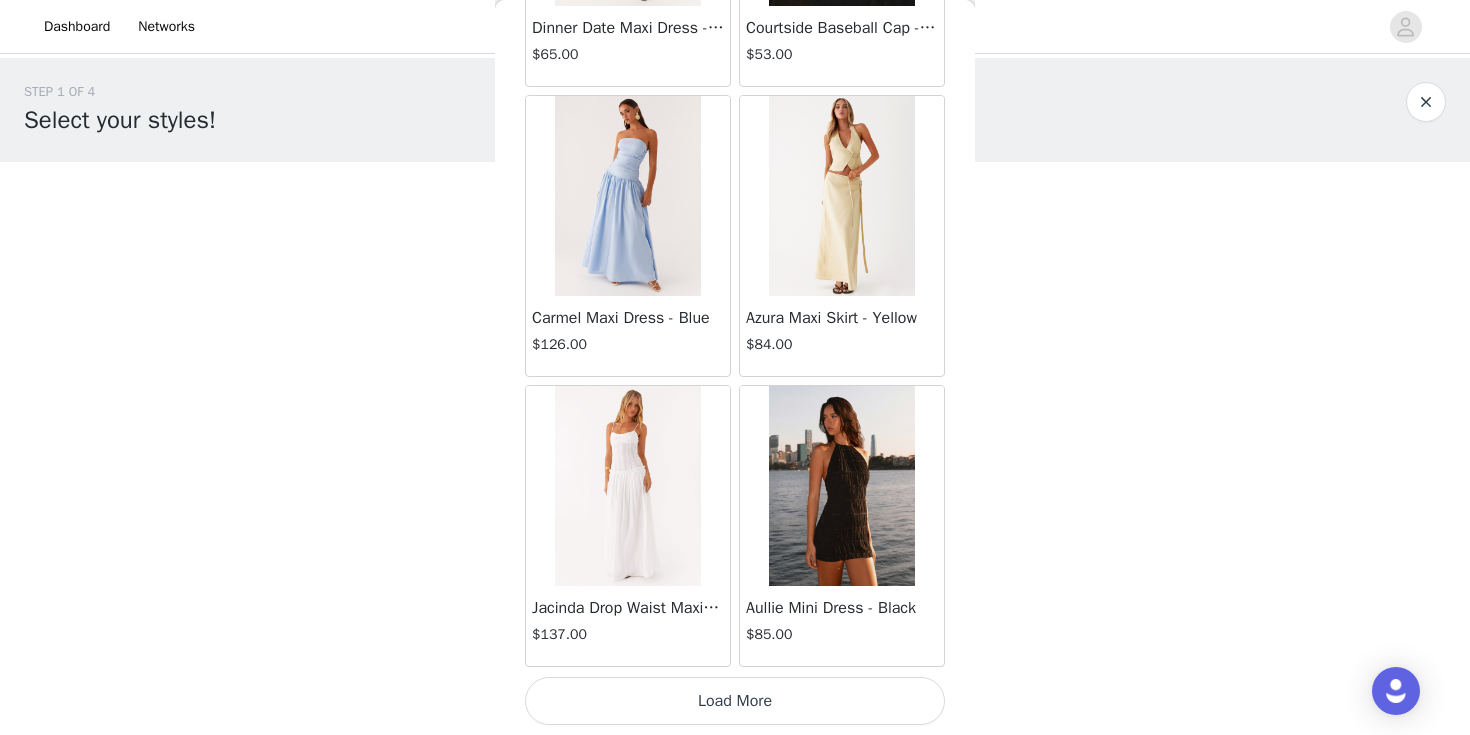 click on "Load More" at bounding box center [735, 701] 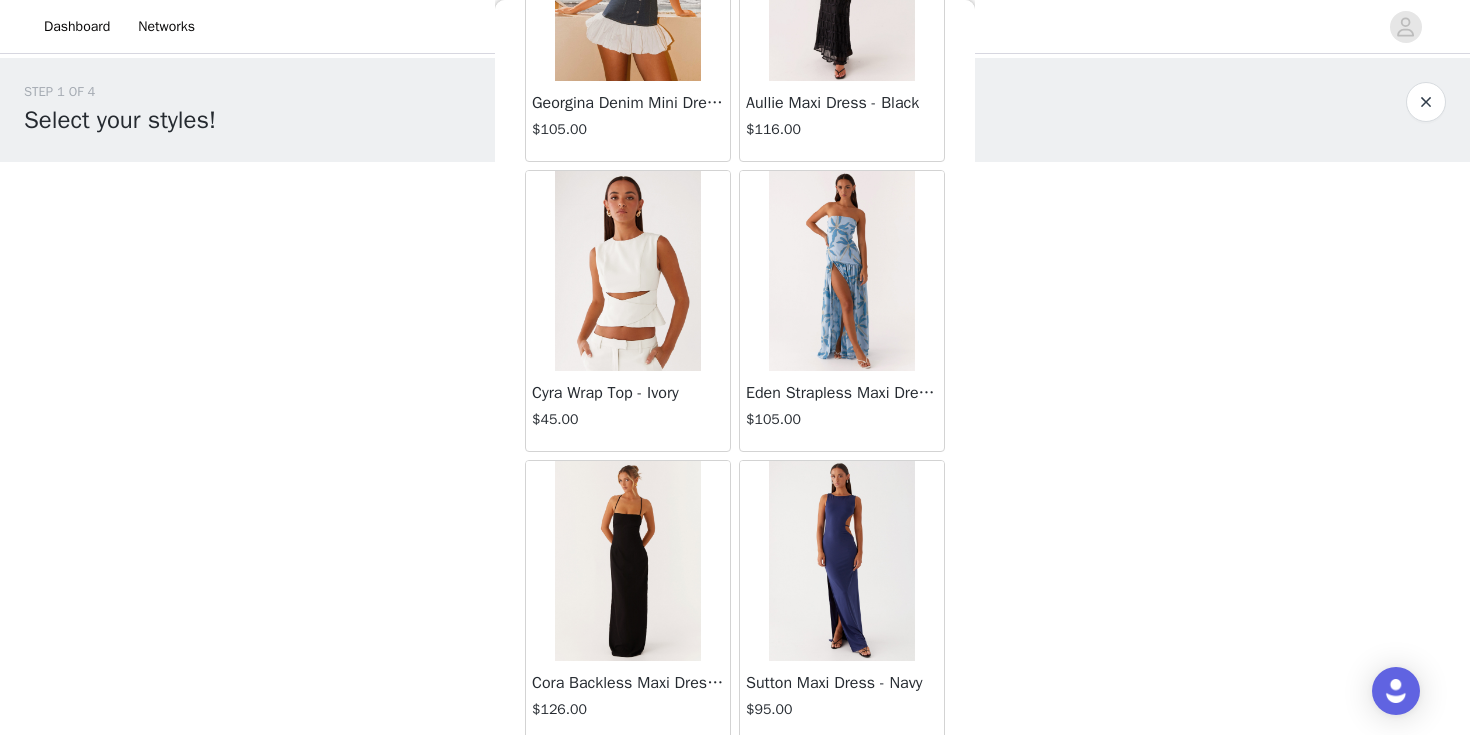 scroll, scrollTop: 19725, scrollLeft: 0, axis: vertical 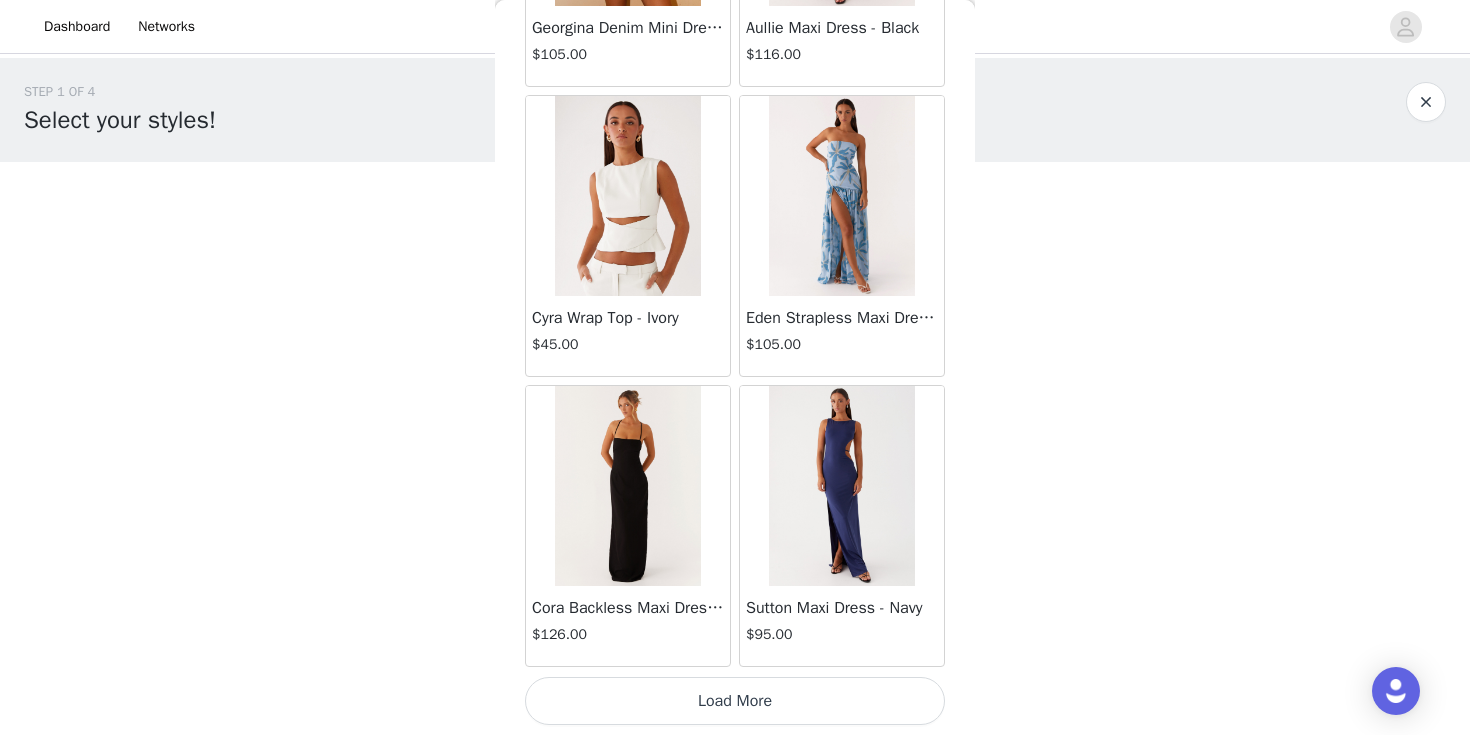 click on "Load More" at bounding box center [735, 701] 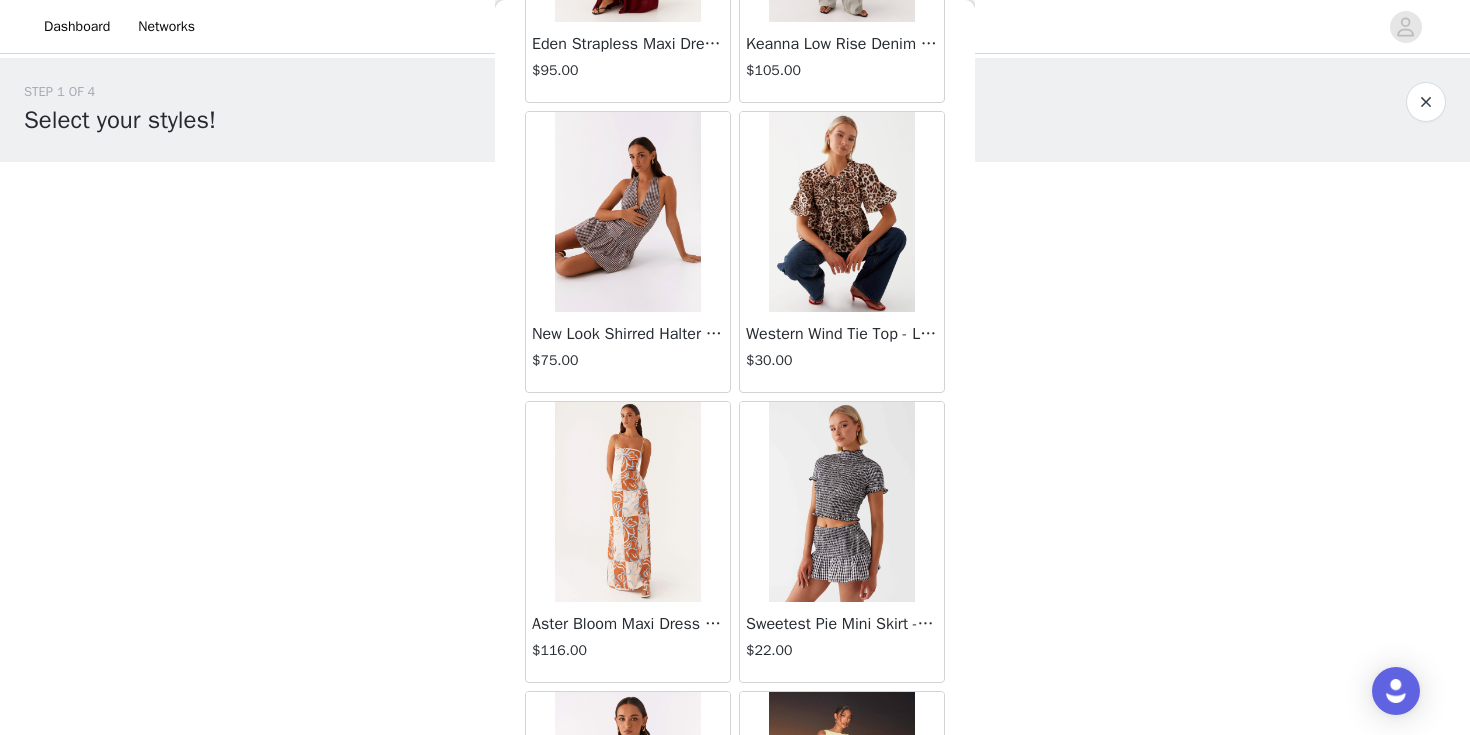 scroll, scrollTop: 22625, scrollLeft: 0, axis: vertical 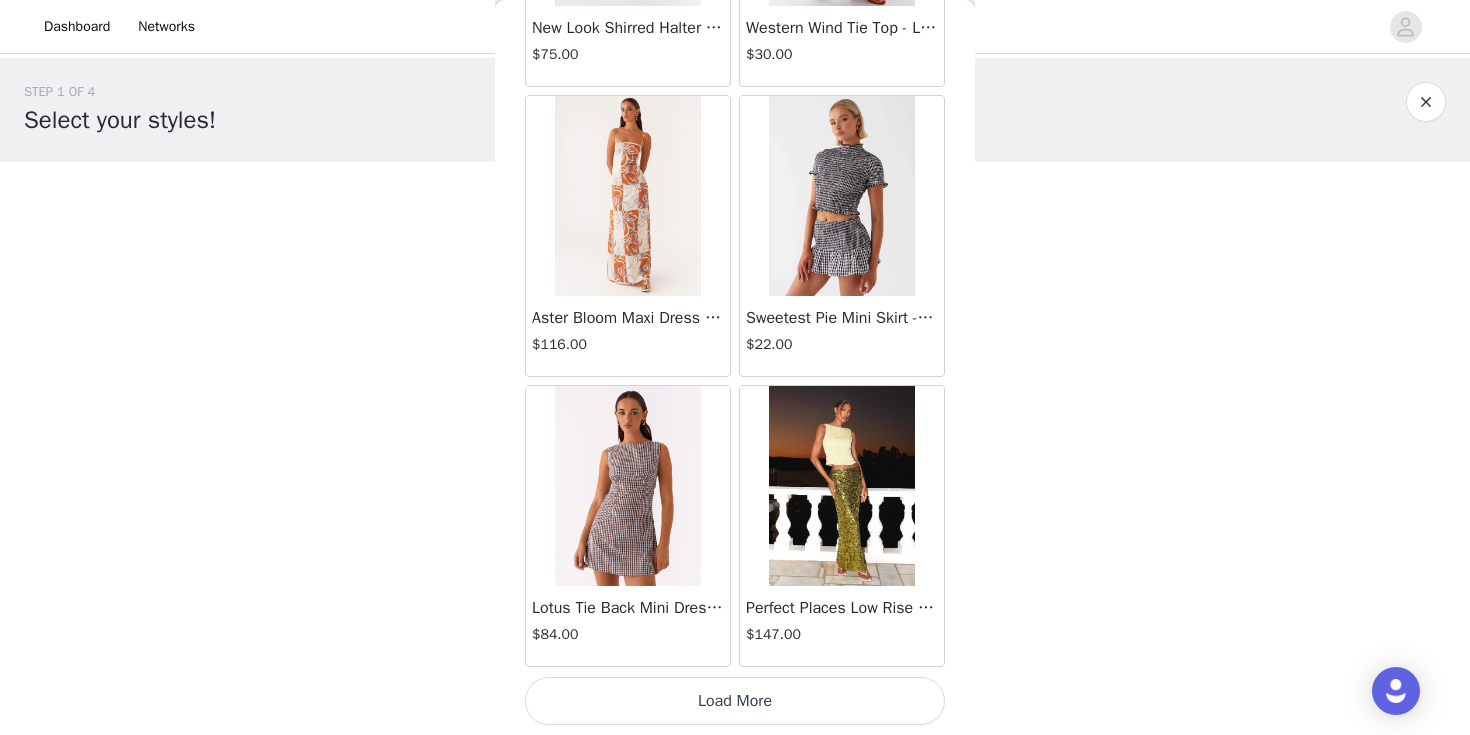 click on "Load More" at bounding box center (735, 701) 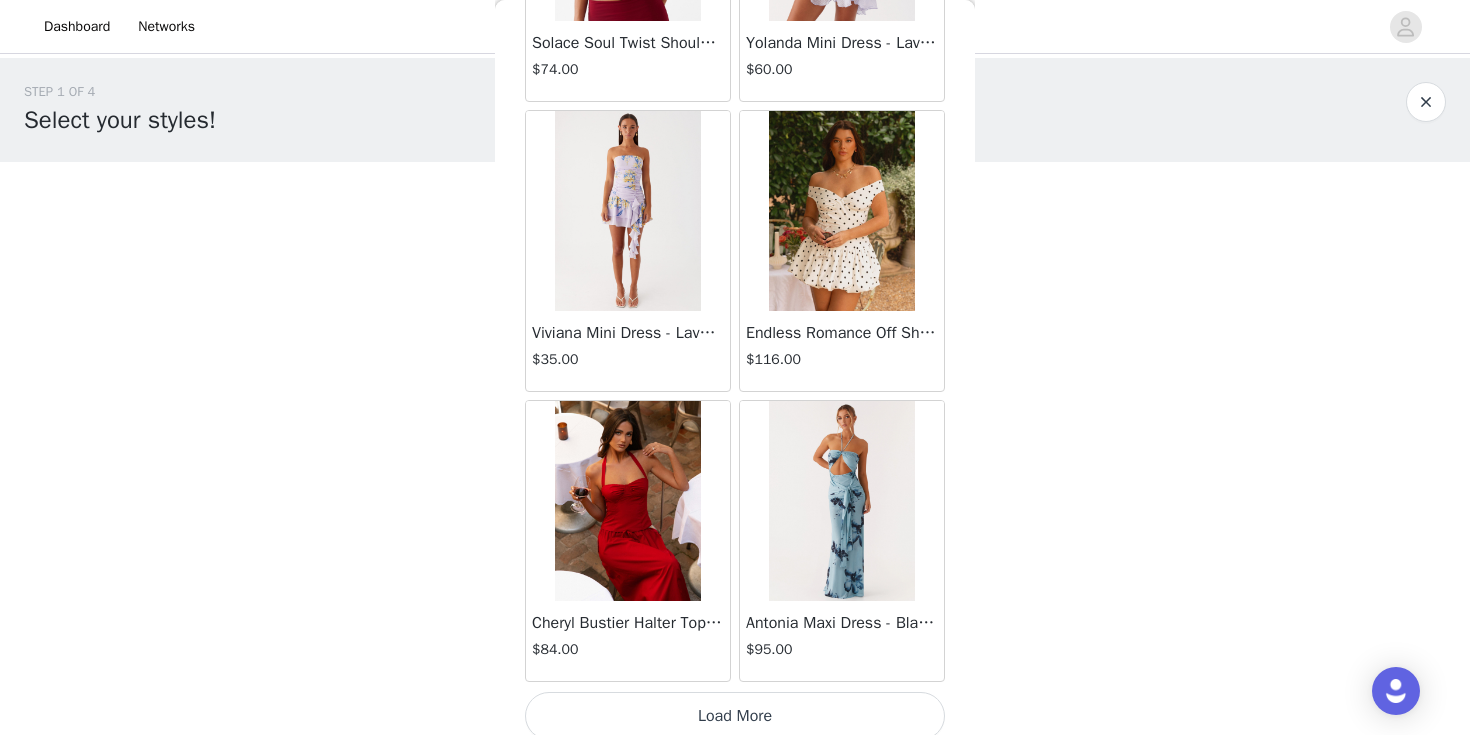 scroll, scrollTop: 25525, scrollLeft: 0, axis: vertical 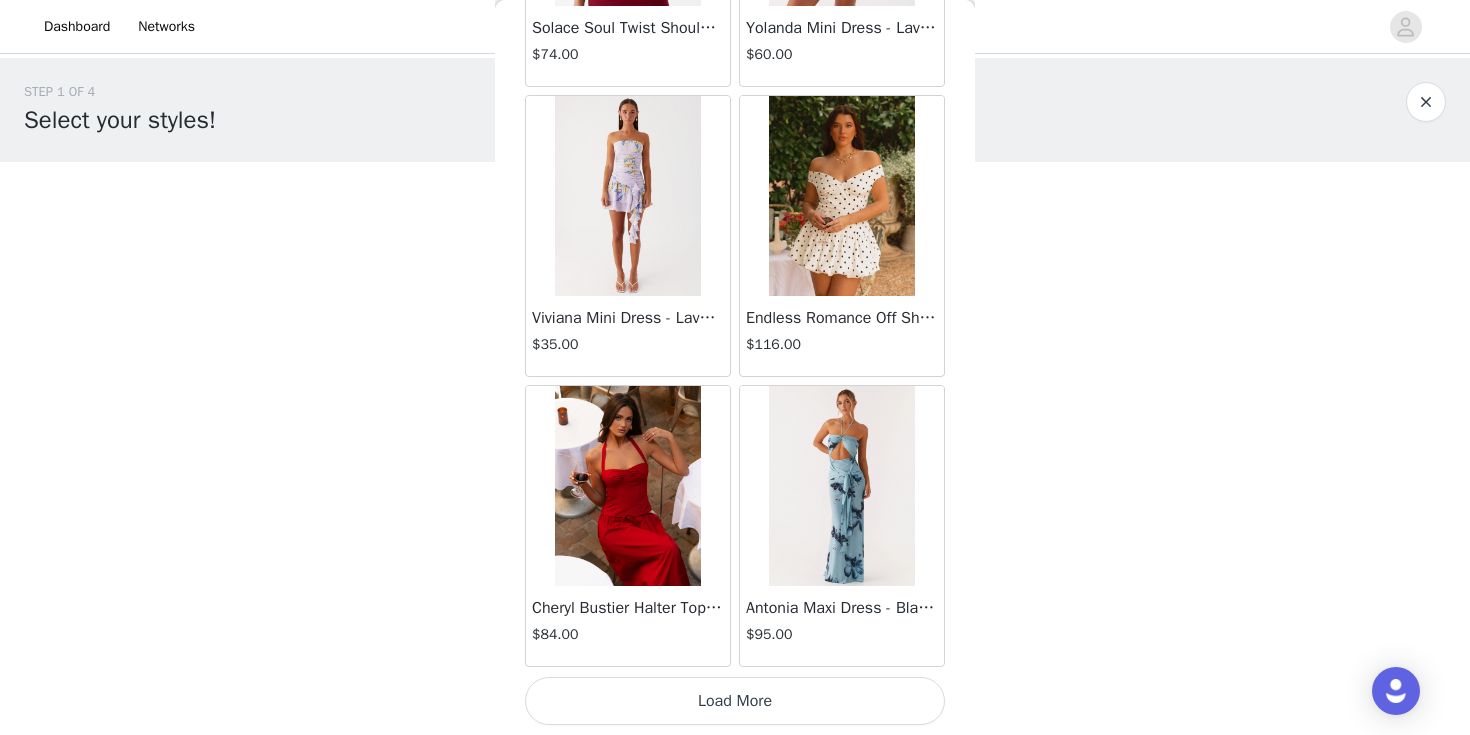 click on "Load More" at bounding box center [735, 701] 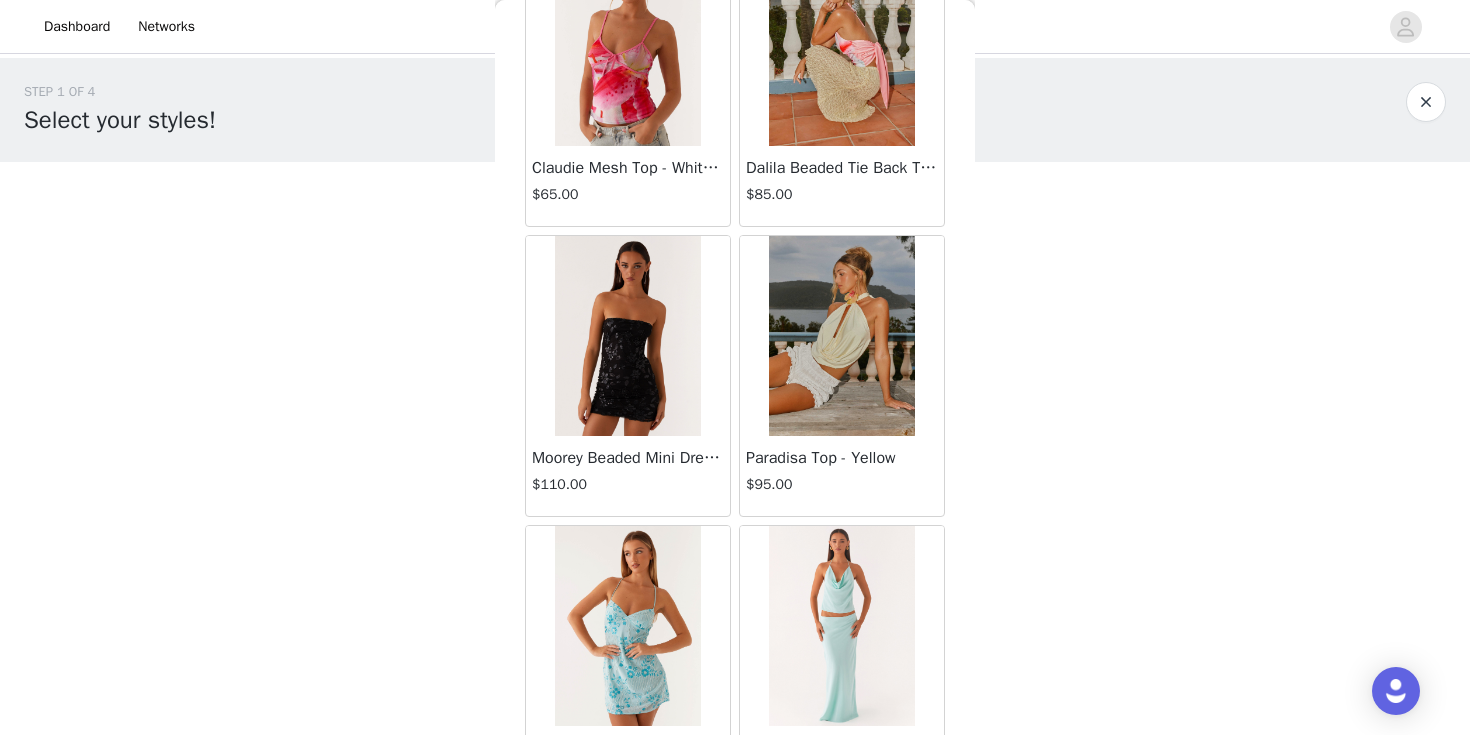 scroll, scrollTop: 28425, scrollLeft: 0, axis: vertical 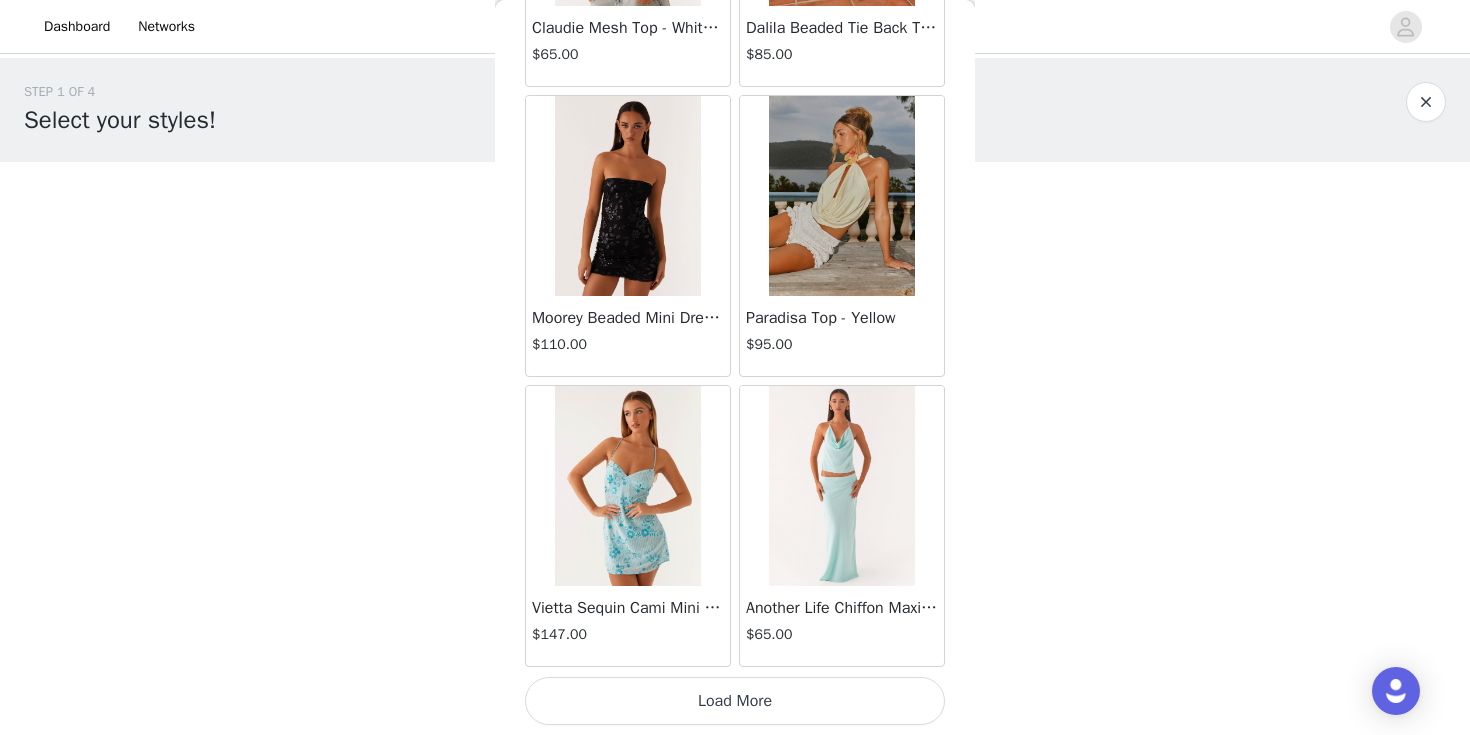 click on "Load More" at bounding box center (735, 701) 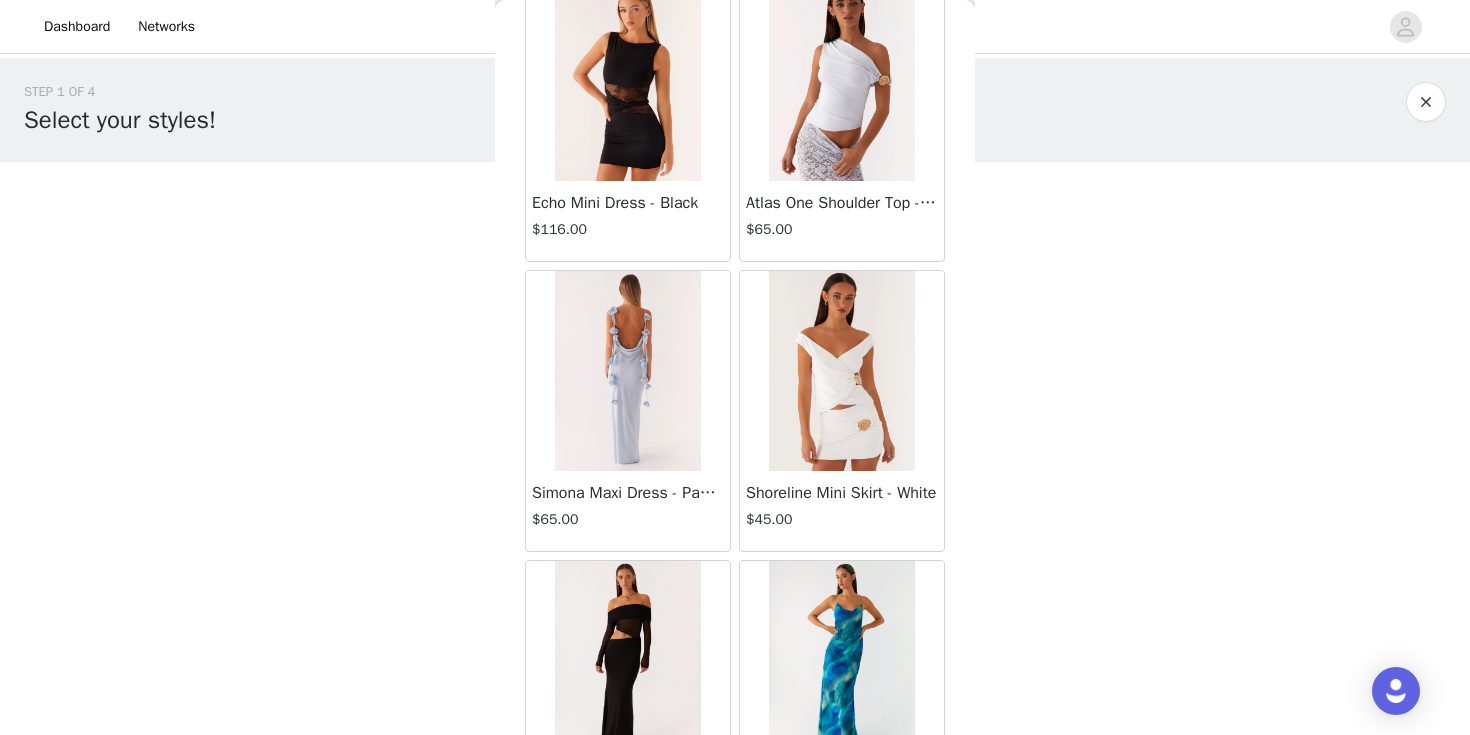 scroll, scrollTop: 31325, scrollLeft: 0, axis: vertical 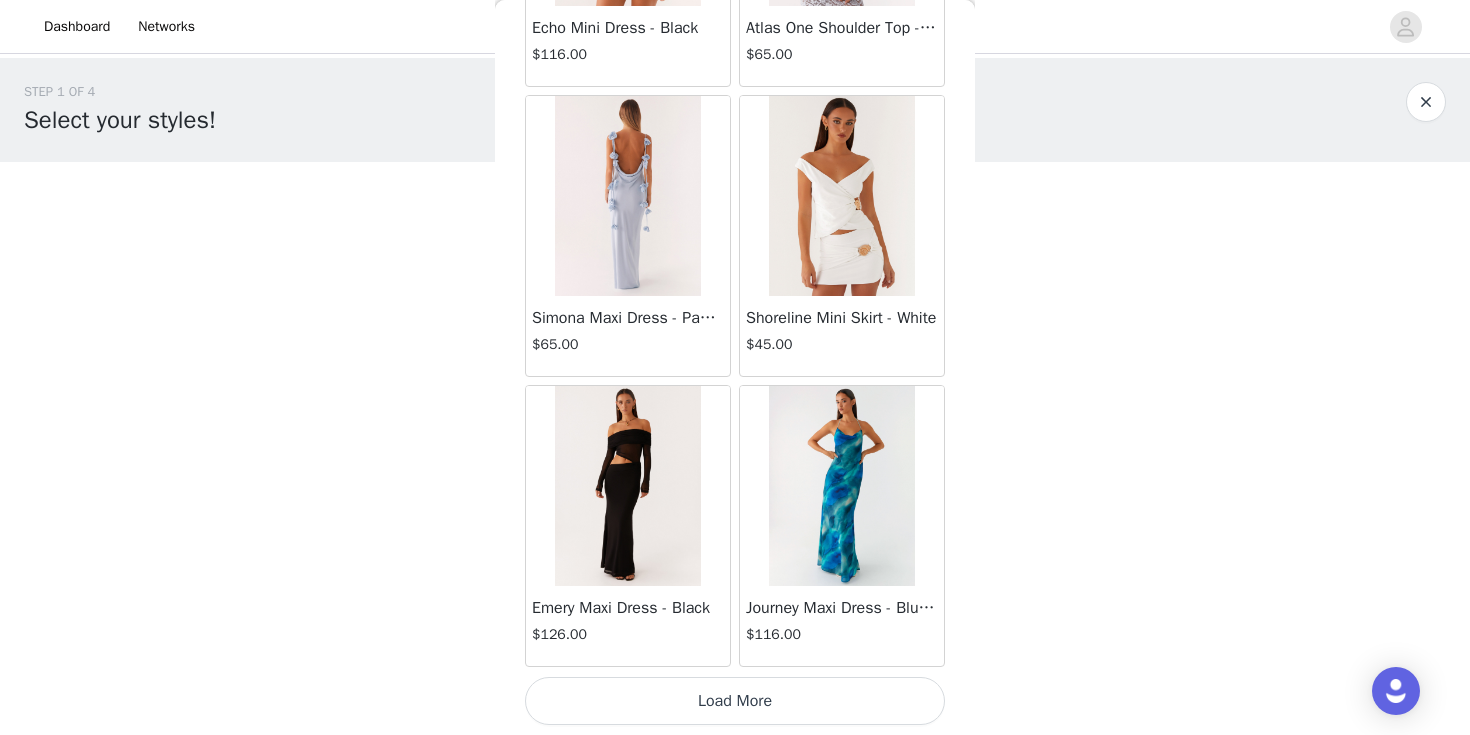 click on "Load More" at bounding box center [735, 701] 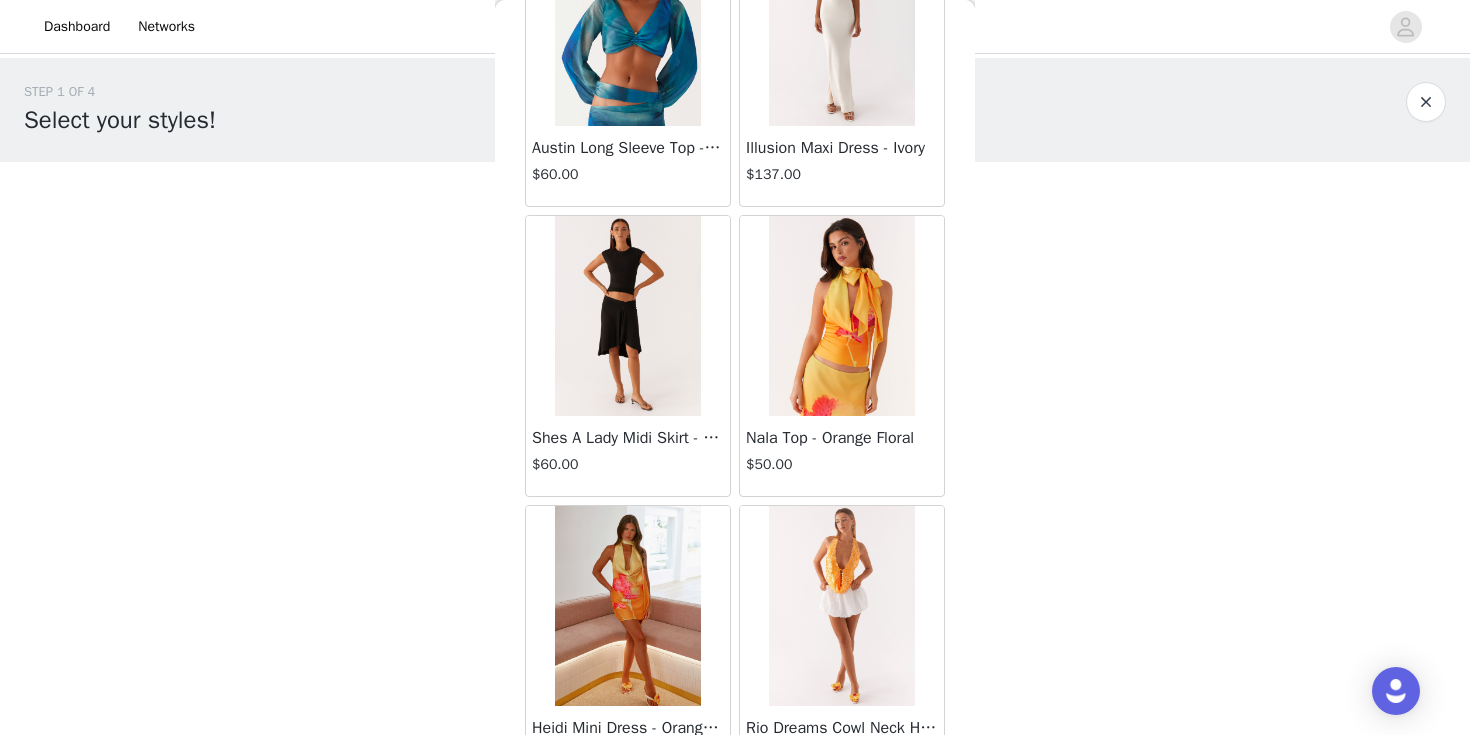 scroll, scrollTop: 33459, scrollLeft: 0, axis: vertical 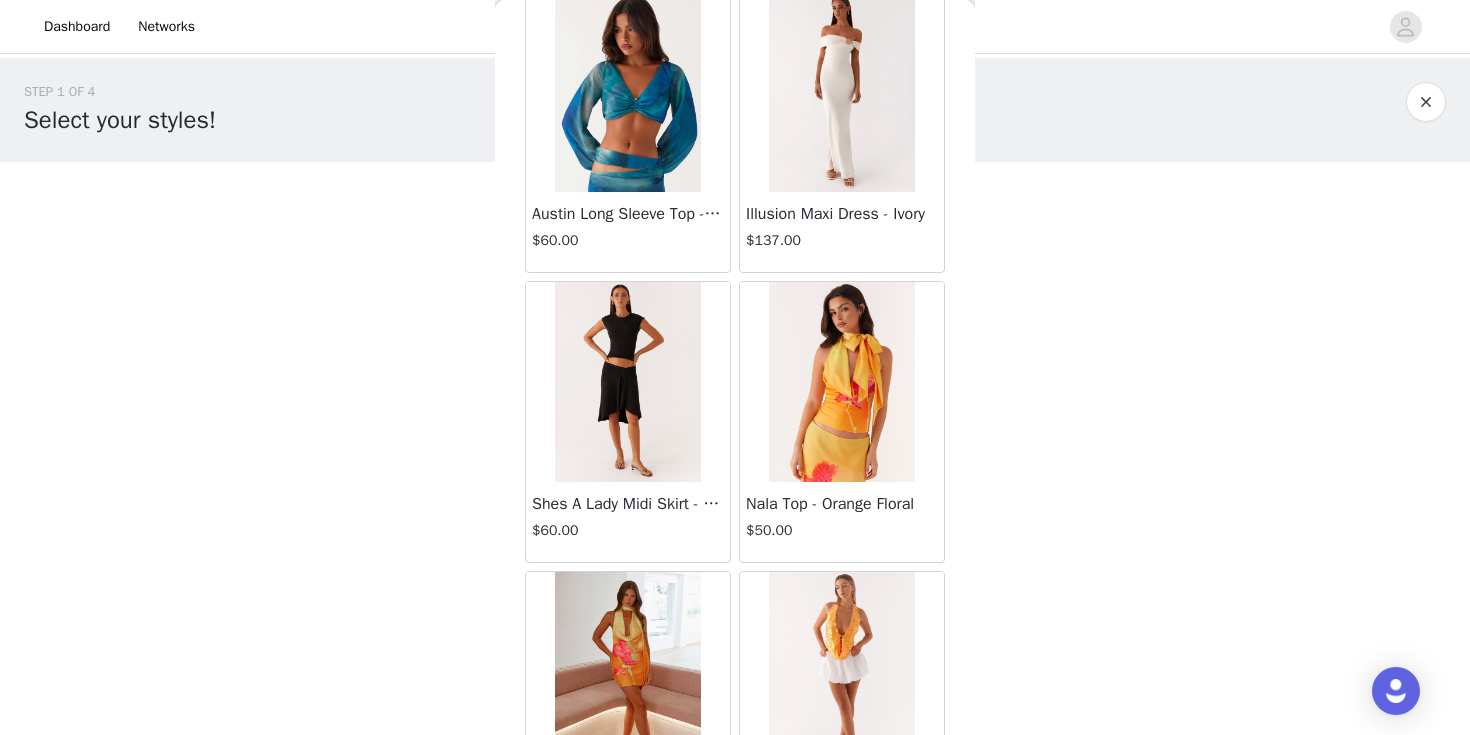 click at bounding box center (627, 382) 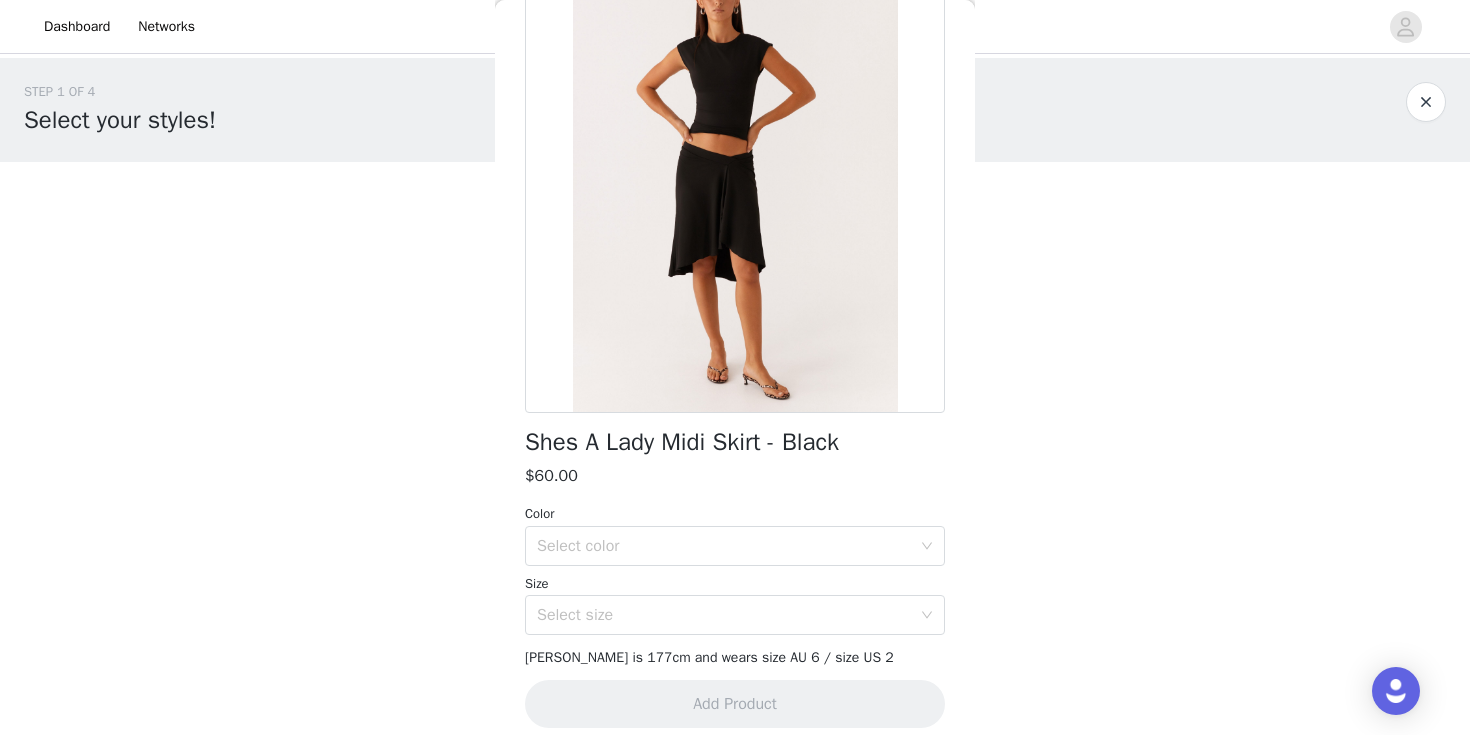 scroll, scrollTop: 138, scrollLeft: 0, axis: vertical 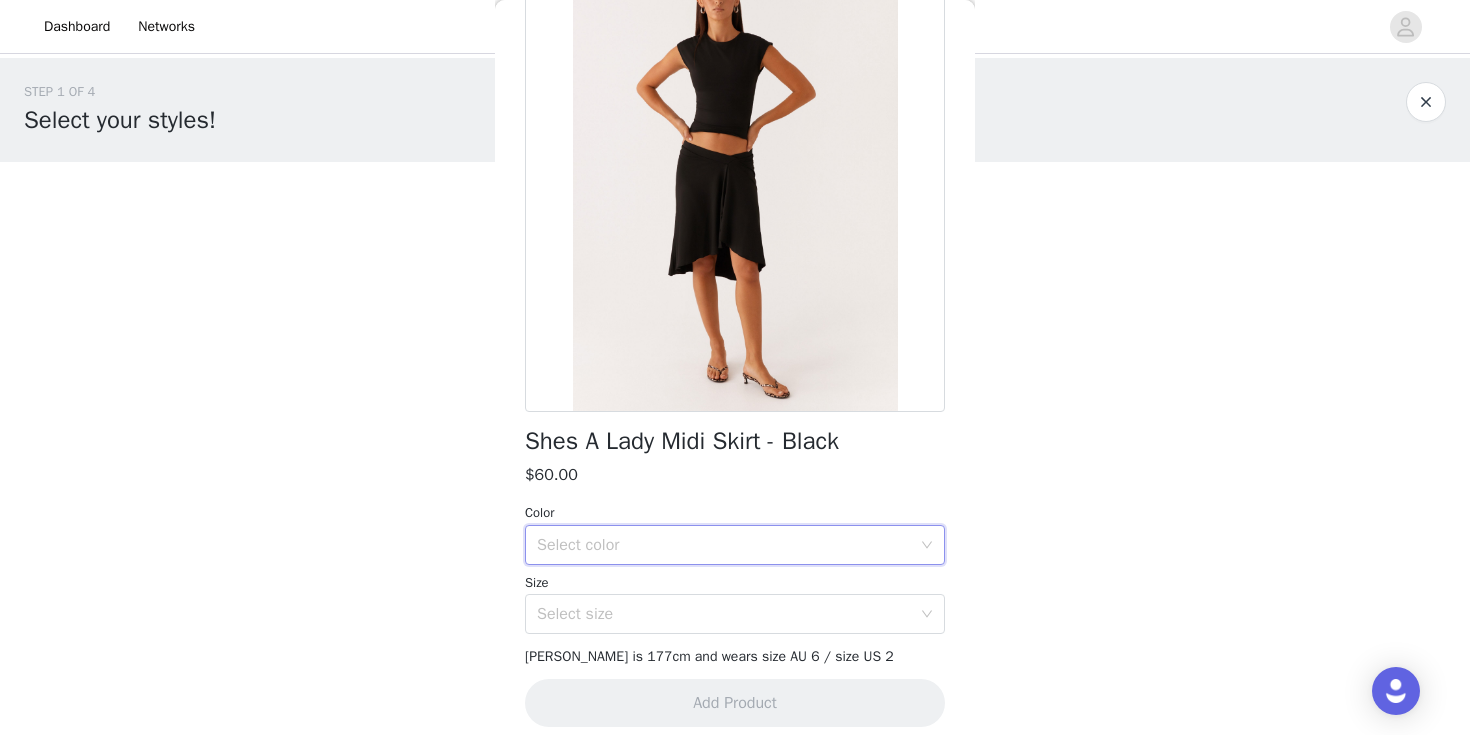 click on "Select color" at bounding box center (728, 545) 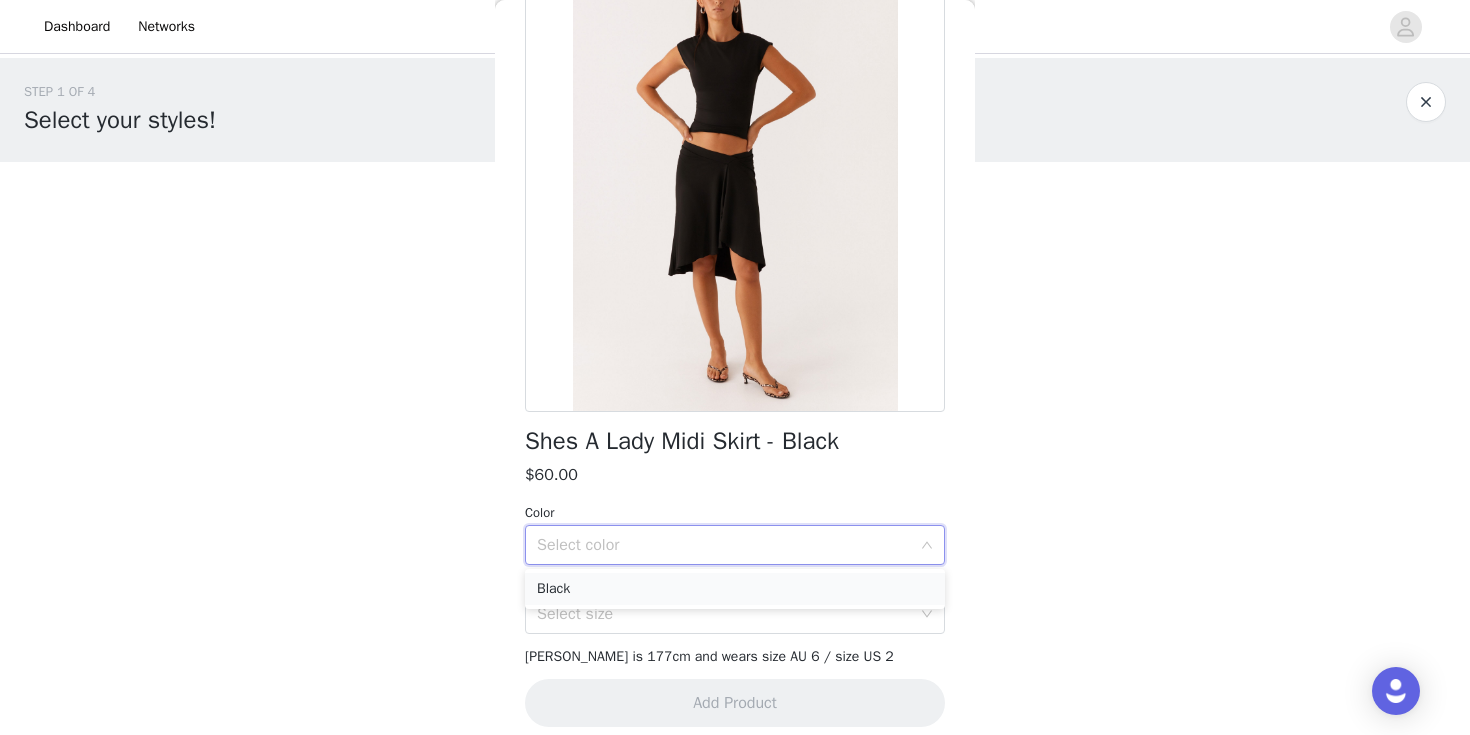 click on "Black" at bounding box center [735, 589] 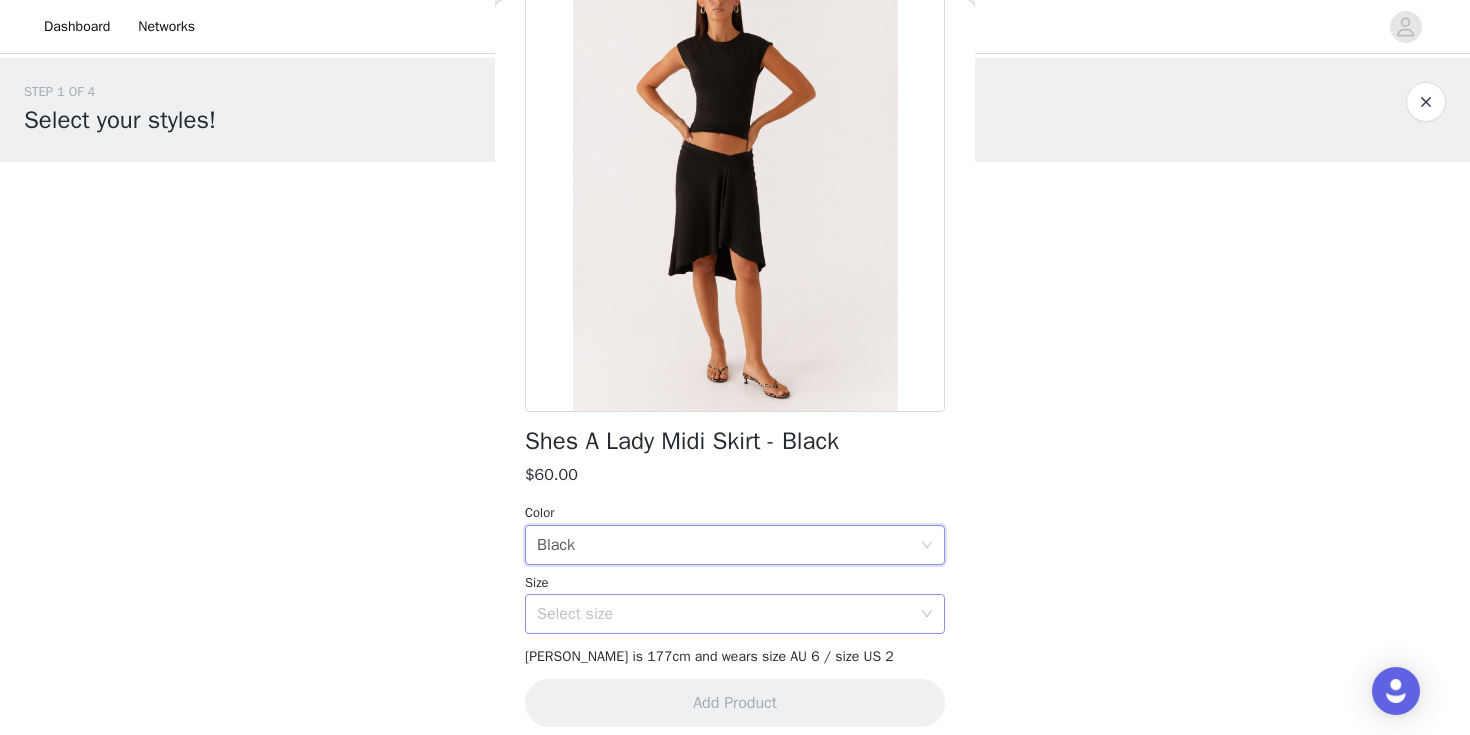 click on "Select size" at bounding box center (724, 614) 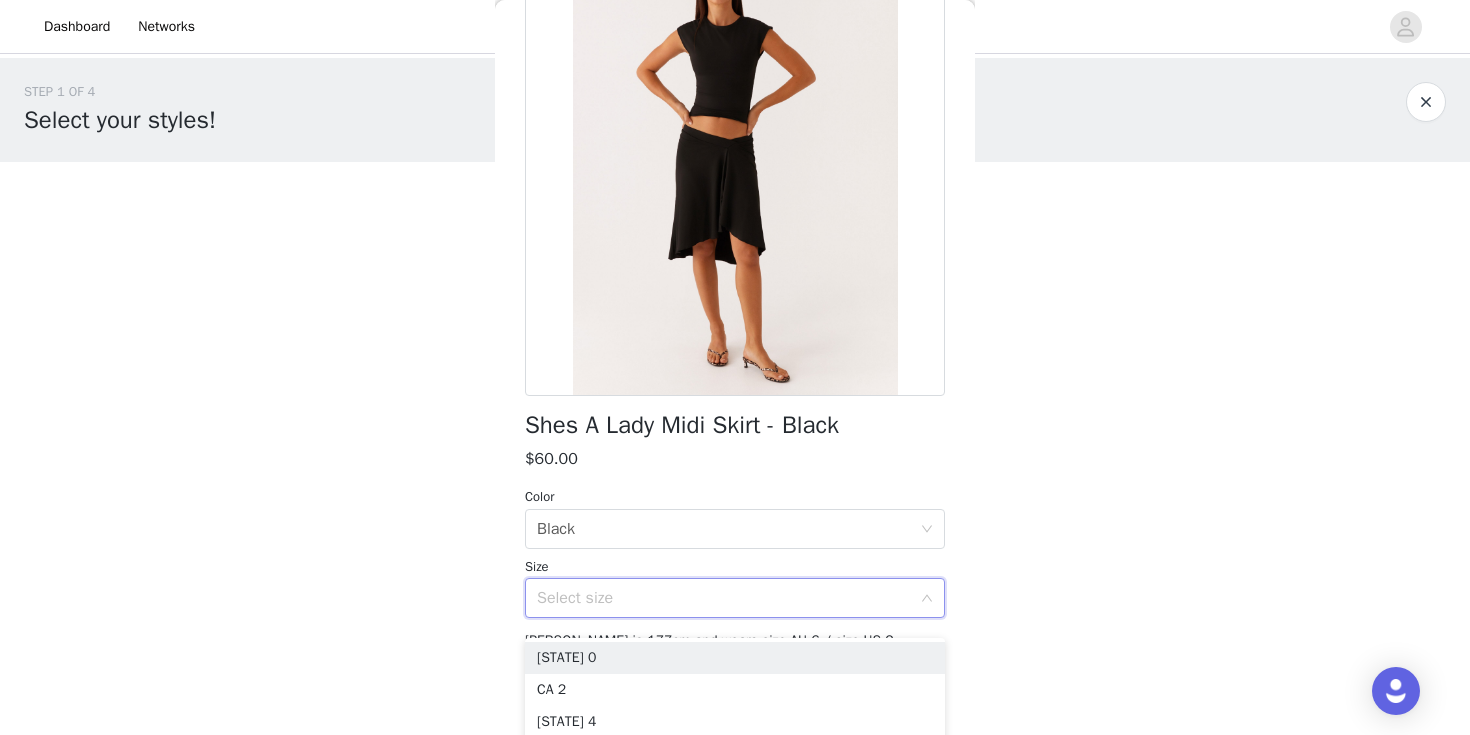 scroll, scrollTop: 343, scrollLeft: 0, axis: vertical 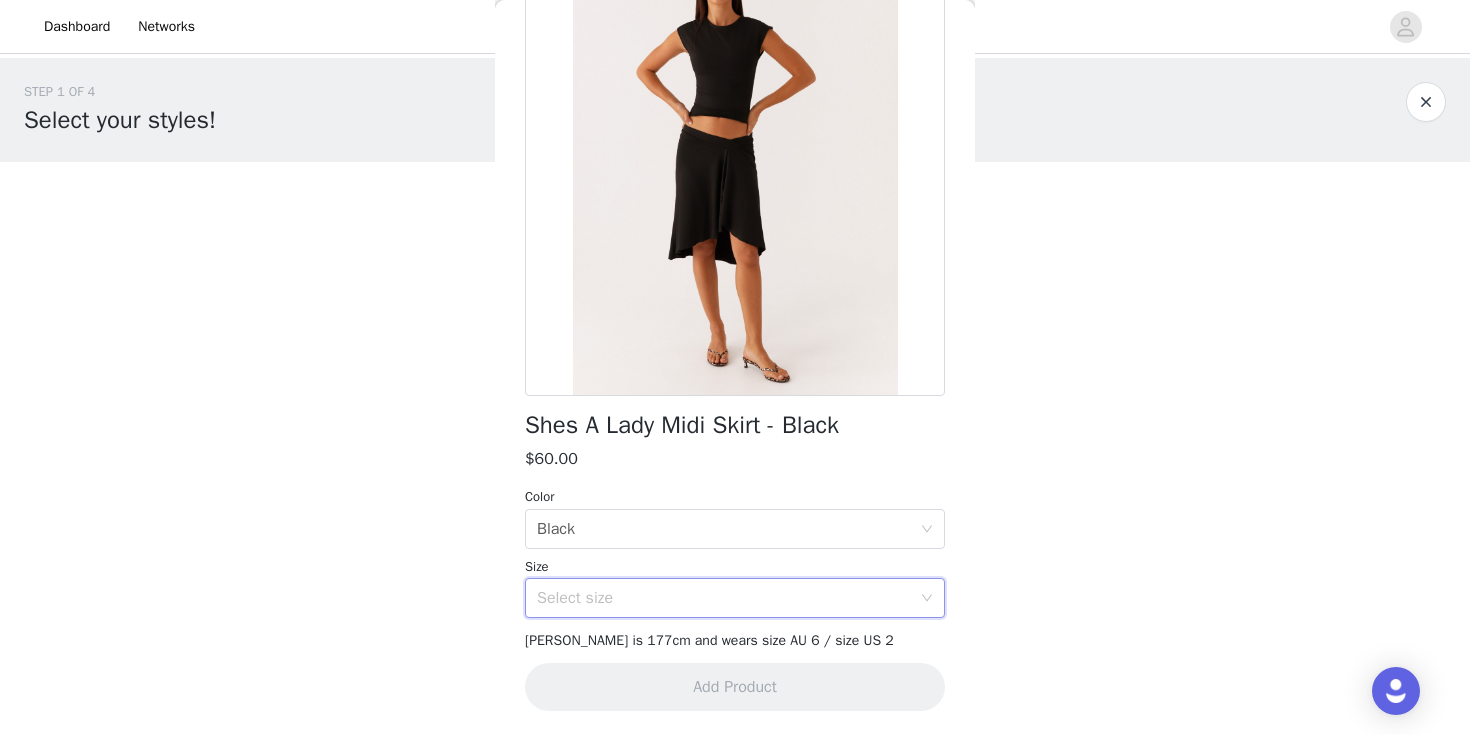 click on "Select size" at bounding box center (724, 598) 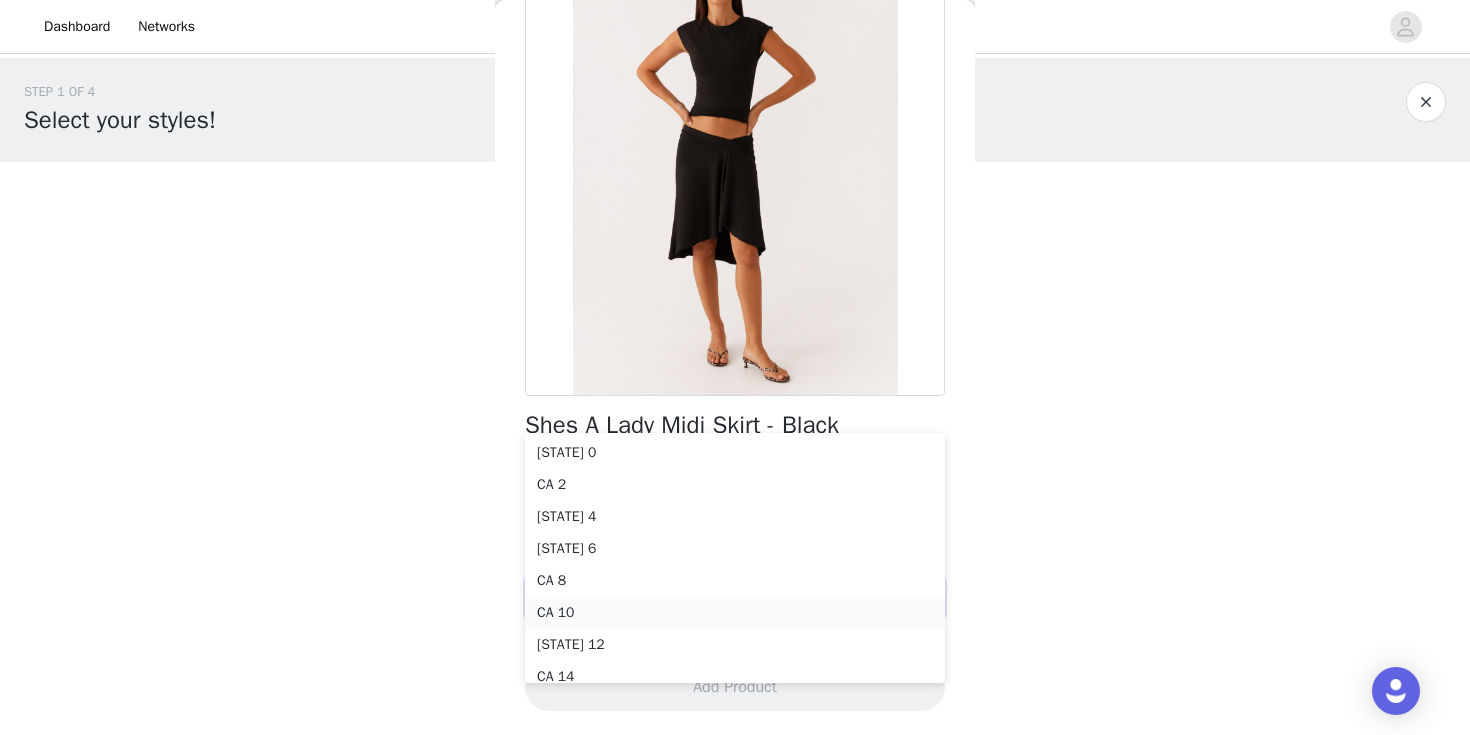 click on "CA 10" at bounding box center (735, 613) 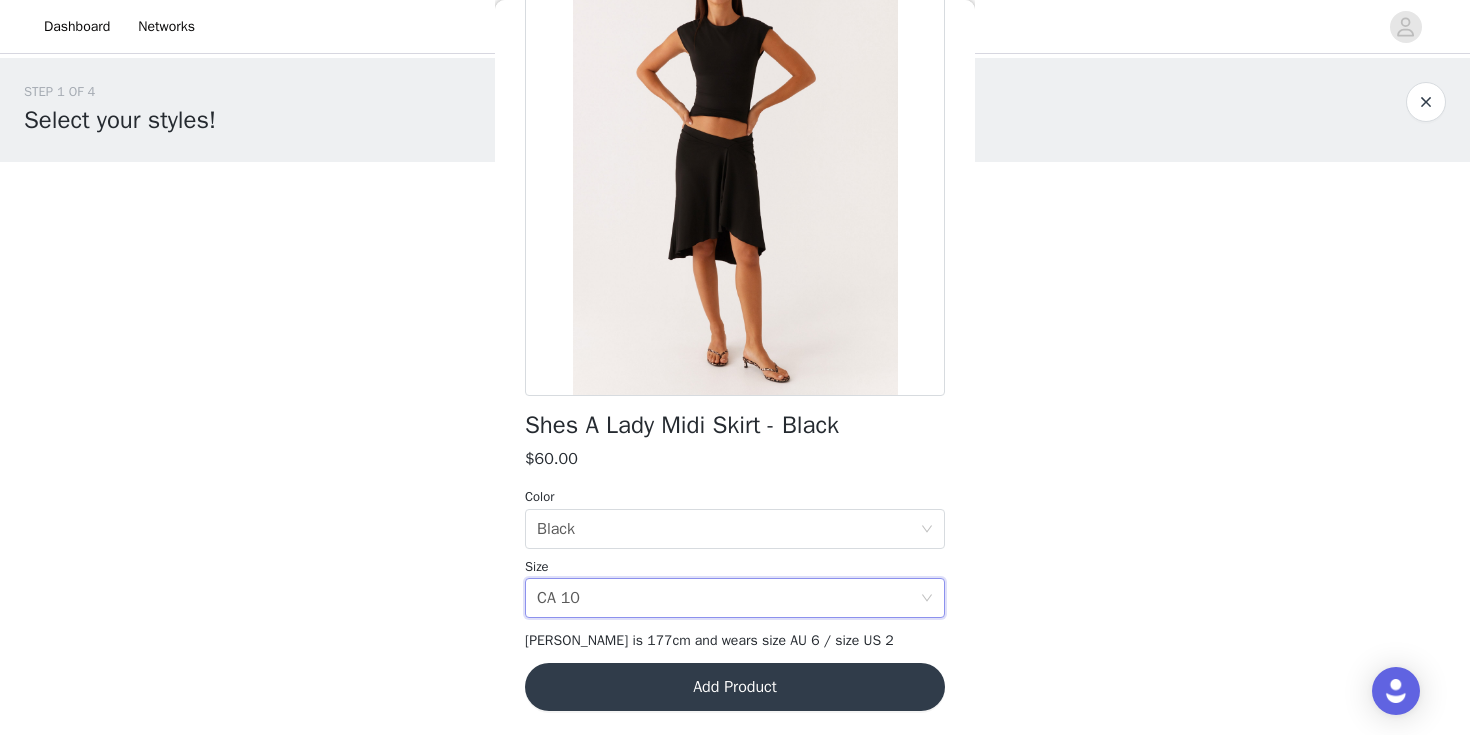 scroll, scrollTop: 322, scrollLeft: 0, axis: vertical 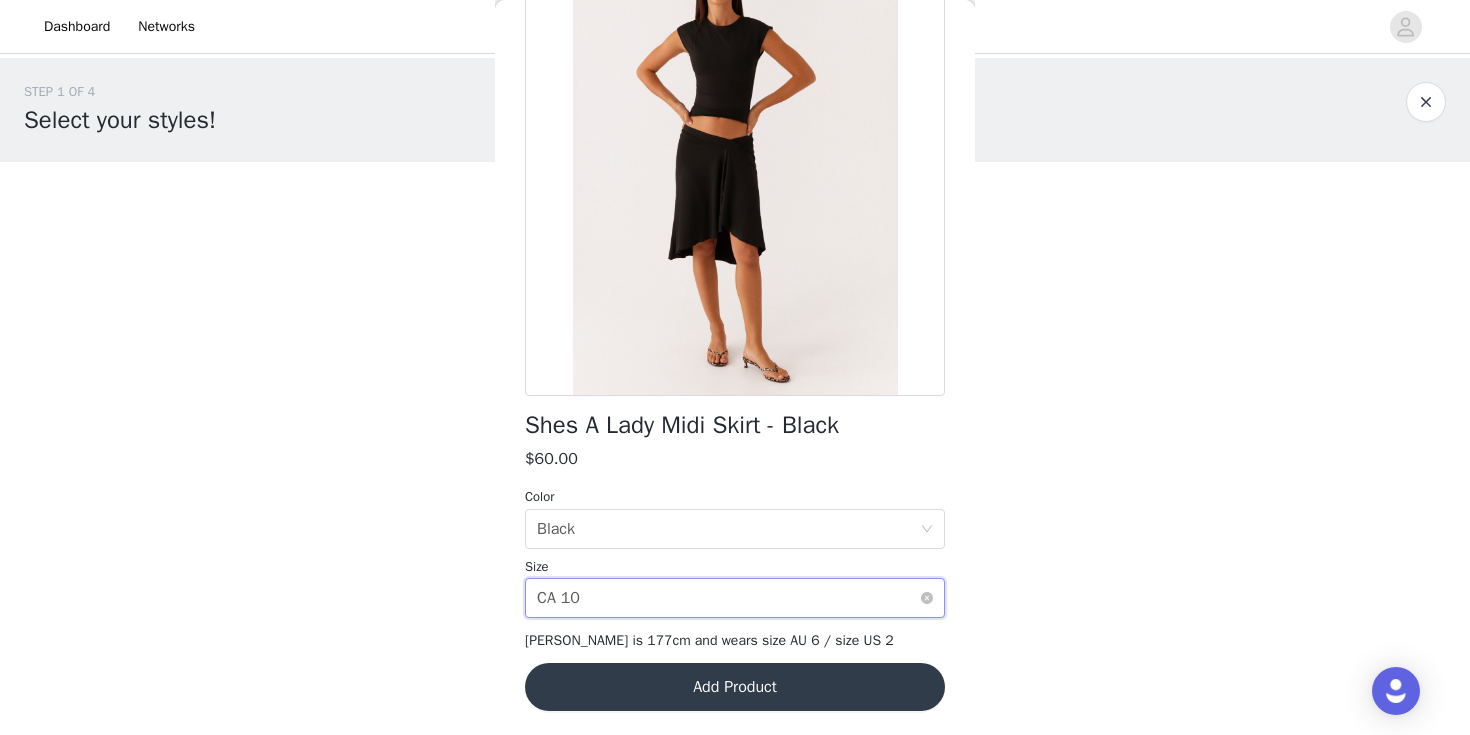 click on "Select size [STATE] 10" at bounding box center (728, 598) 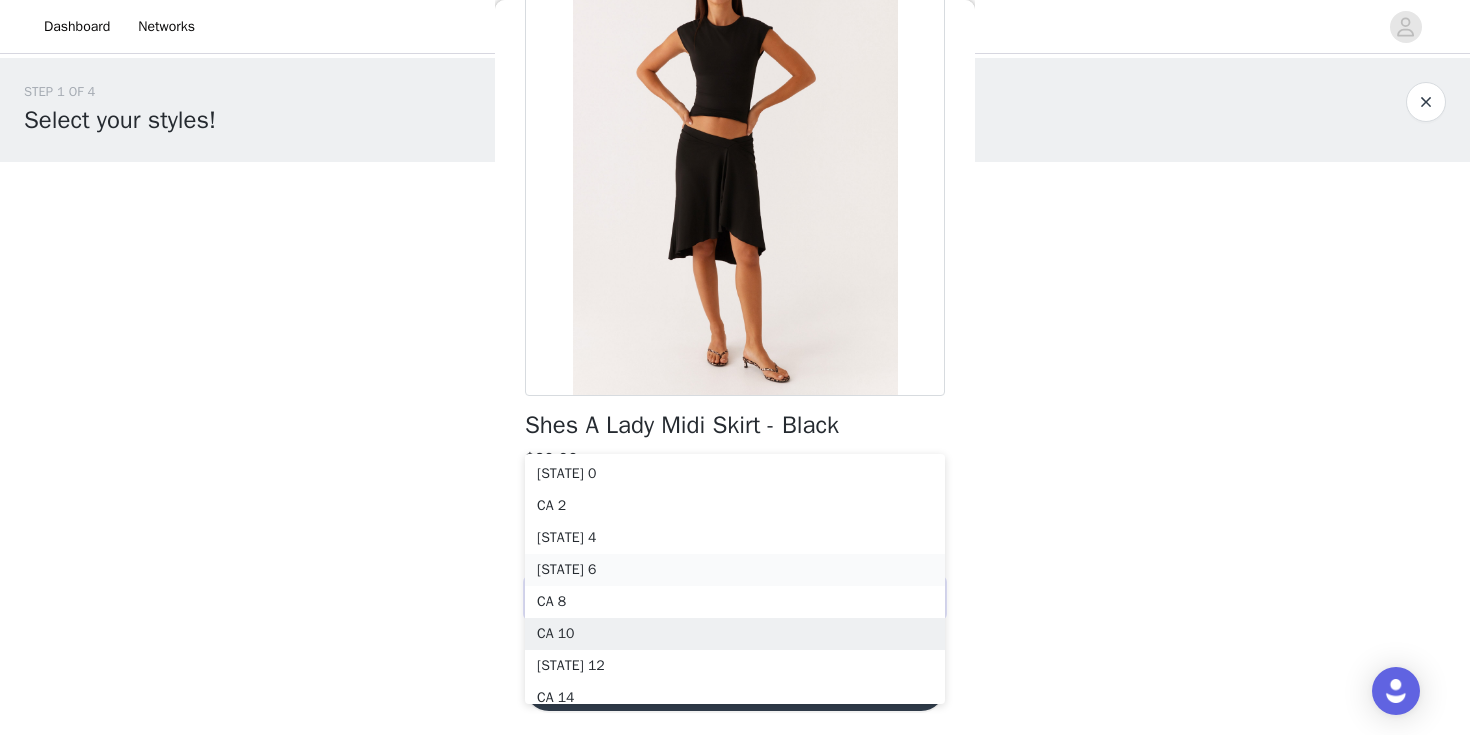 click on "[STATE] 6" at bounding box center [735, 570] 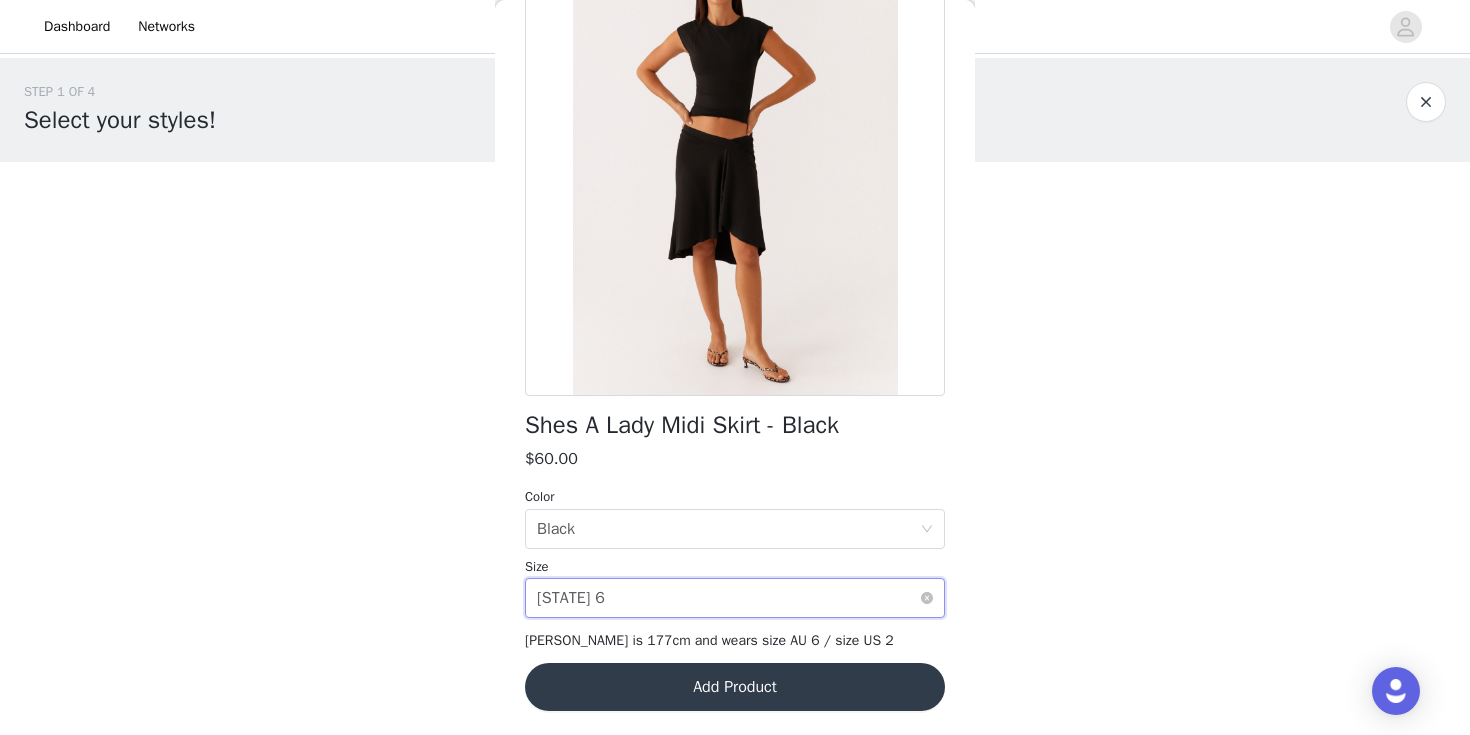 click on "Select size [STATE] 6" at bounding box center (728, 598) 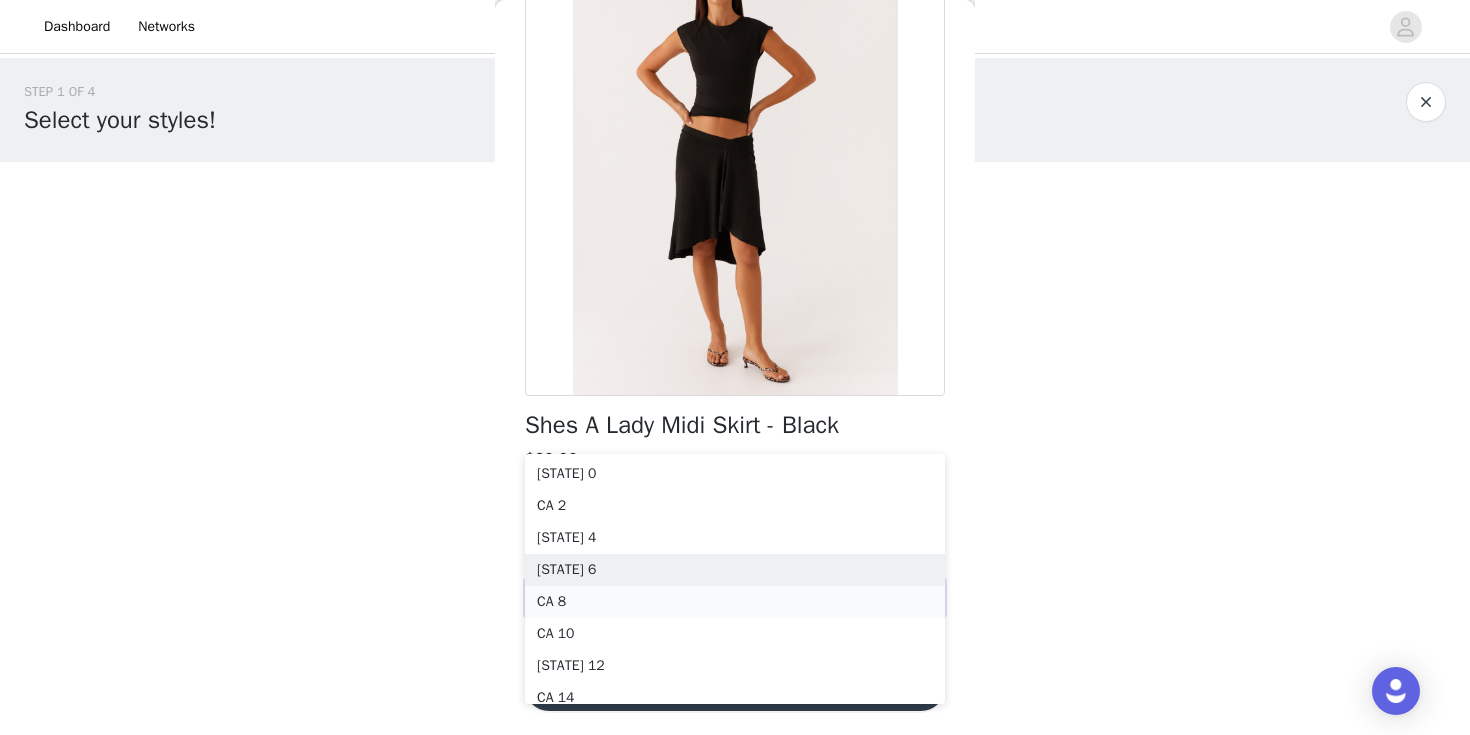 click on "CA 8" at bounding box center [735, 602] 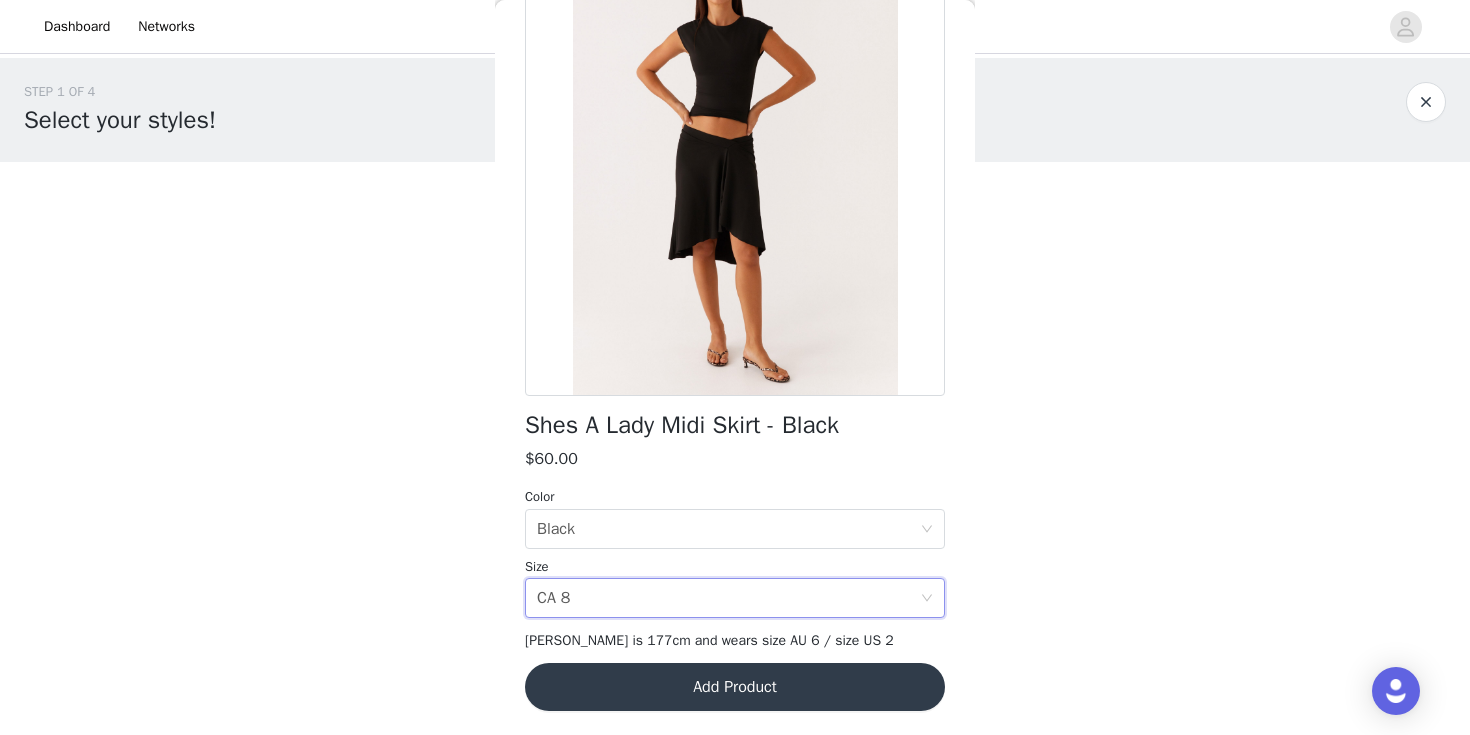 click on "Add Product" at bounding box center (735, 687) 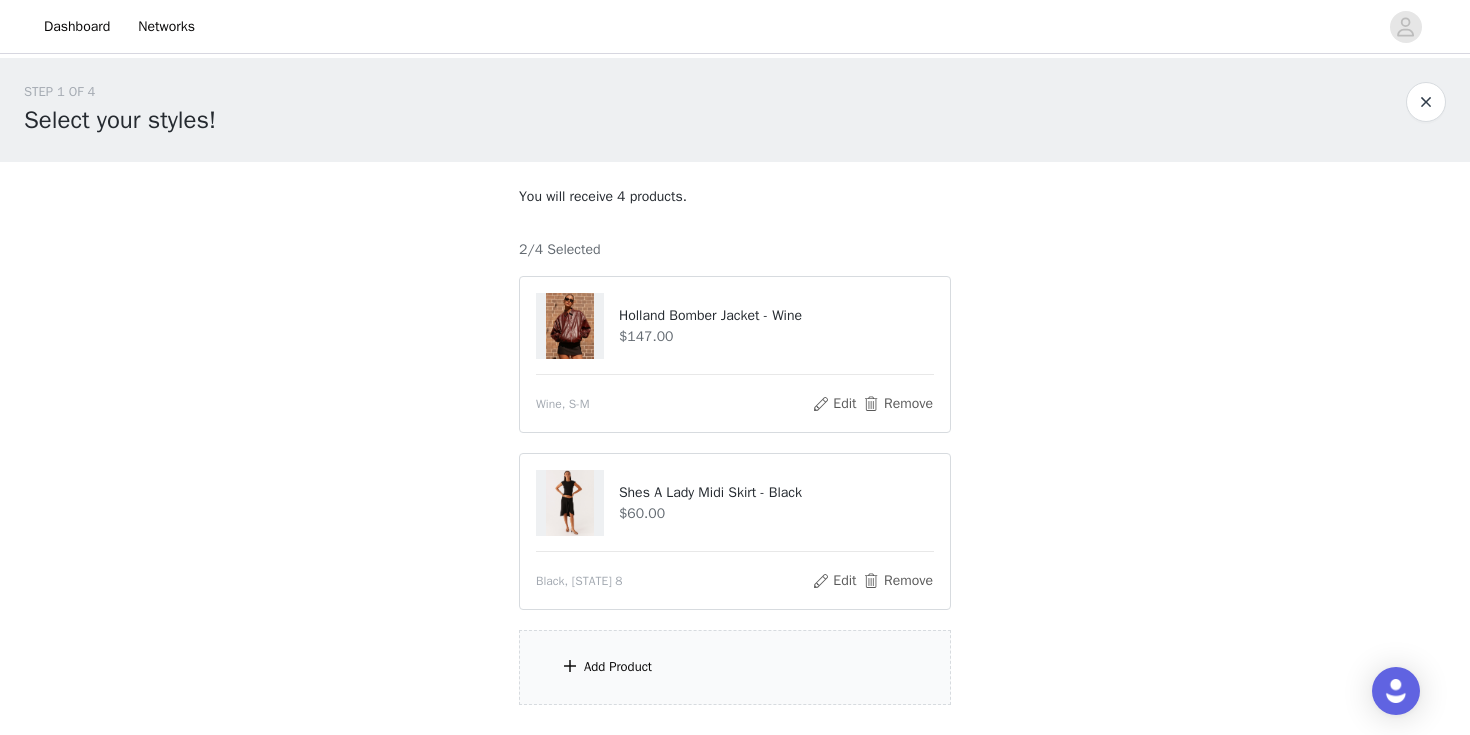 click on "Add Product" at bounding box center [735, 667] 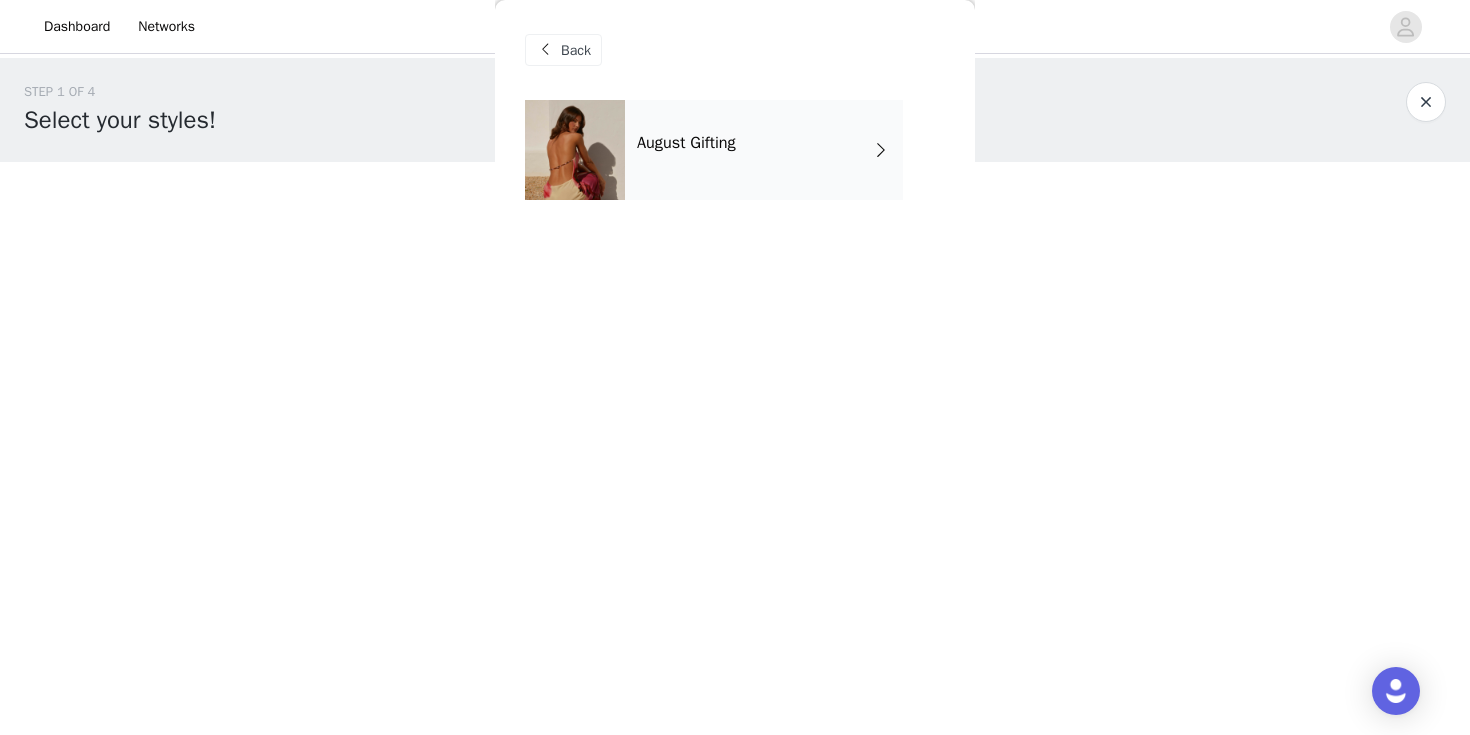 click on "August Gifting" at bounding box center (764, 150) 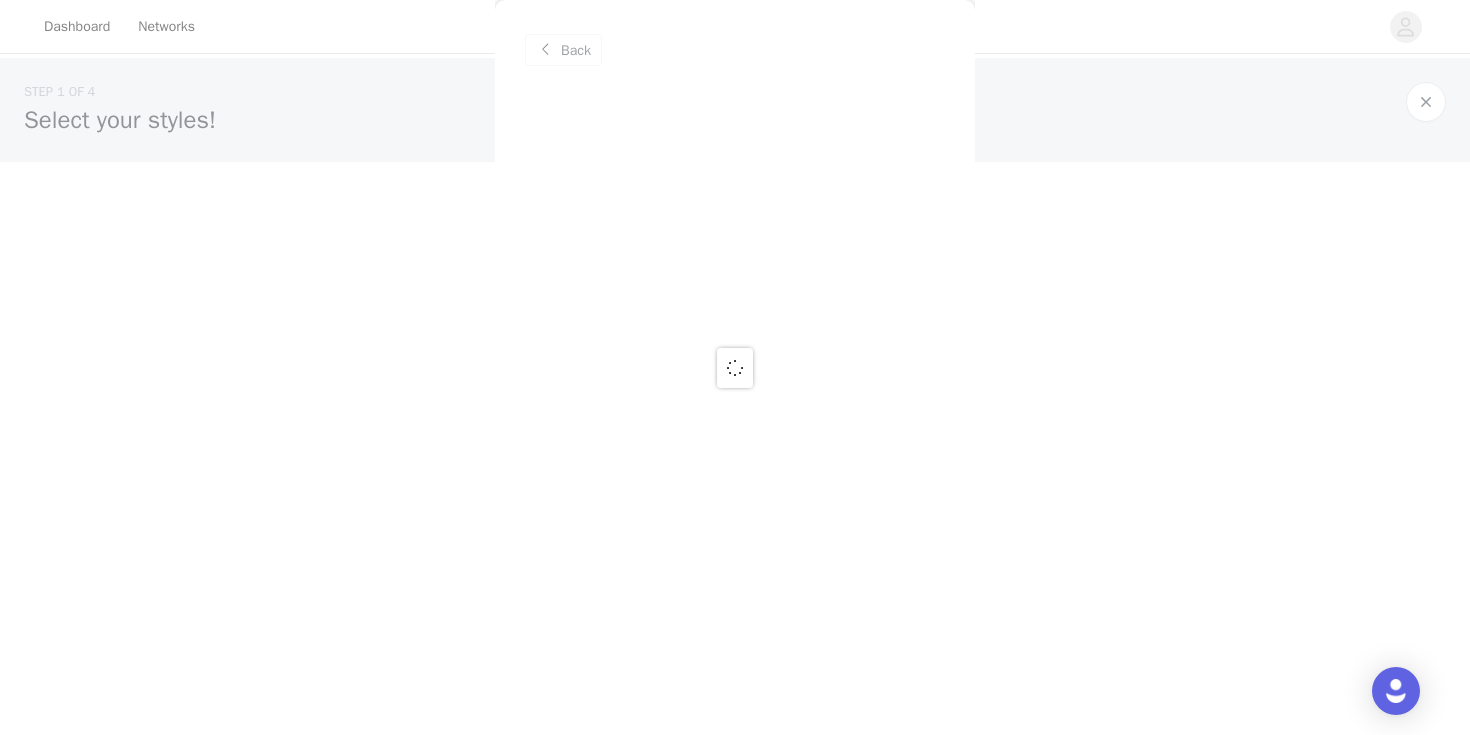 scroll, scrollTop: 137, scrollLeft: 0, axis: vertical 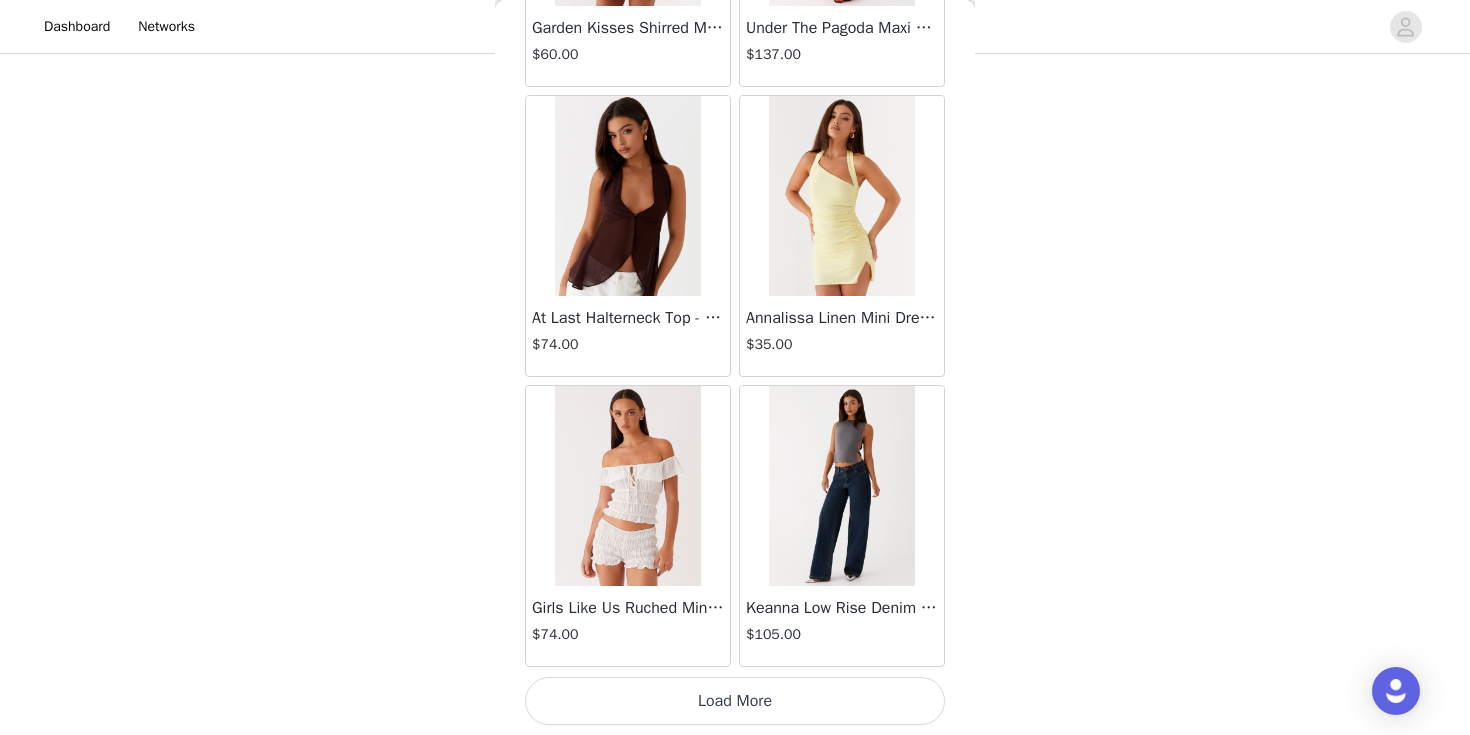 click on "Load More" at bounding box center (735, 701) 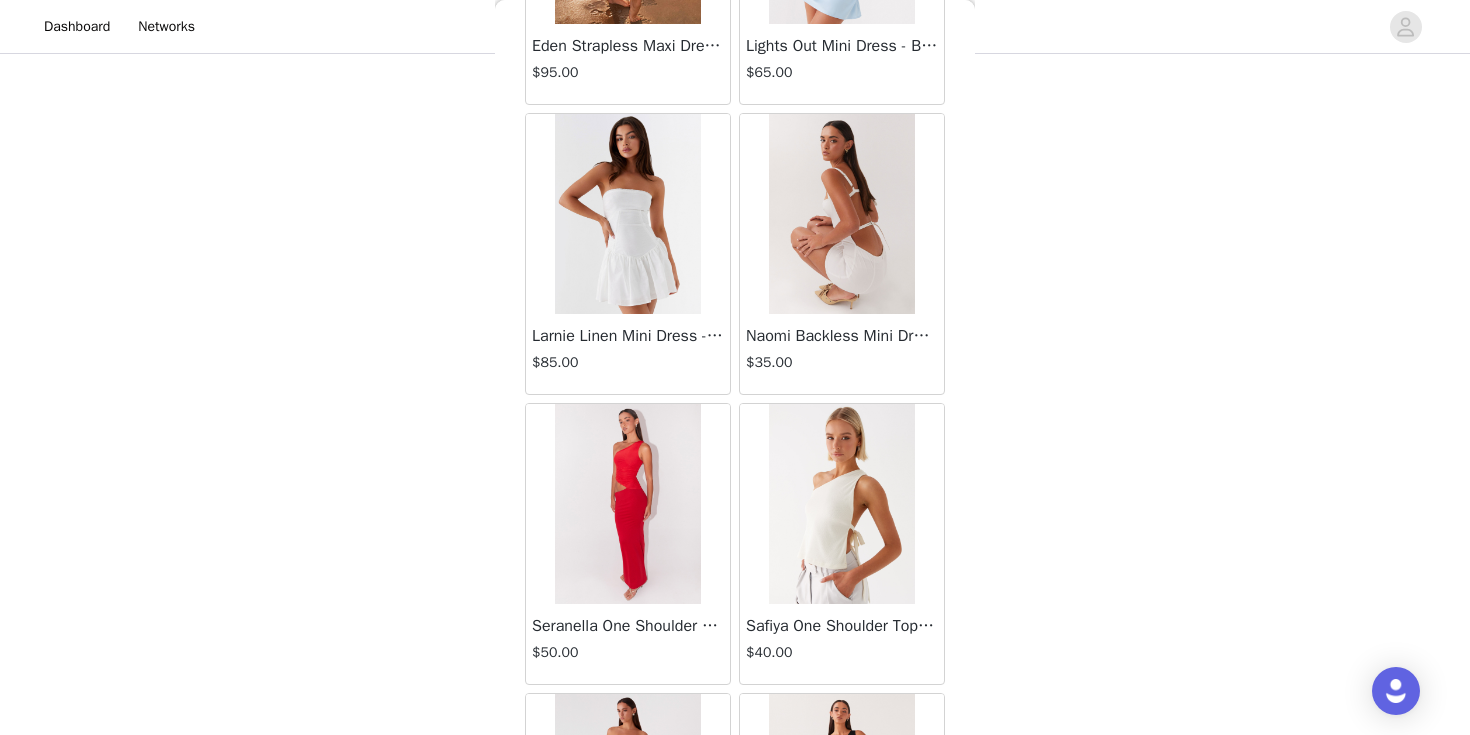 scroll, scrollTop: 5225, scrollLeft: 0, axis: vertical 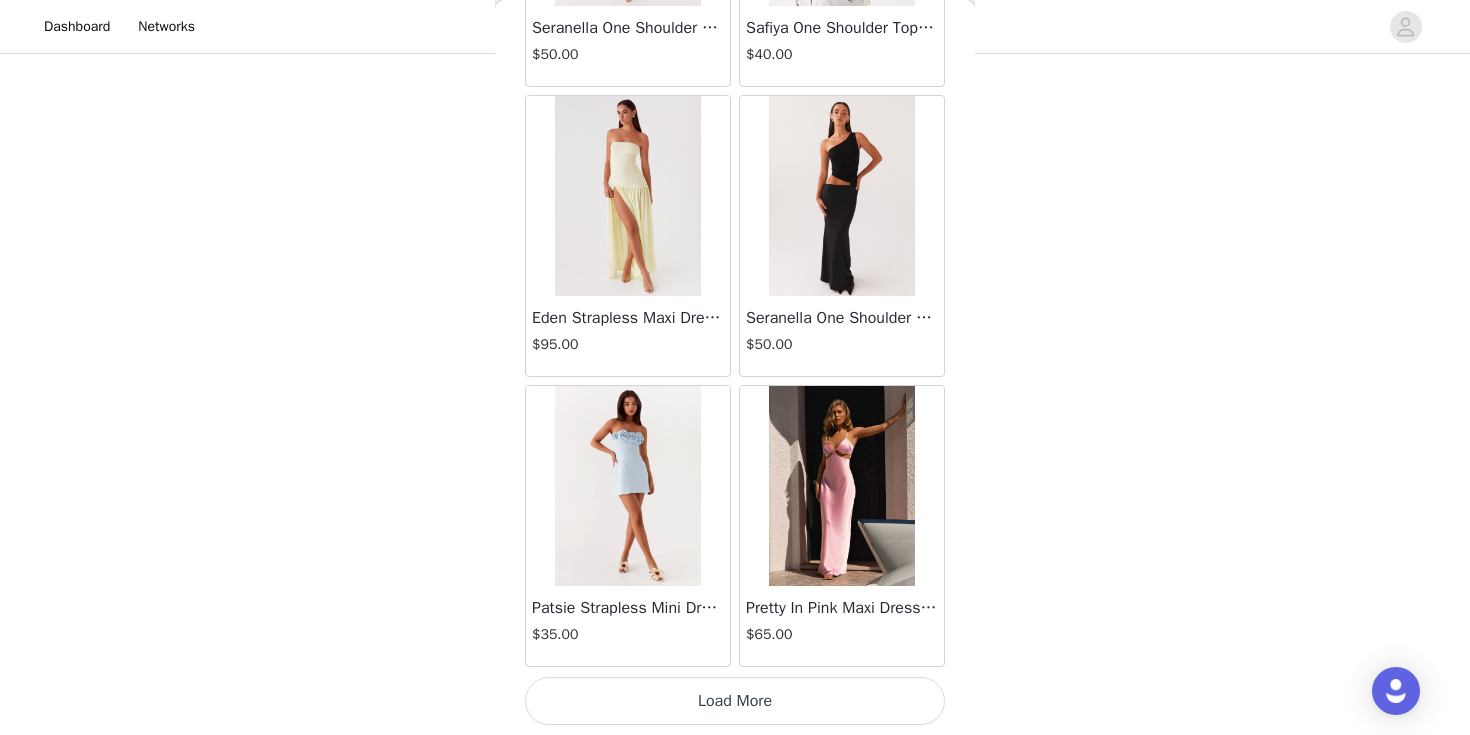 click on "Load More" at bounding box center (735, 701) 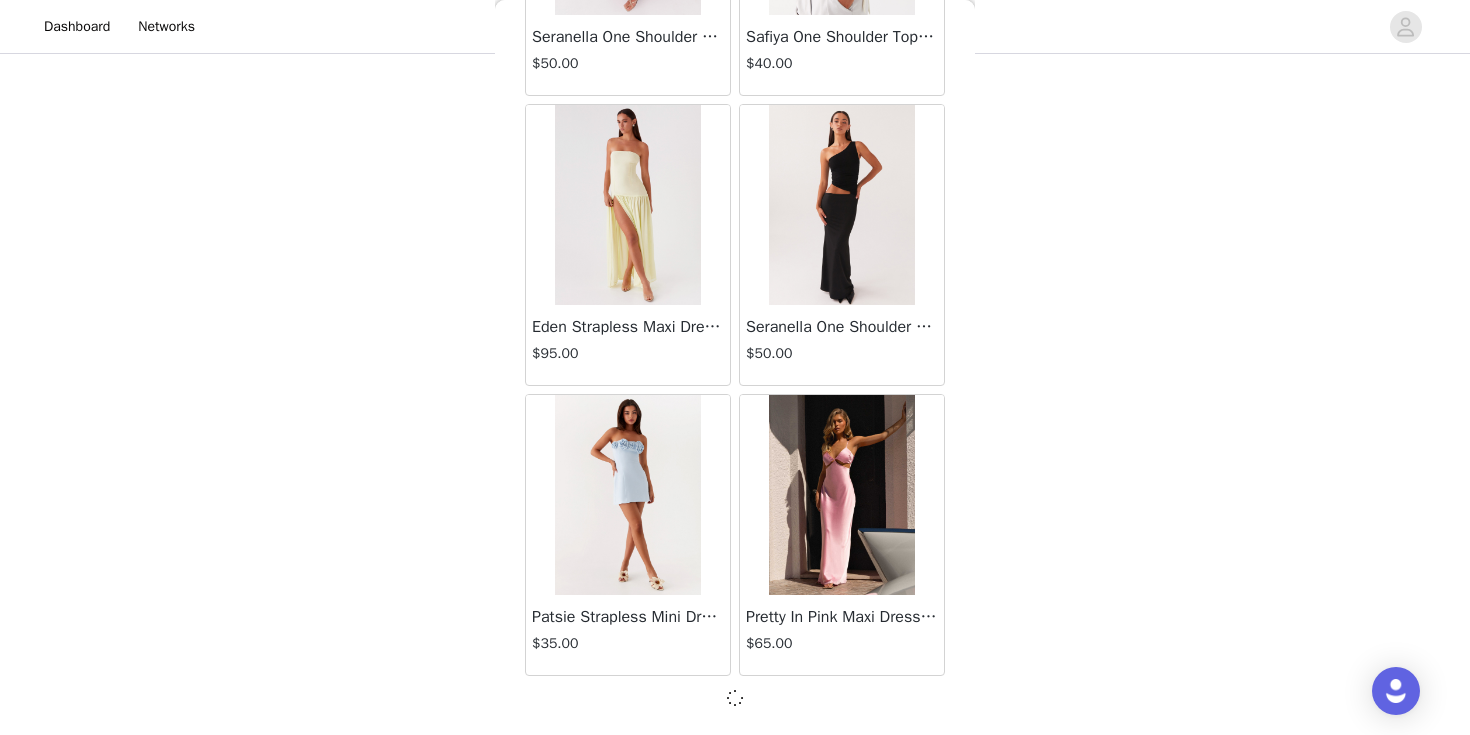 scroll, scrollTop: 5216, scrollLeft: 0, axis: vertical 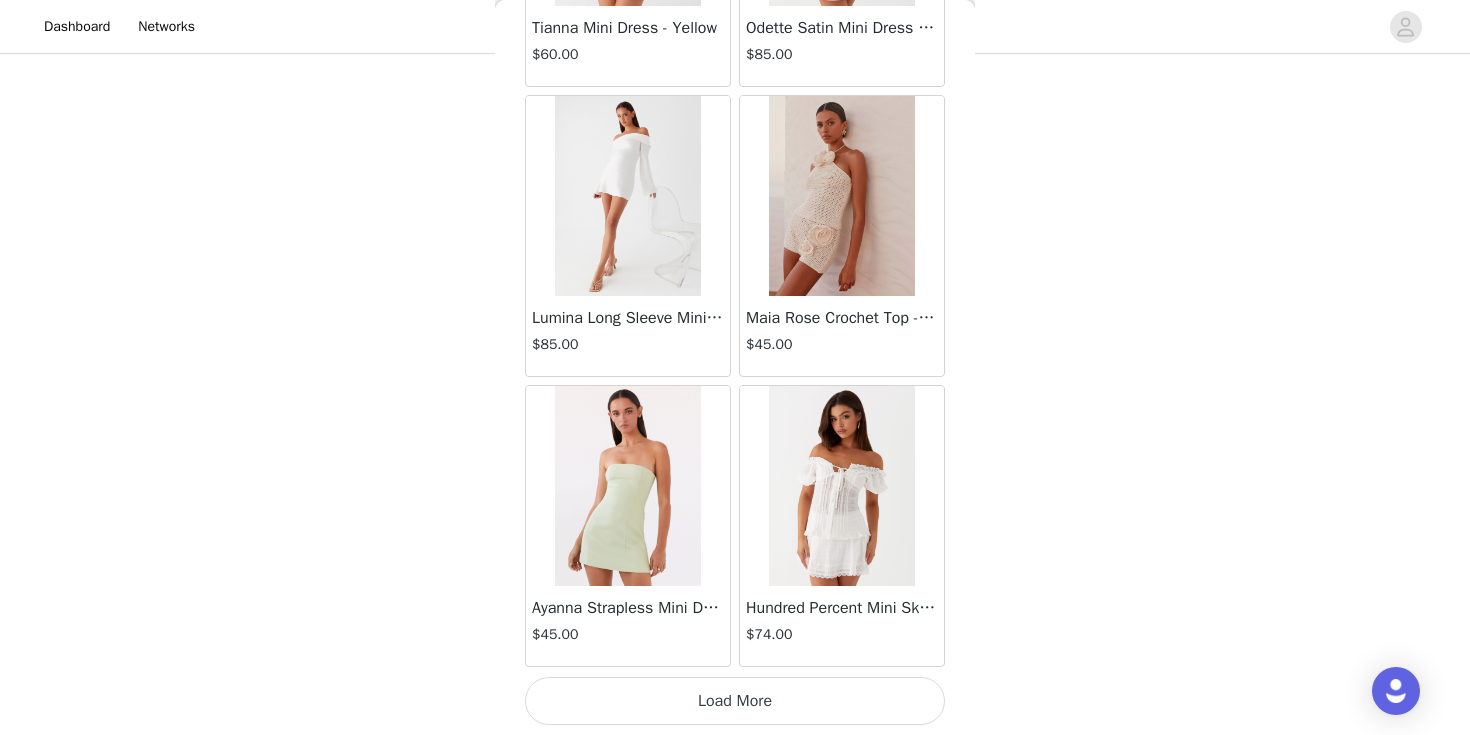 click on "Load More" at bounding box center (735, 701) 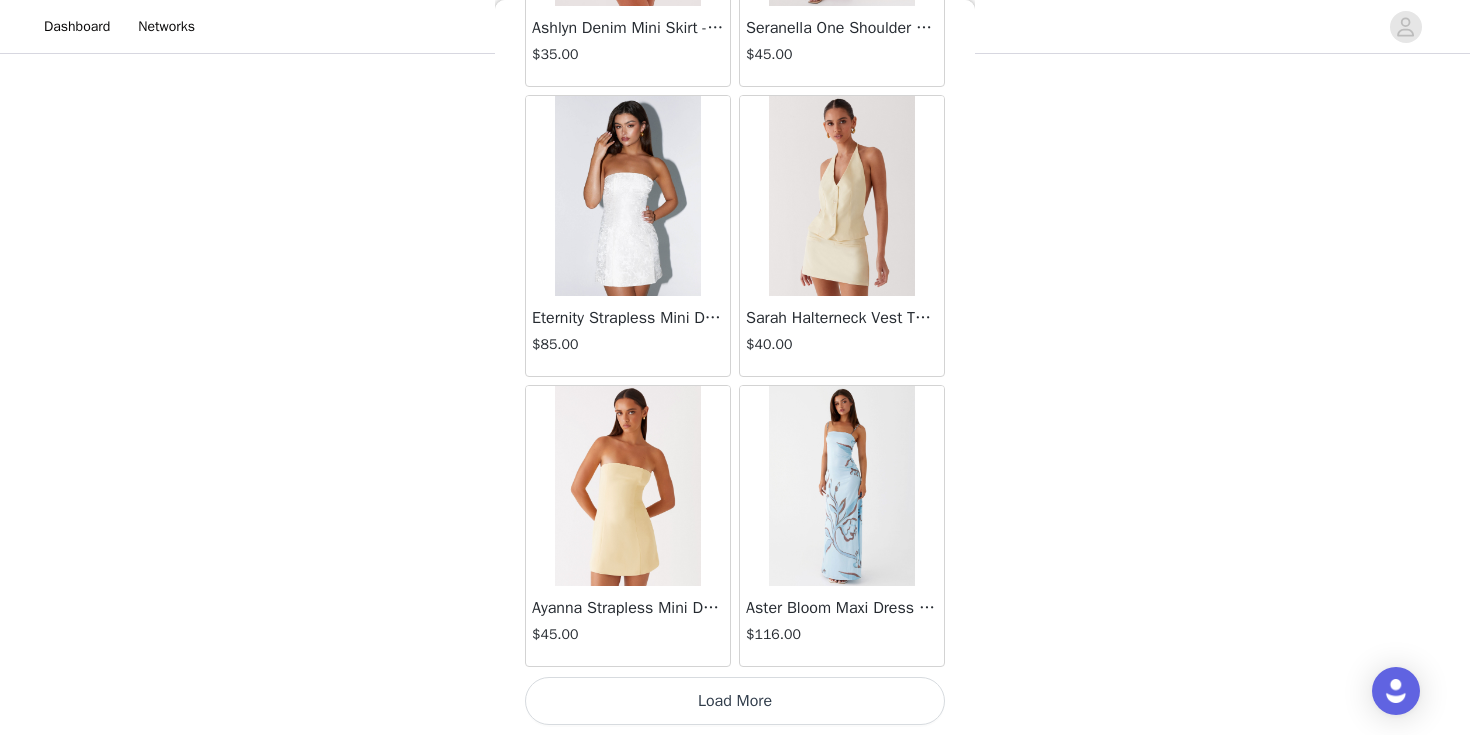 click on "Load More" at bounding box center (735, 701) 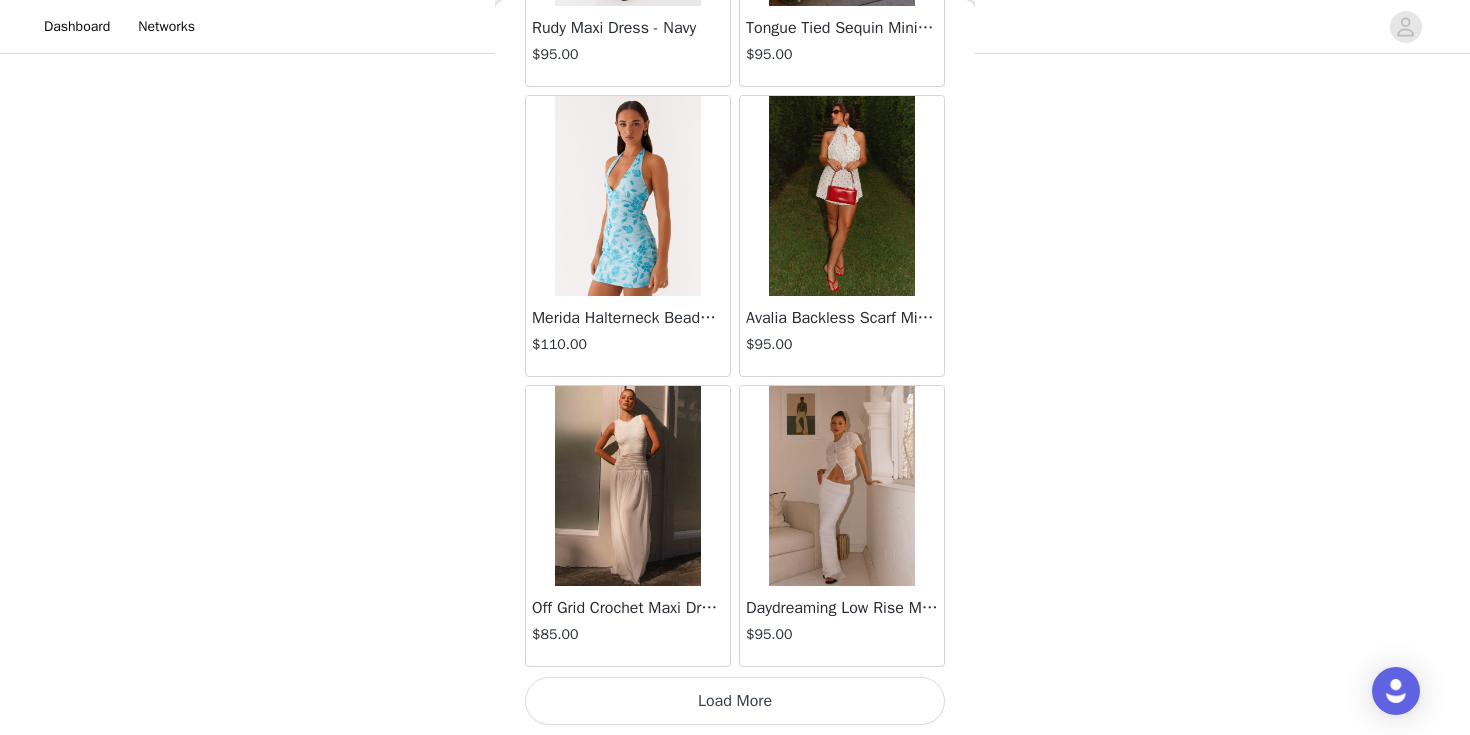 click on "Load More" at bounding box center [735, 701] 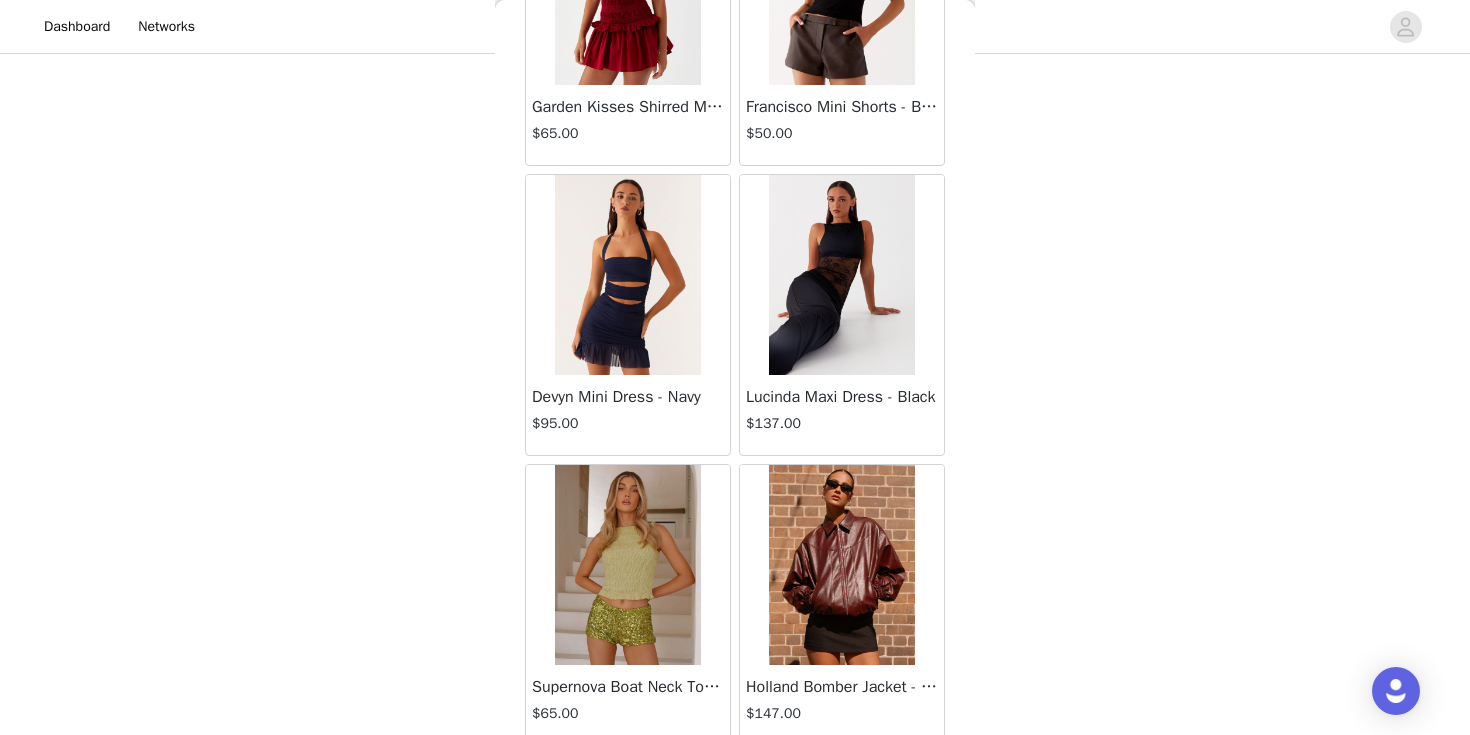 scroll, scrollTop: 16825, scrollLeft: 0, axis: vertical 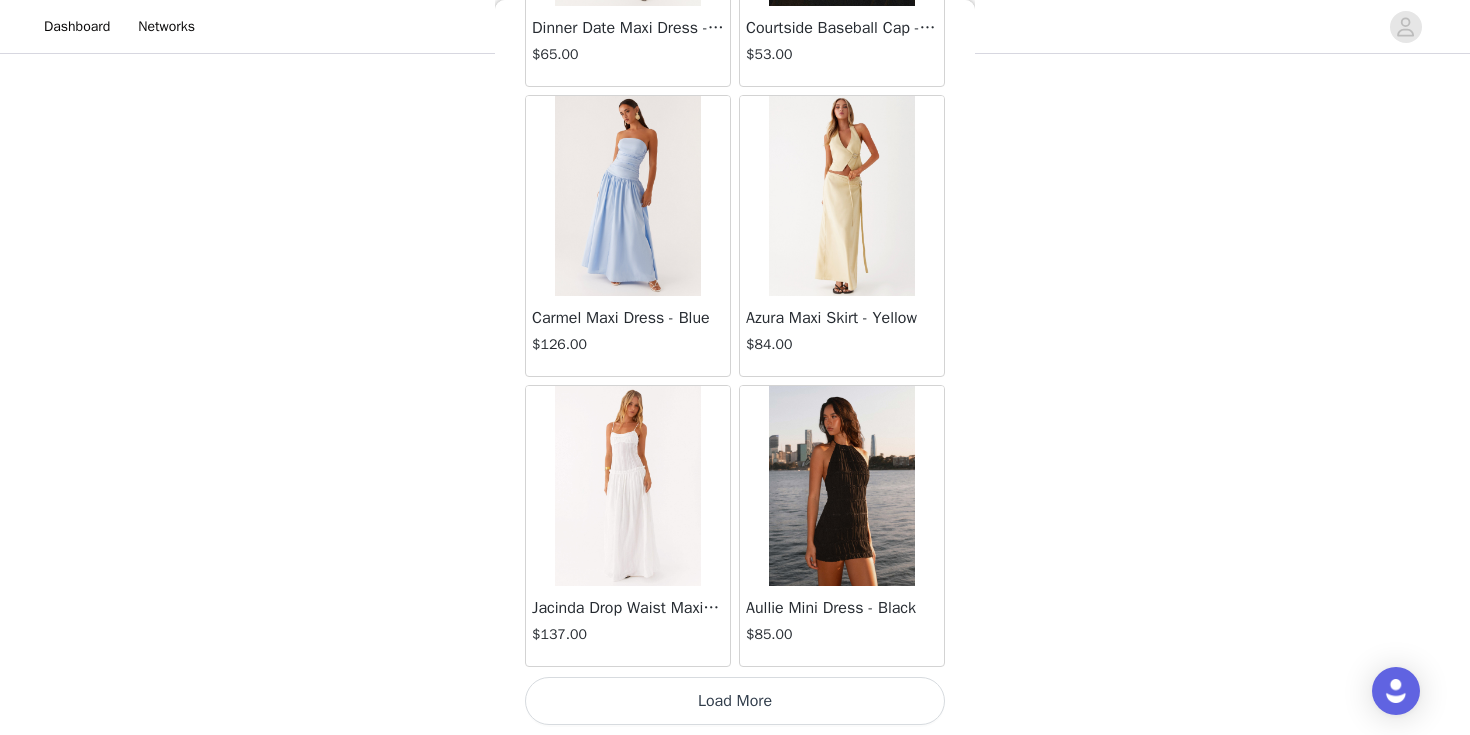 click on "Load More" at bounding box center [735, 701] 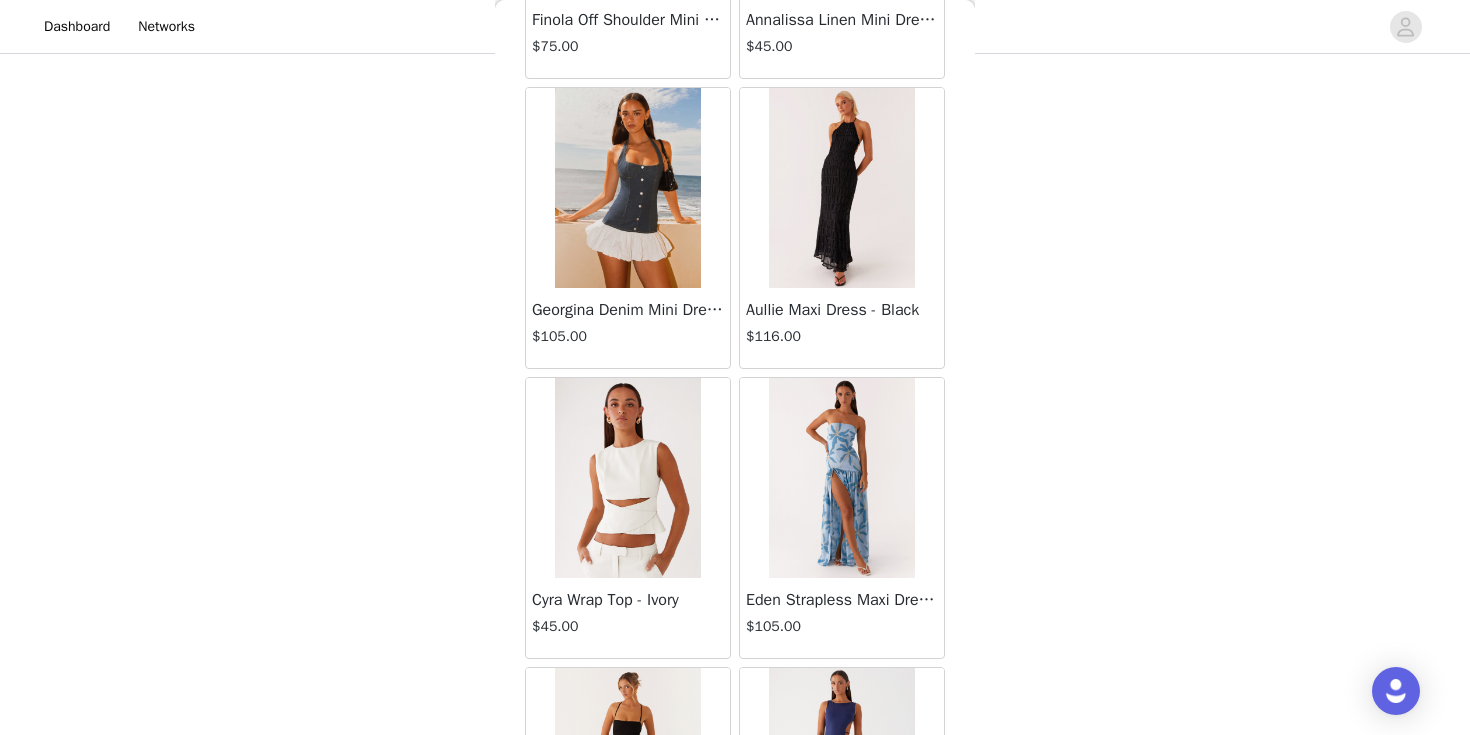 scroll, scrollTop: 19725, scrollLeft: 0, axis: vertical 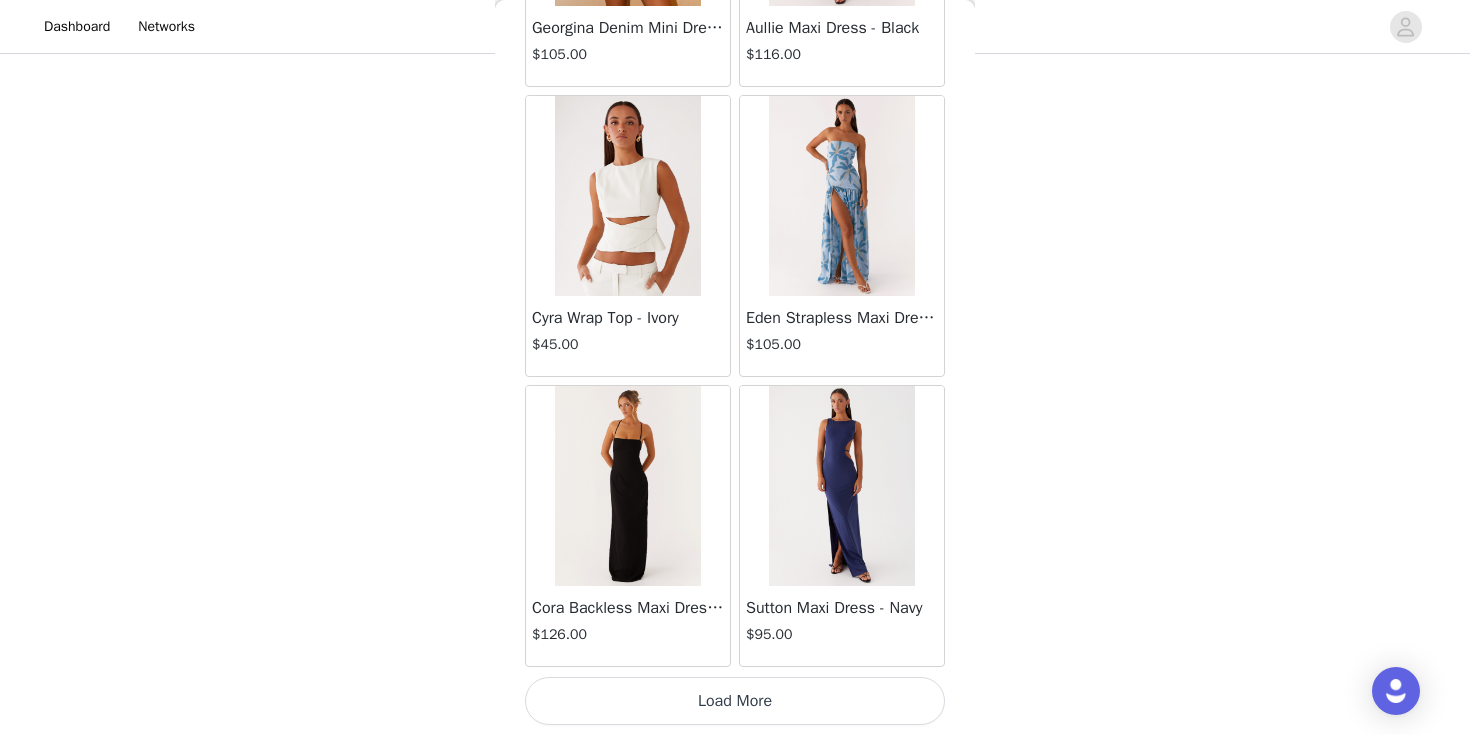 click on "Load More" at bounding box center [735, 701] 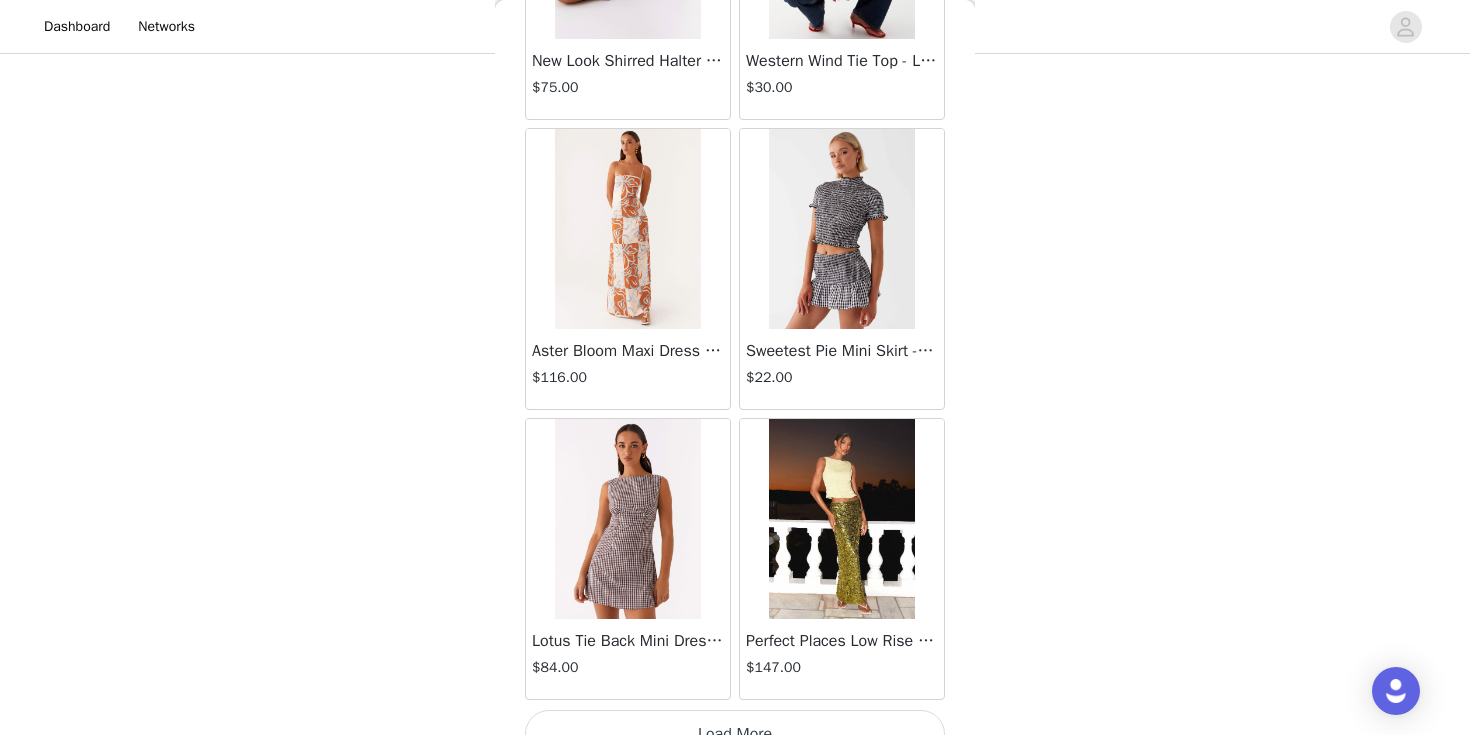 scroll, scrollTop: 22625, scrollLeft: 0, axis: vertical 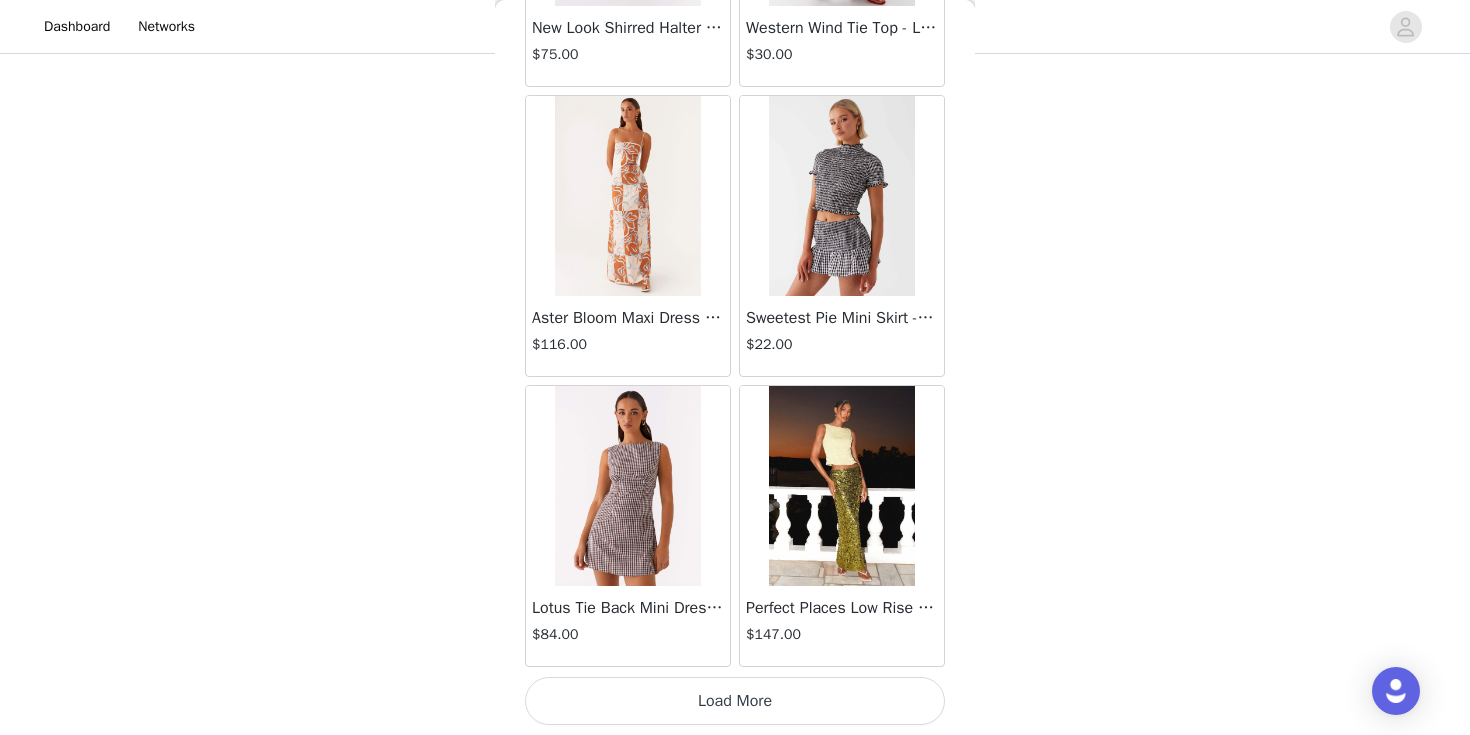 click on "Load More" at bounding box center [735, 701] 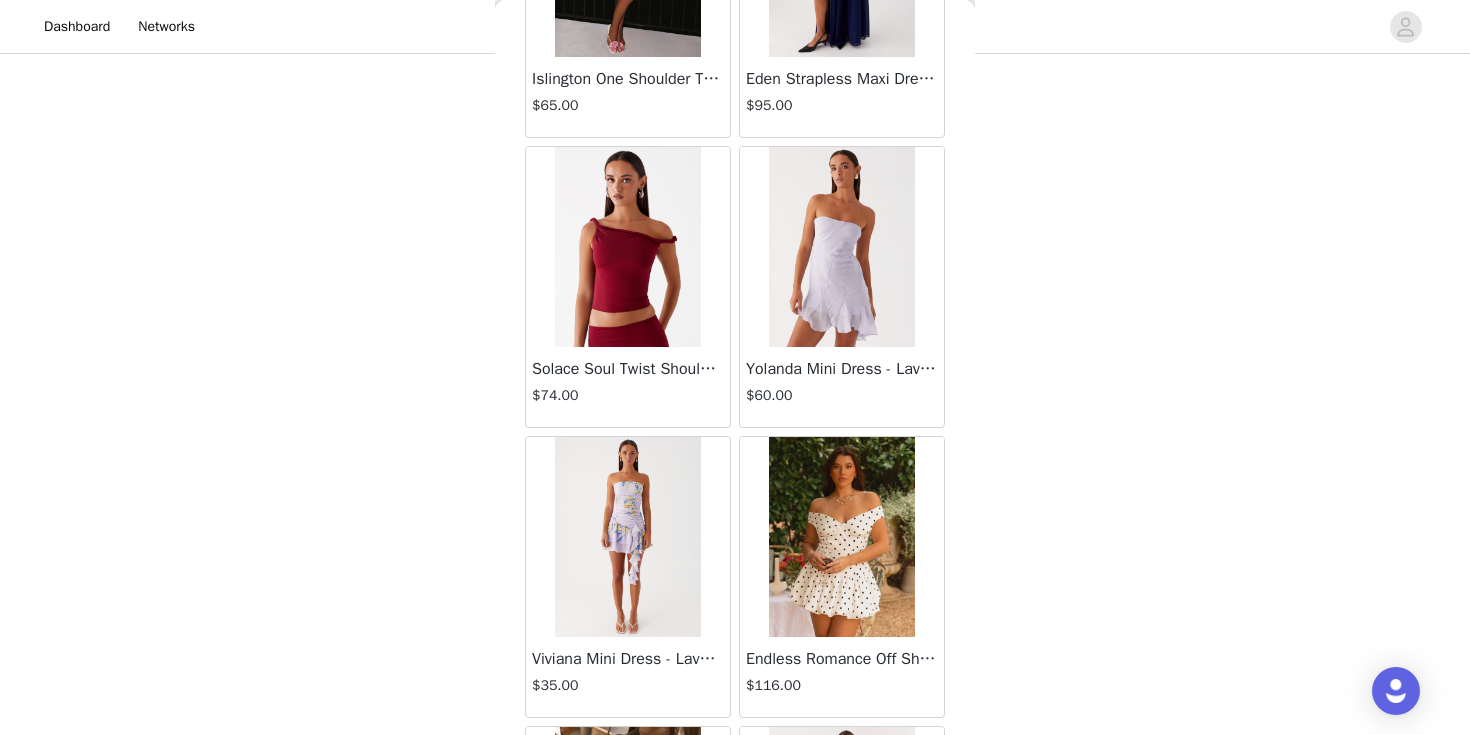 scroll, scrollTop: 25525, scrollLeft: 0, axis: vertical 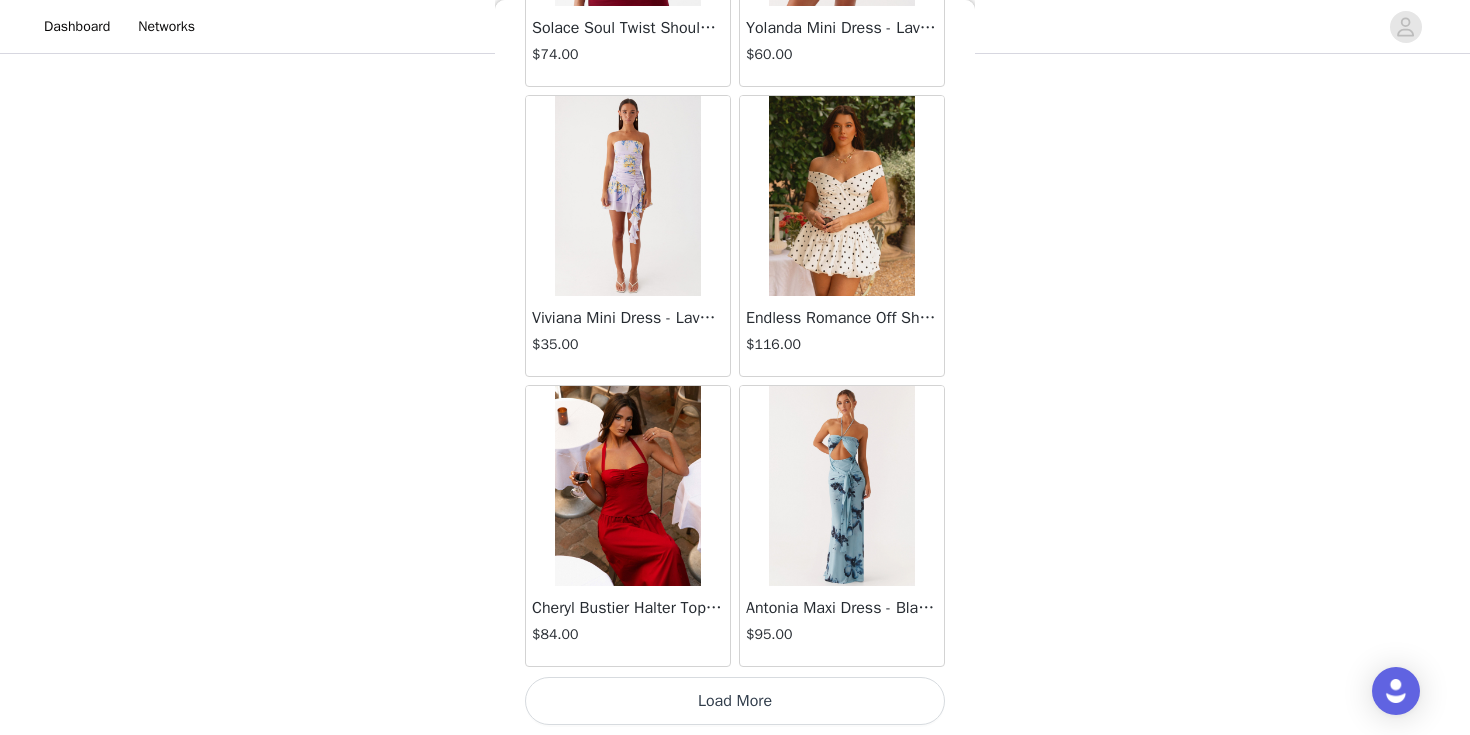 click on "Load More" at bounding box center (735, 701) 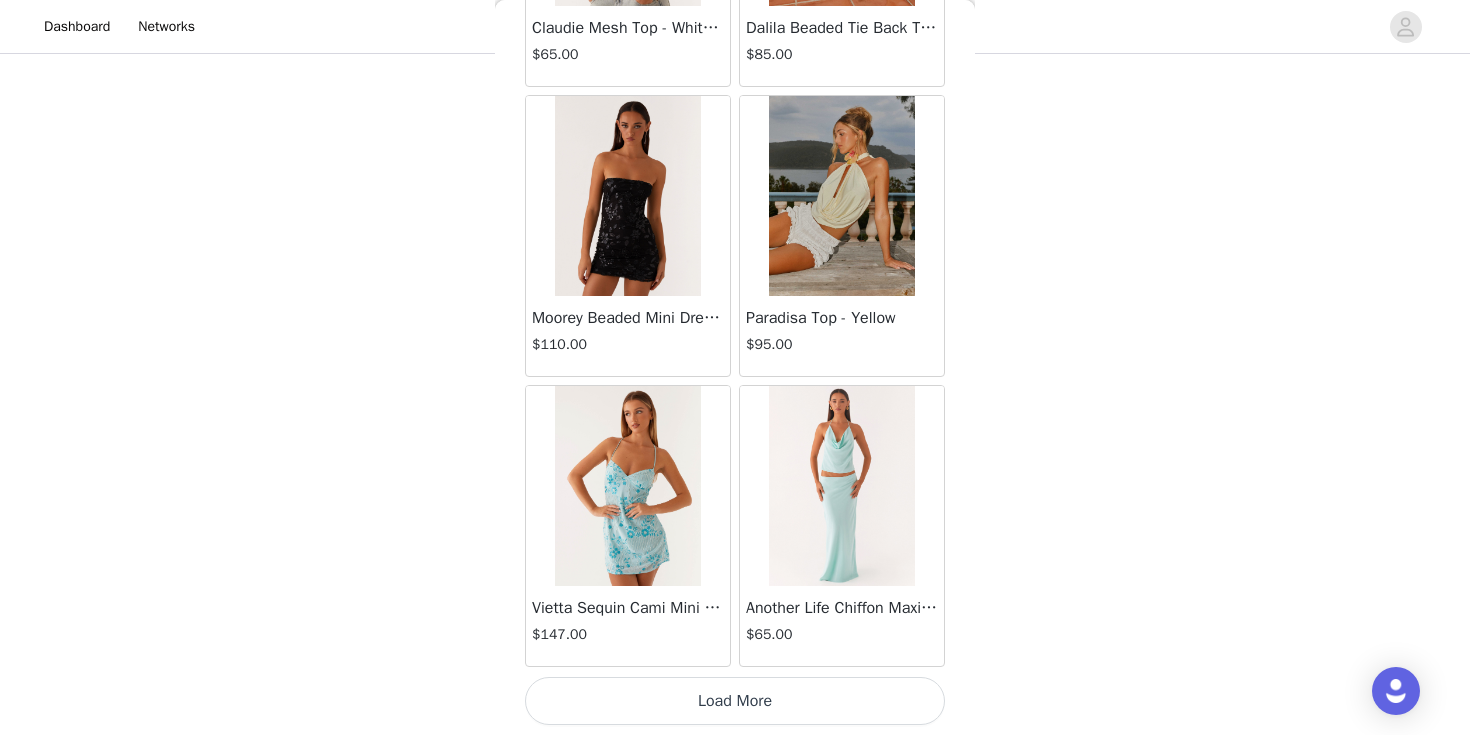click on "Load More" at bounding box center (735, 701) 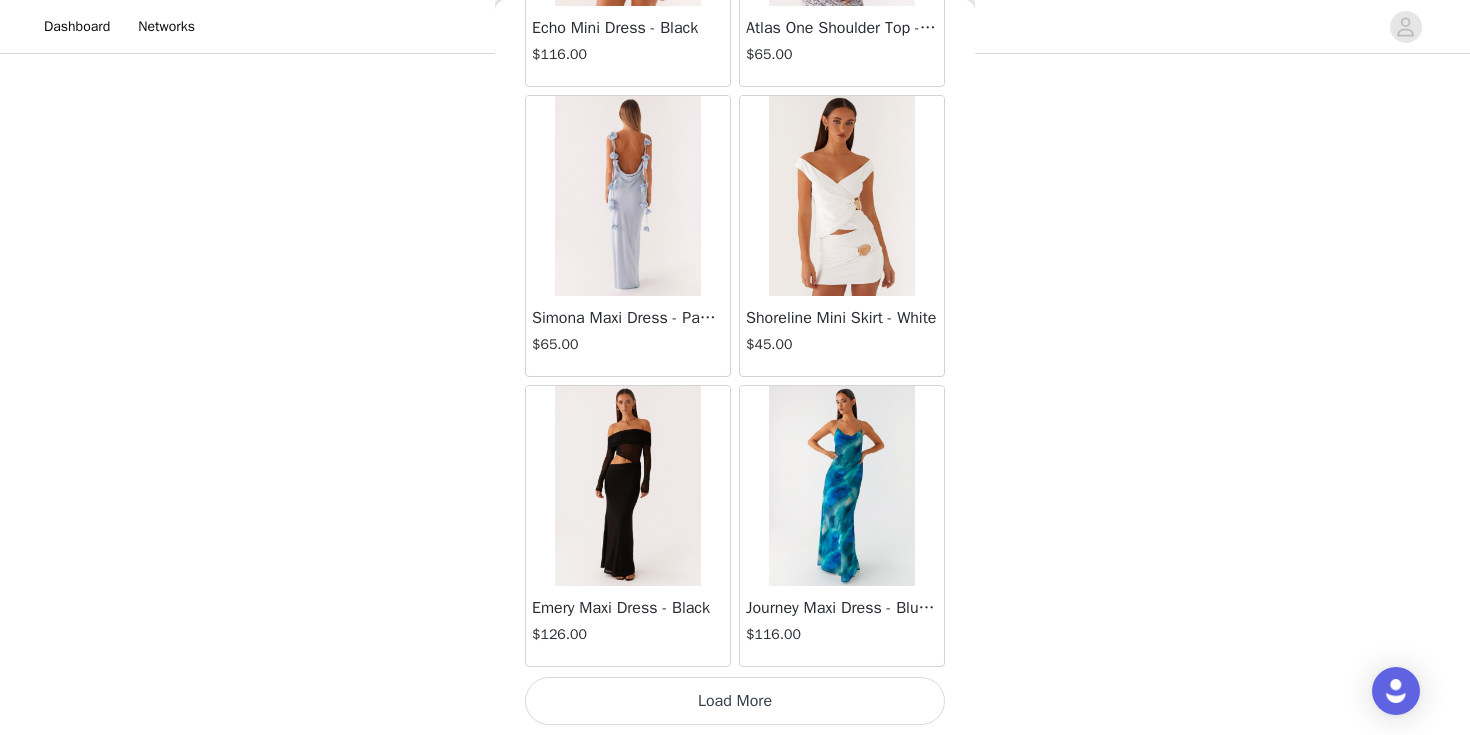 click on "Load More" at bounding box center (735, 701) 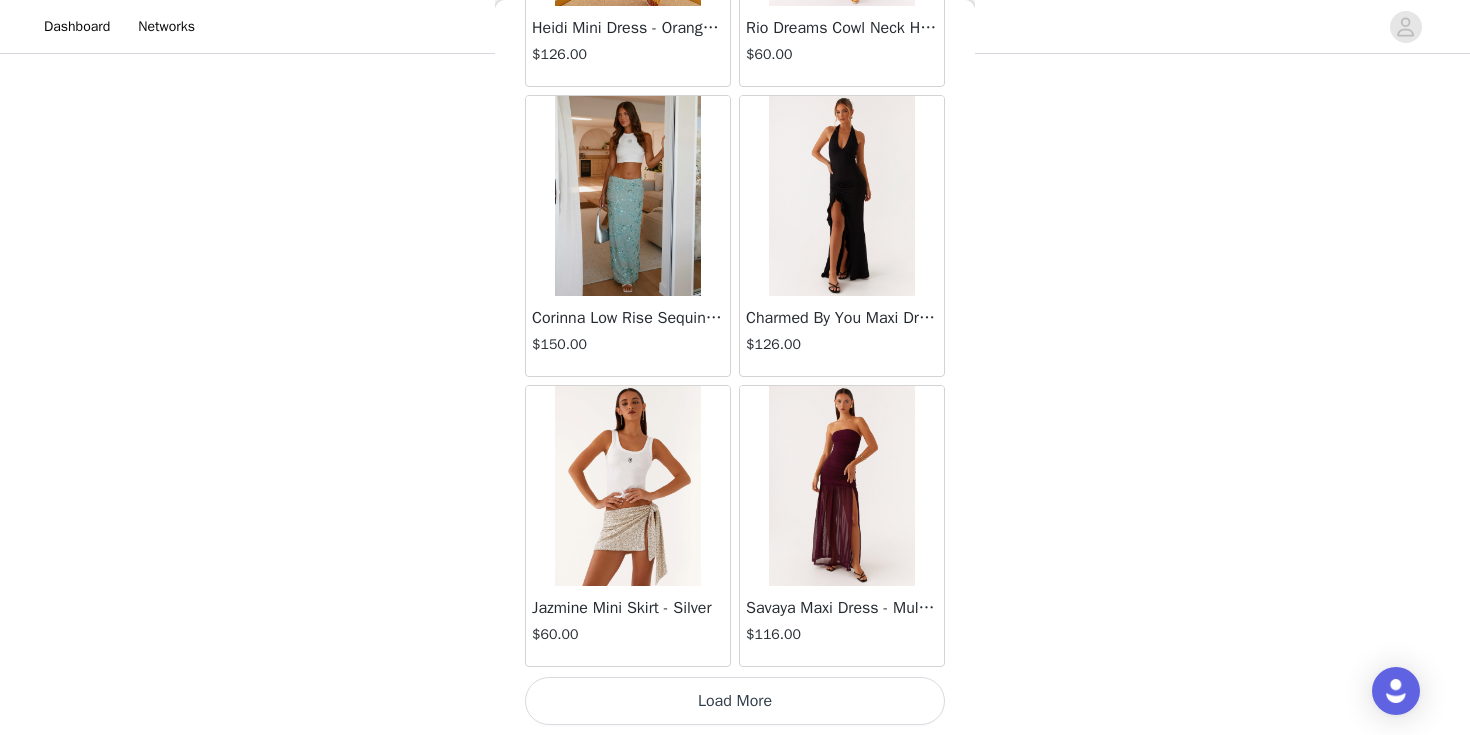 click on "Load More" at bounding box center (735, 701) 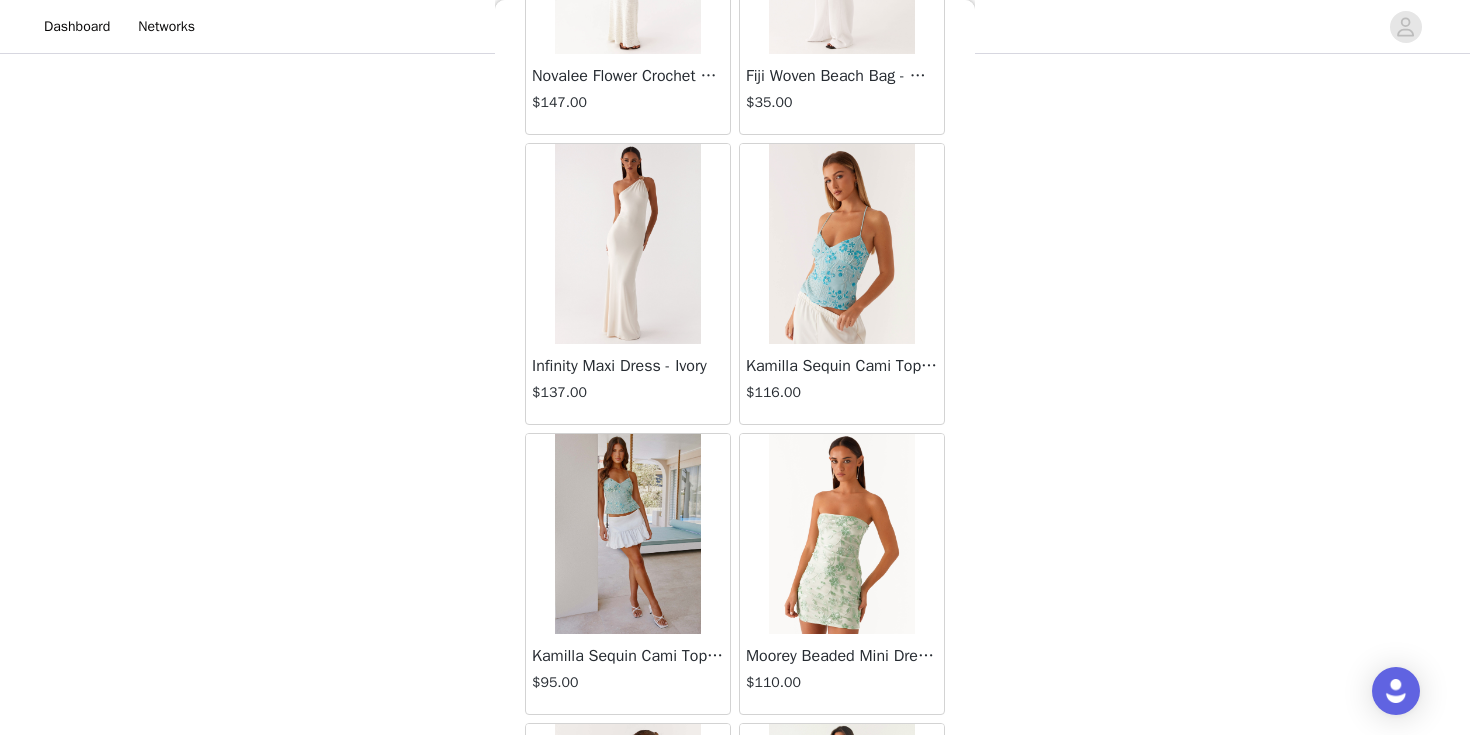 scroll, scrollTop: 37125, scrollLeft: 0, axis: vertical 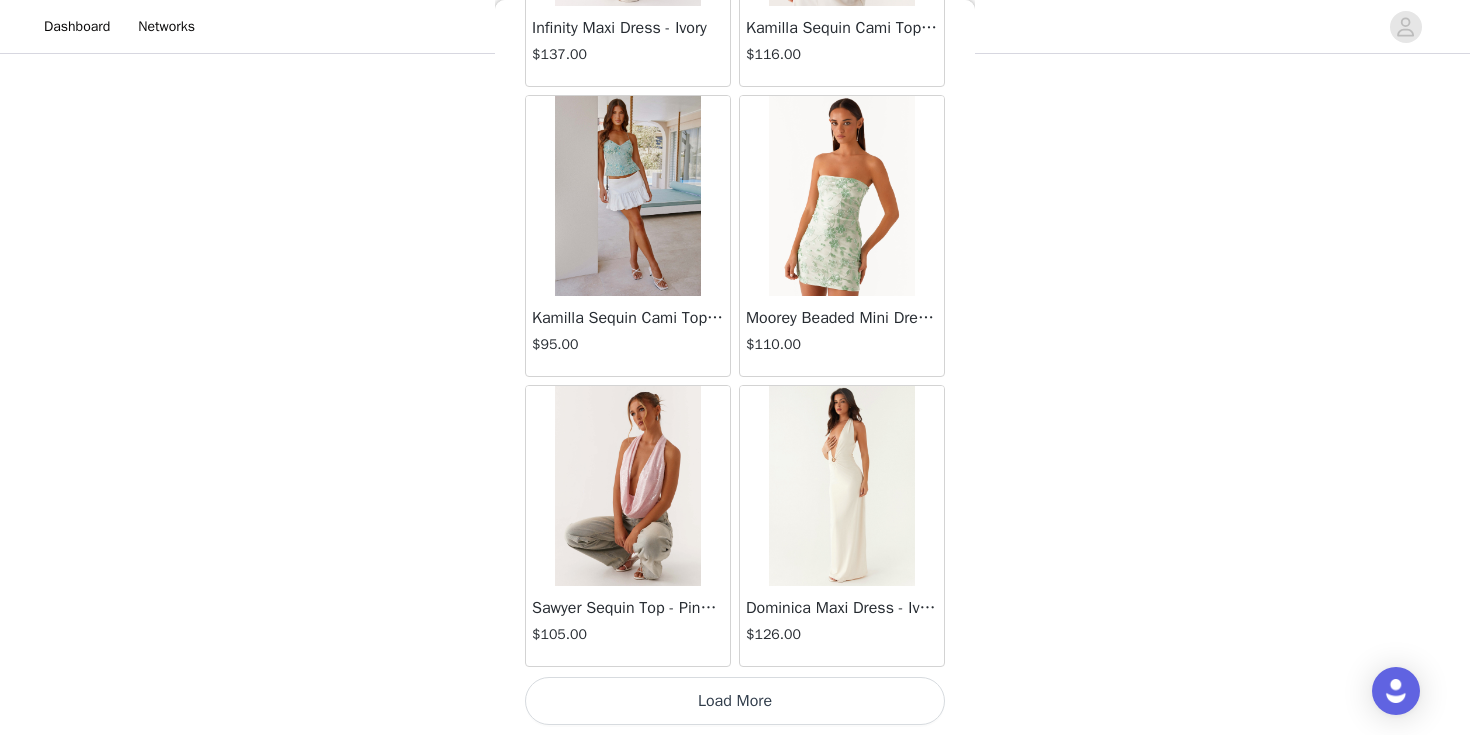 click on "Load More" at bounding box center [735, 701] 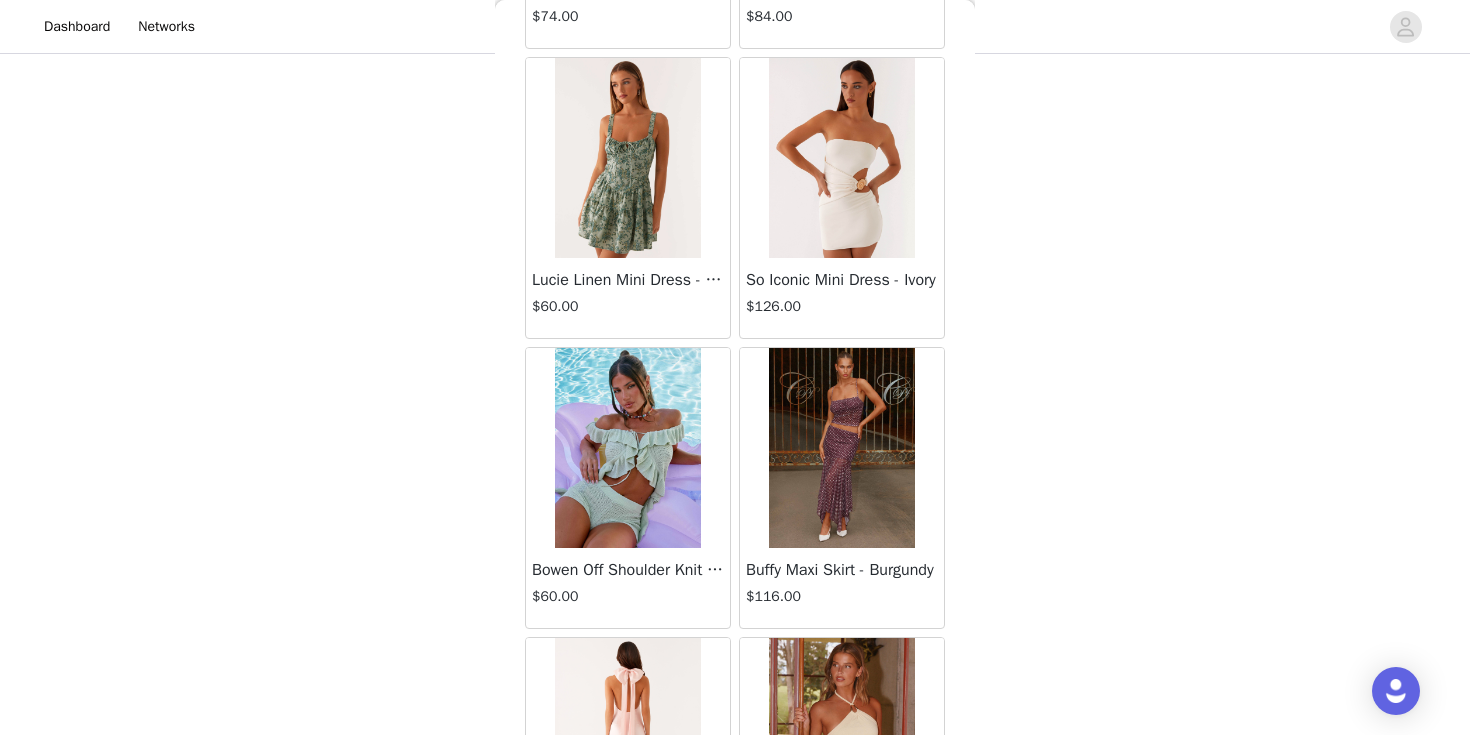 scroll, scrollTop: 40025, scrollLeft: 0, axis: vertical 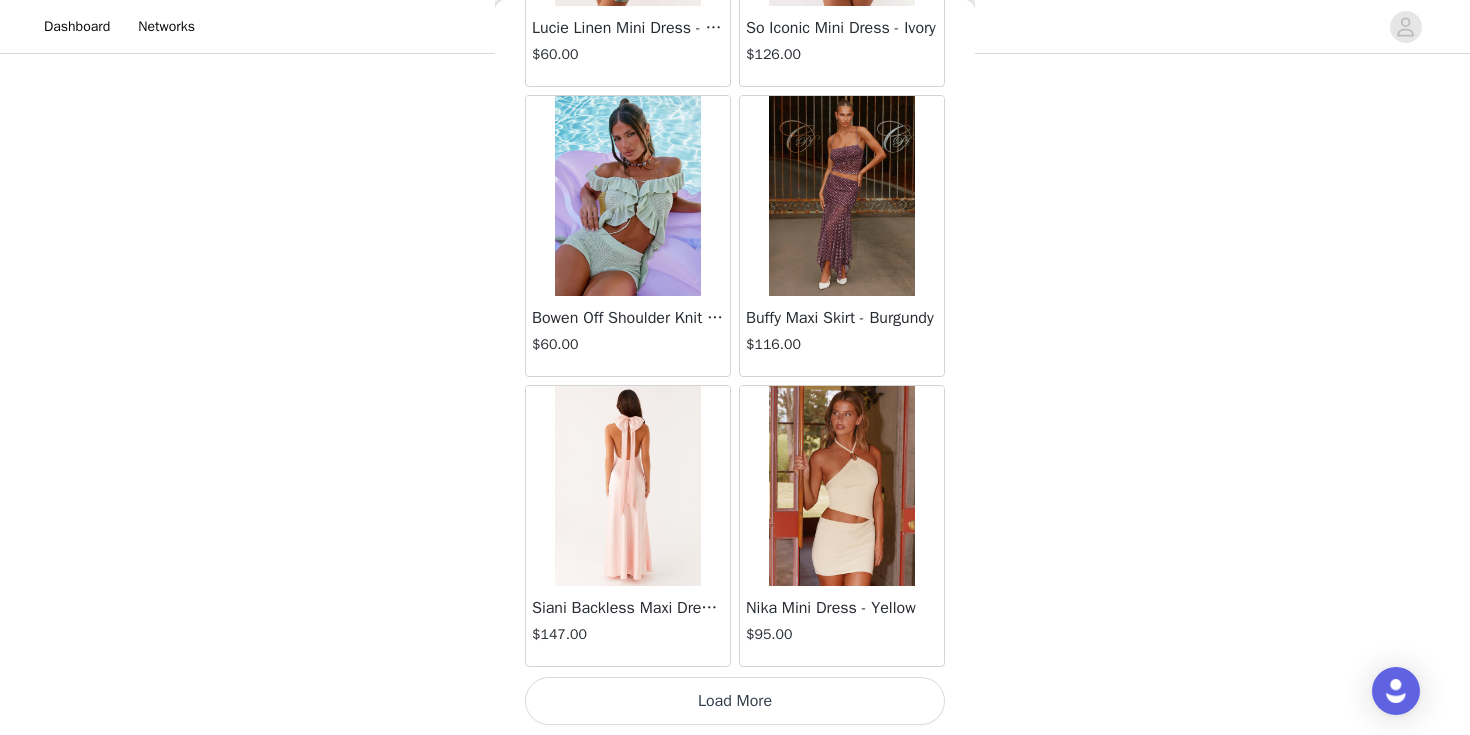 click on "Load More" at bounding box center (735, 701) 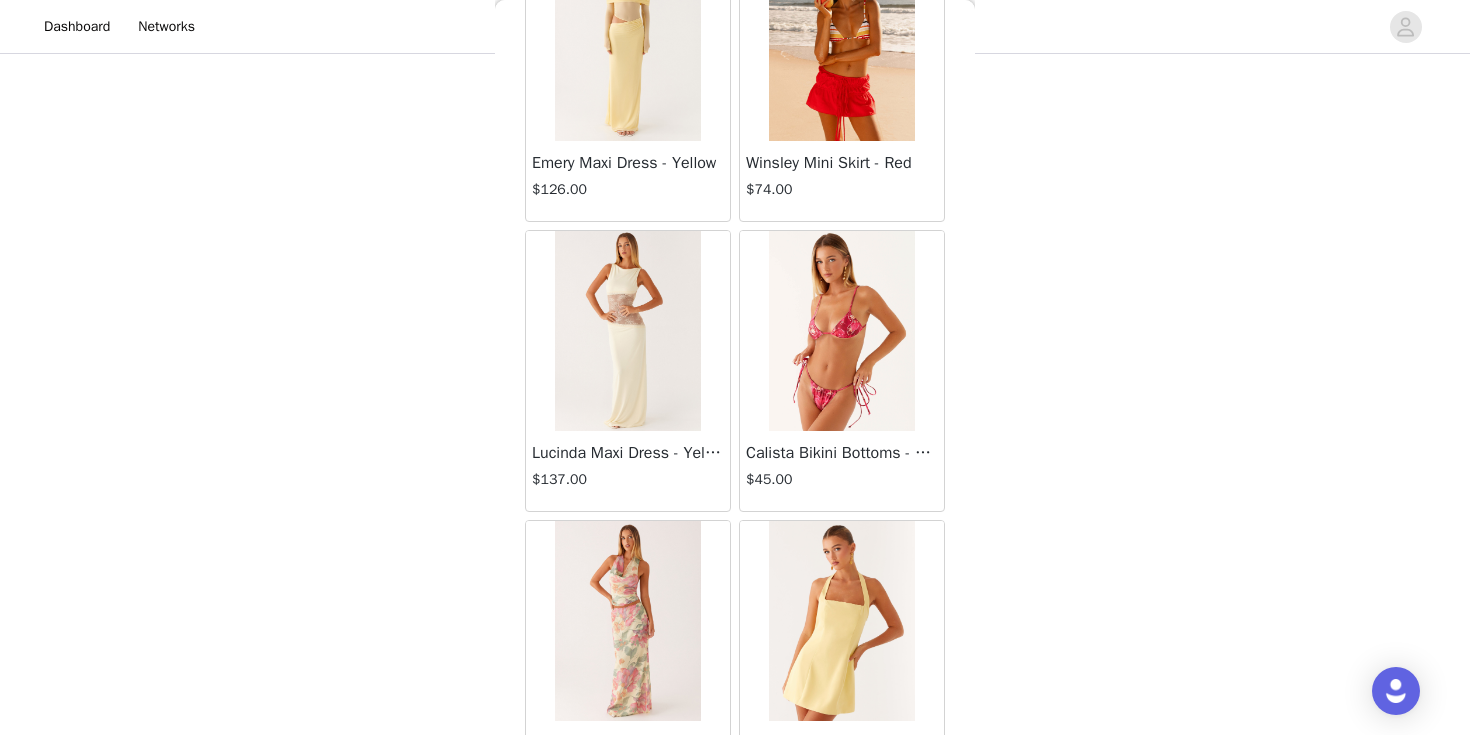 scroll, scrollTop: 42925, scrollLeft: 0, axis: vertical 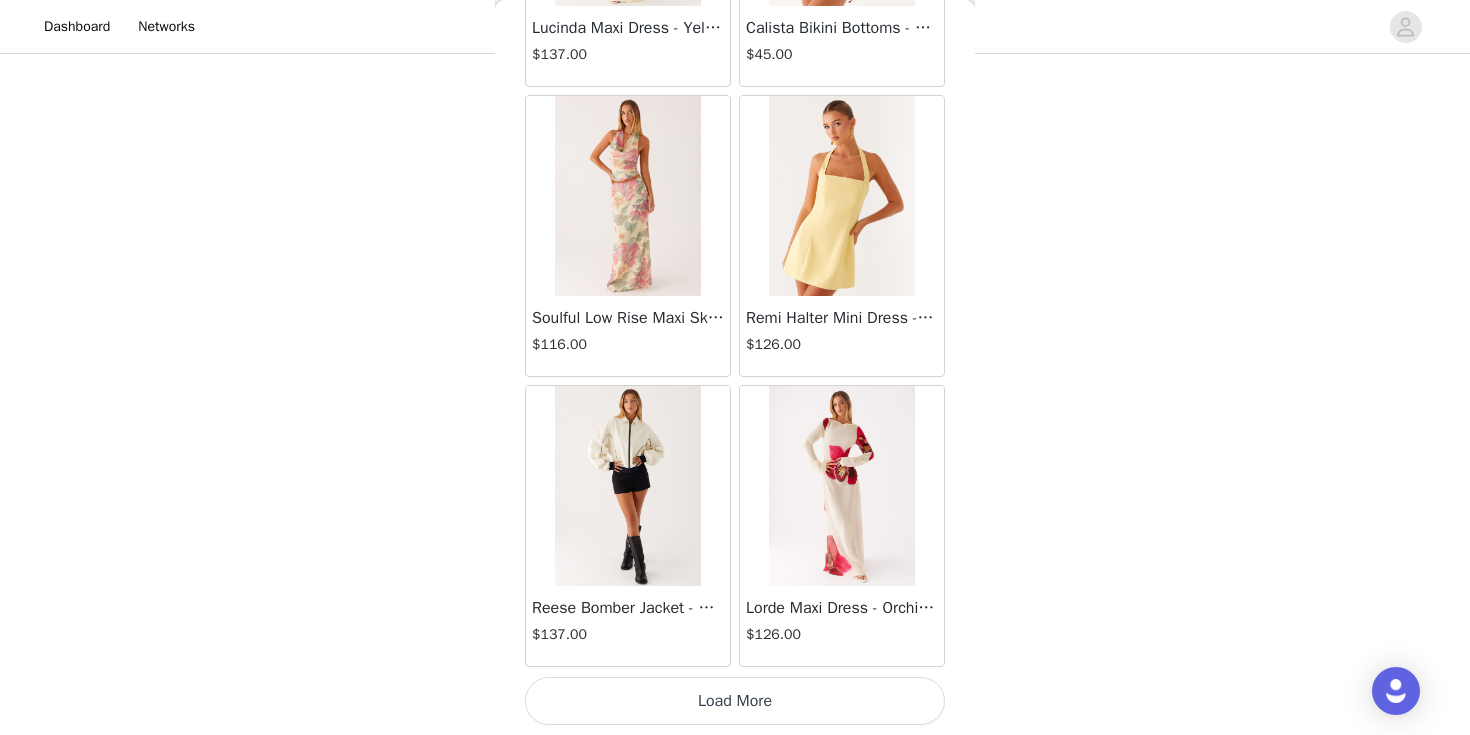 click on "Load More" at bounding box center [735, 701] 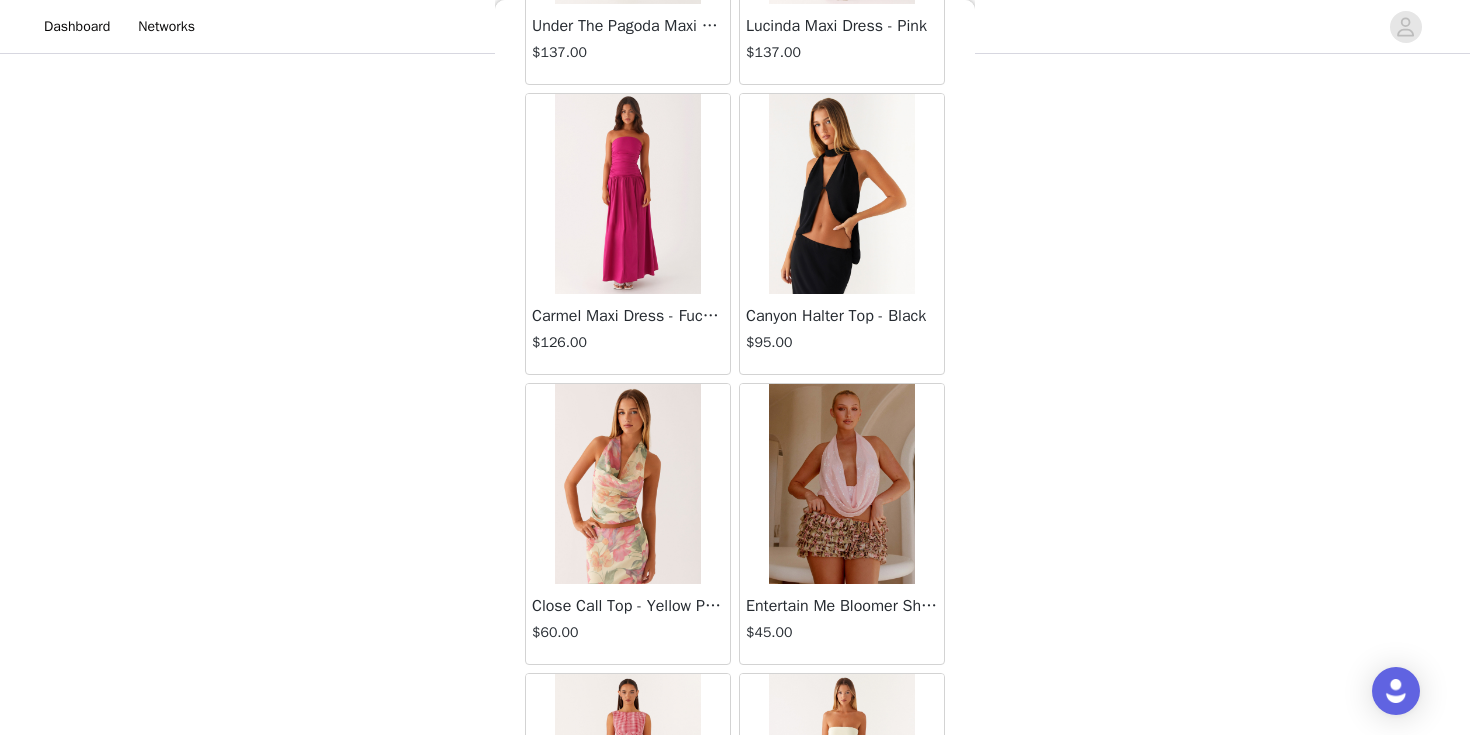 scroll, scrollTop: 45825, scrollLeft: 0, axis: vertical 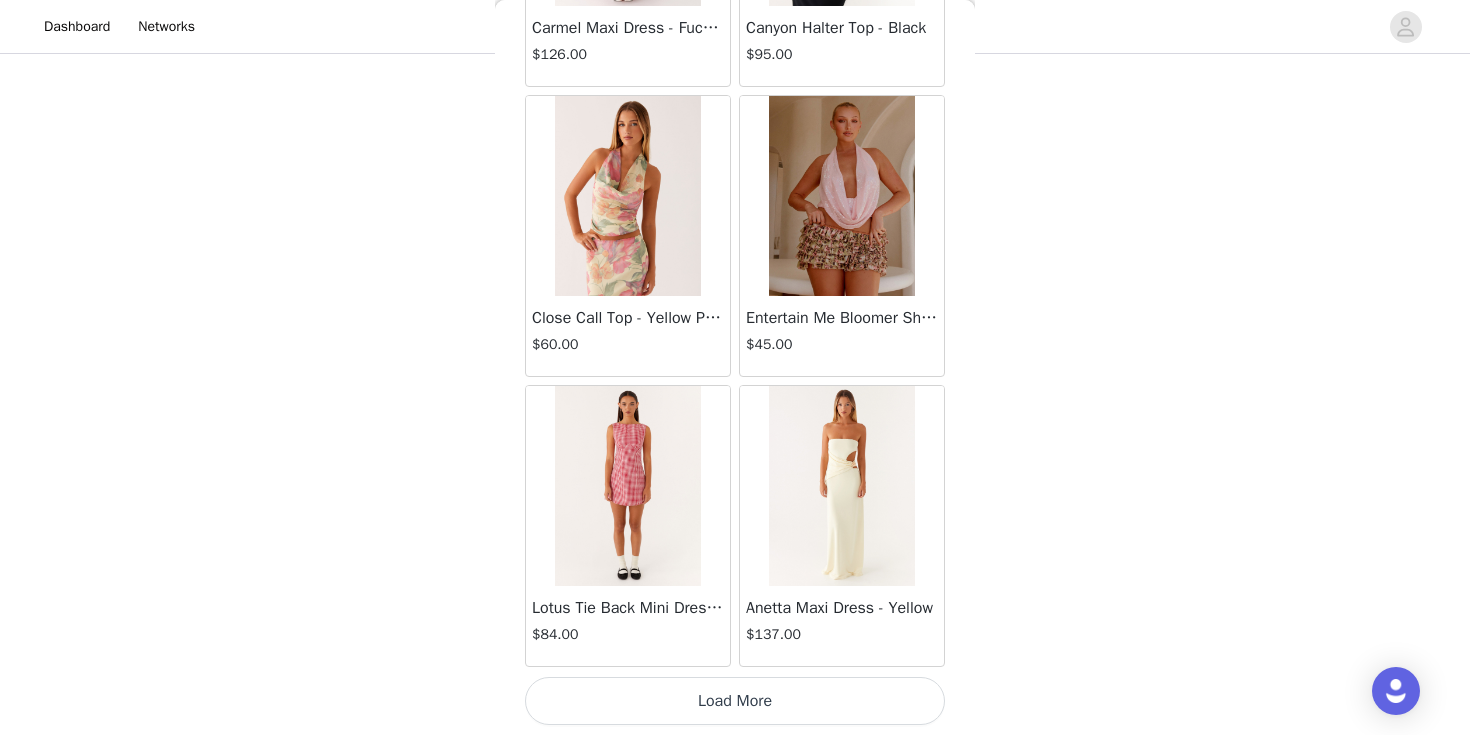 click on "Load More" at bounding box center (735, 701) 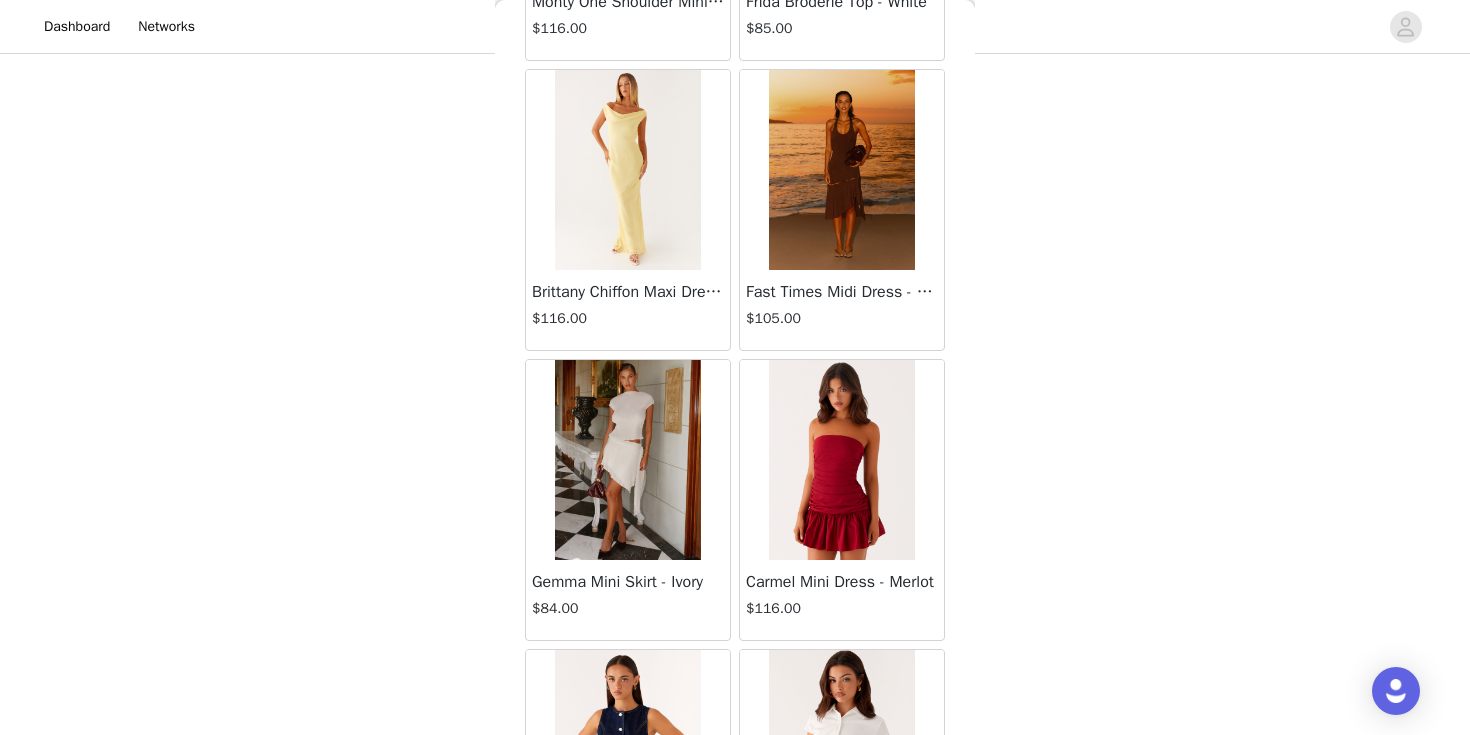 scroll, scrollTop: 48725, scrollLeft: 0, axis: vertical 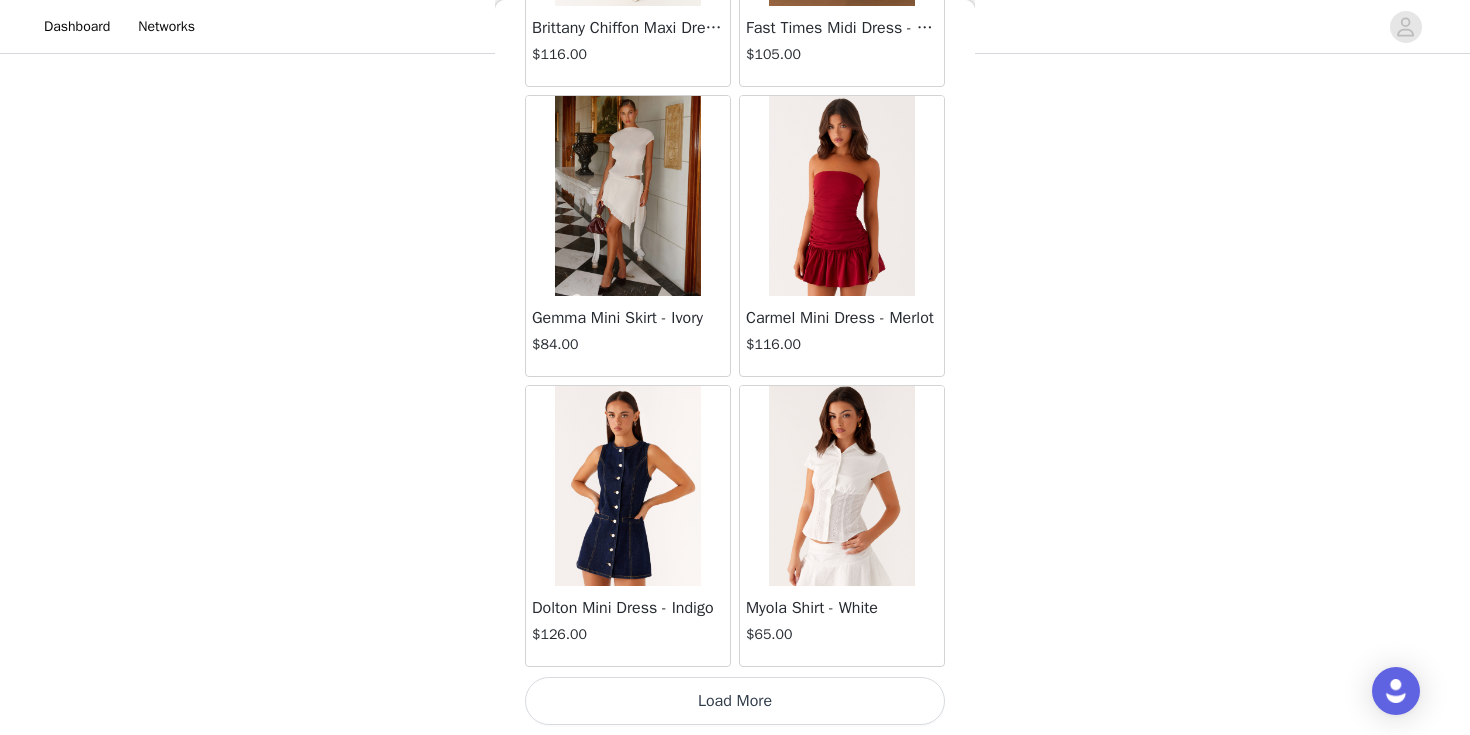 click on "Load More" at bounding box center (735, 701) 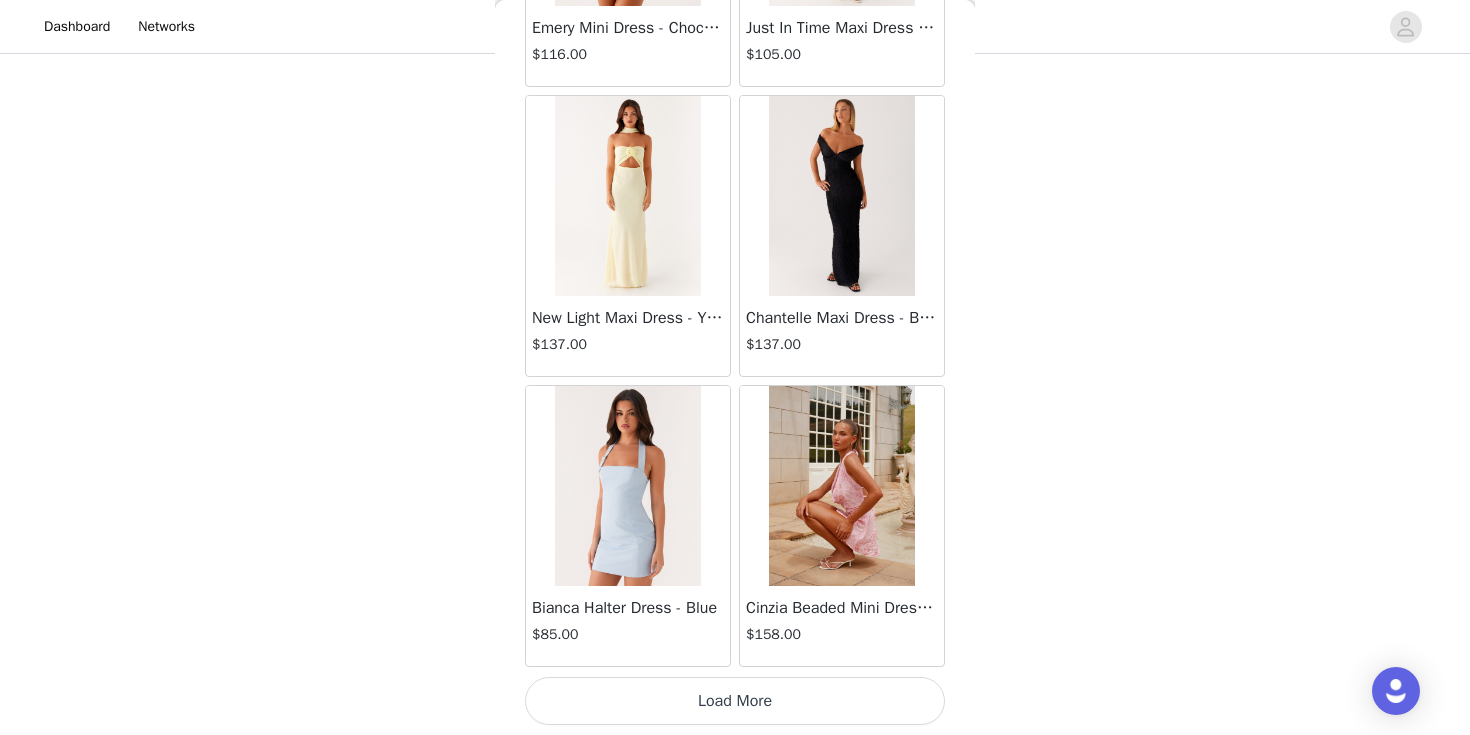 scroll, scrollTop: 50691, scrollLeft: 0, axis: vertical 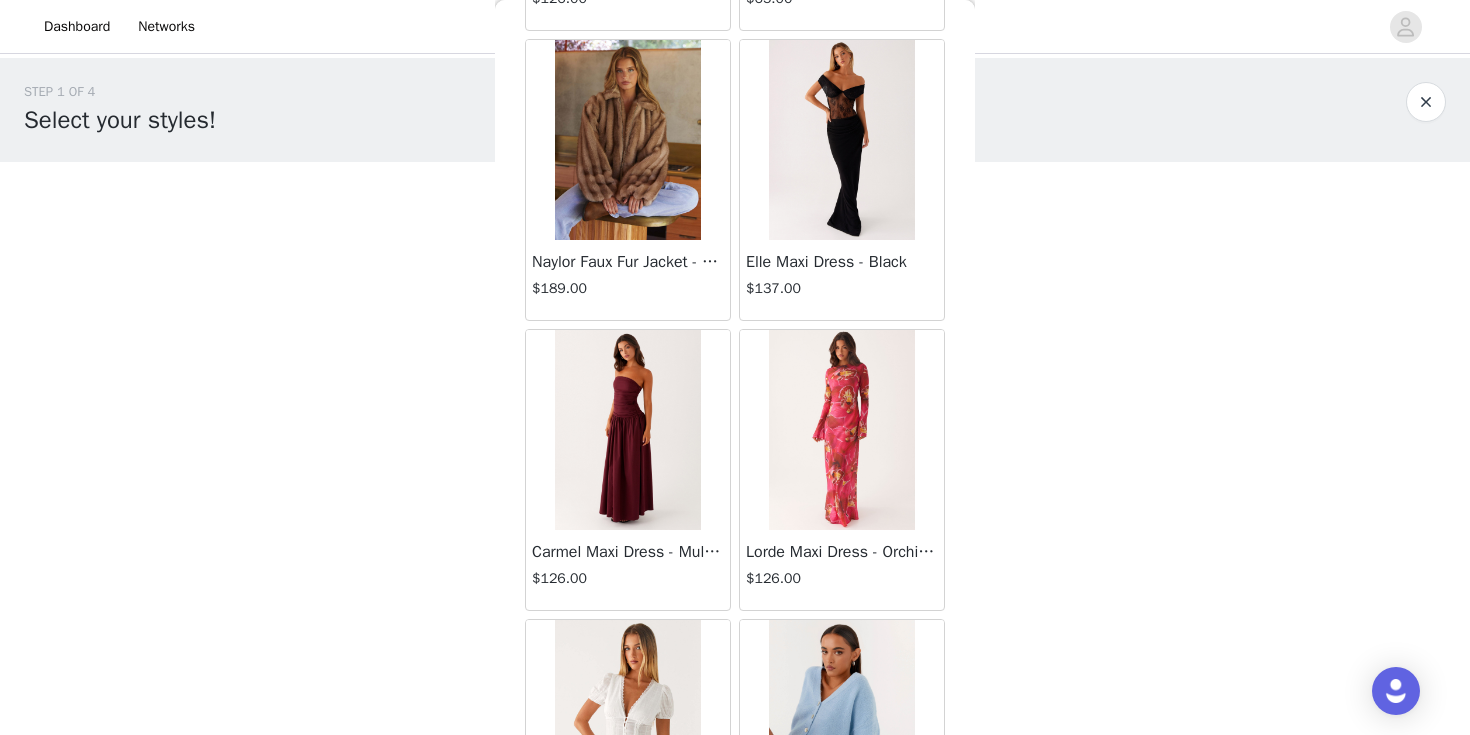 click at bounding box center (627, 140) 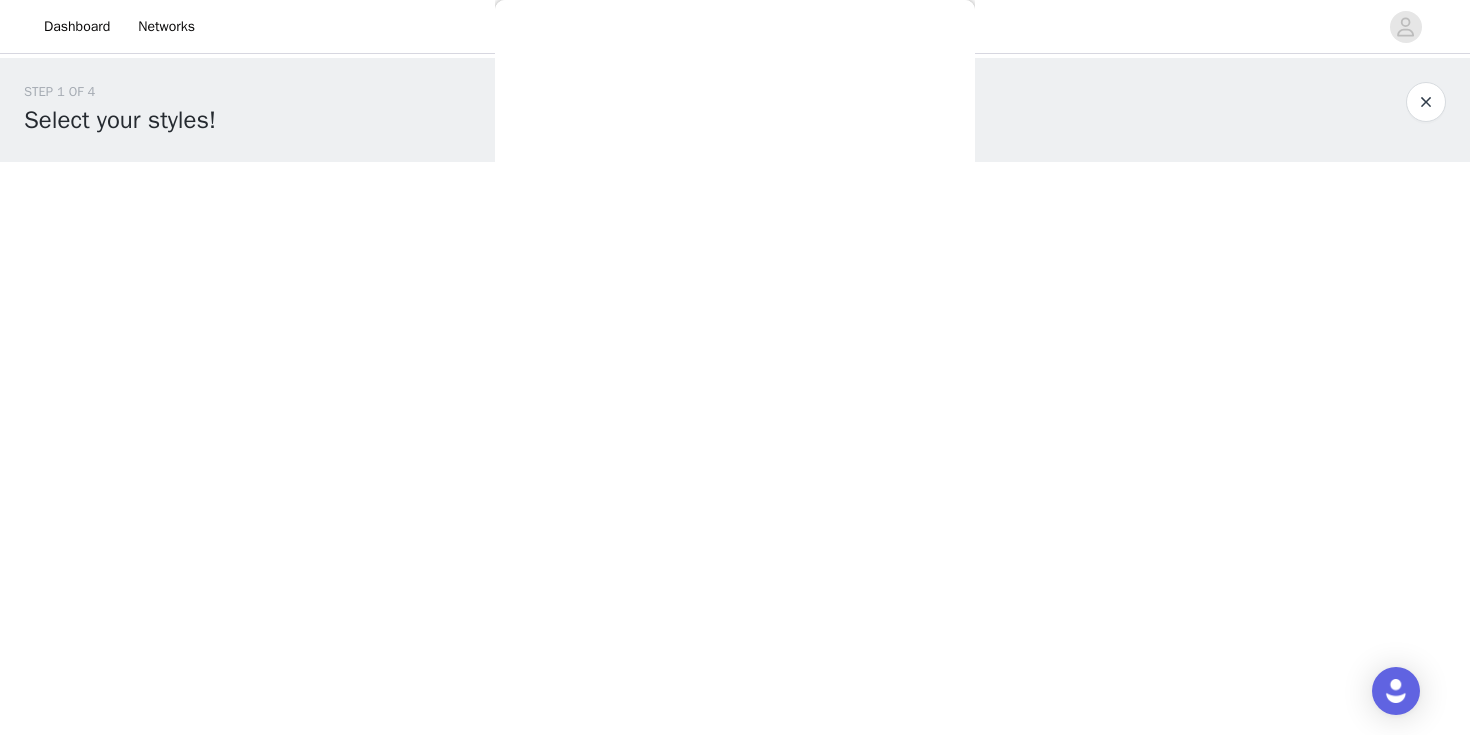 scroll, scrollTop: 0, scrollLeft: 0, axis: both 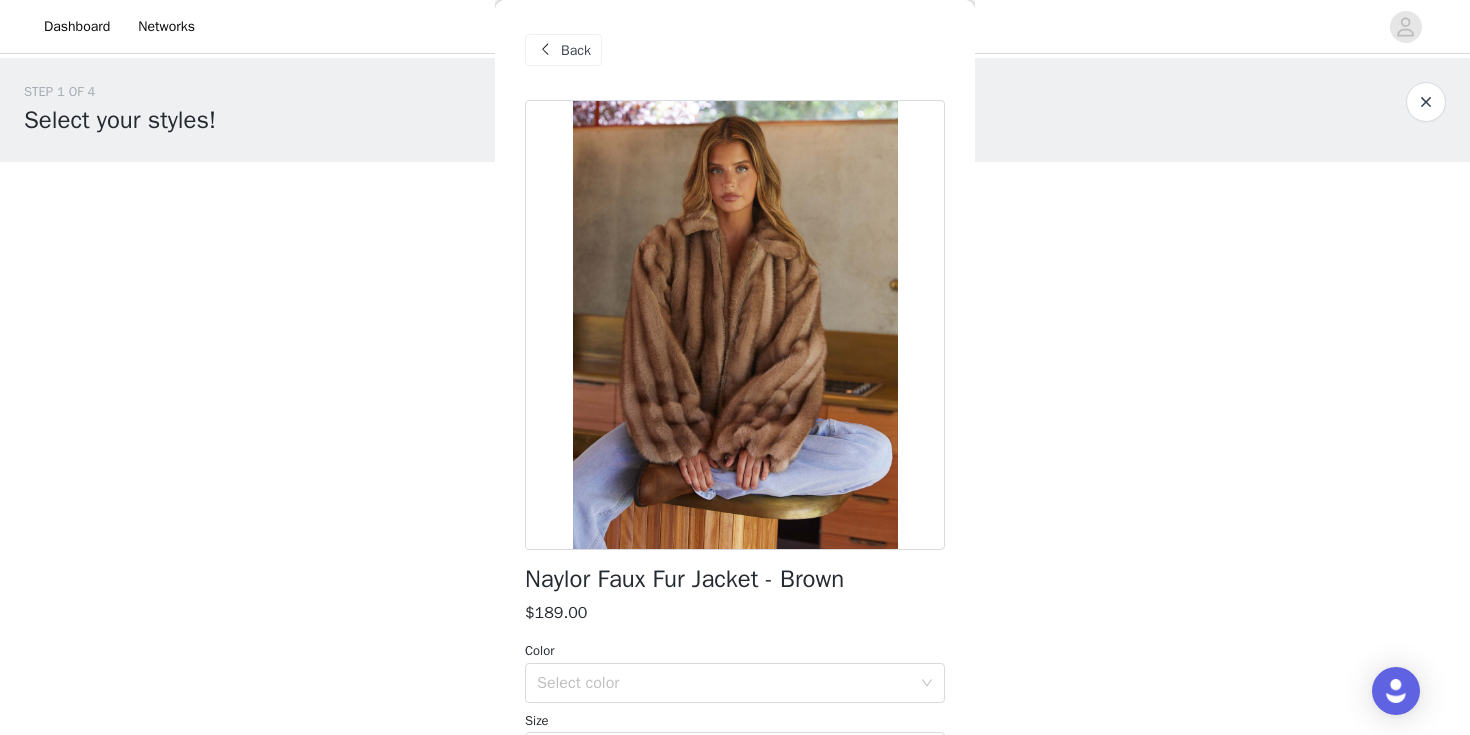 click on "Naylor Faux Fur Jacket - Brown" at bounding box center (684, 579) 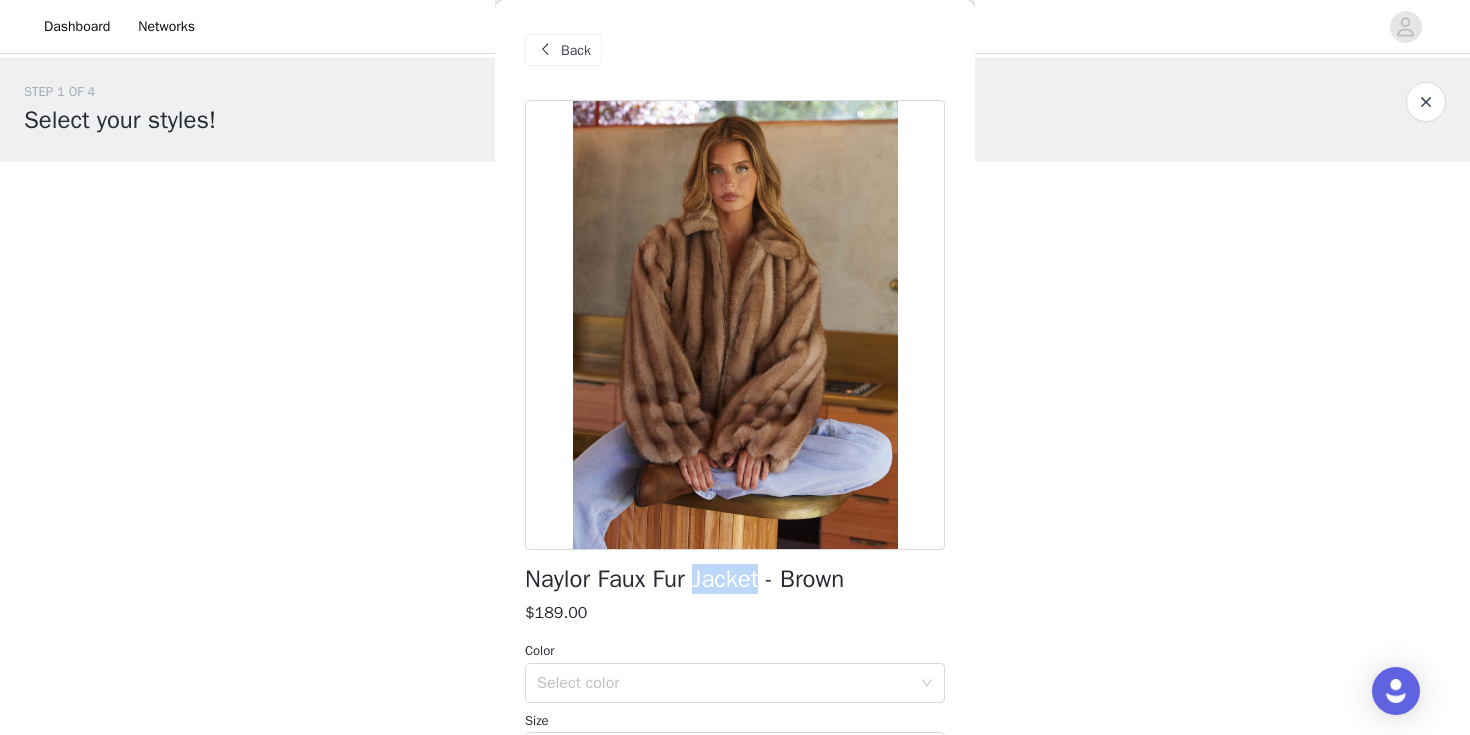 click on "Naylor Faux Fur Jacket - Brown" at bounding box center (684, 579) 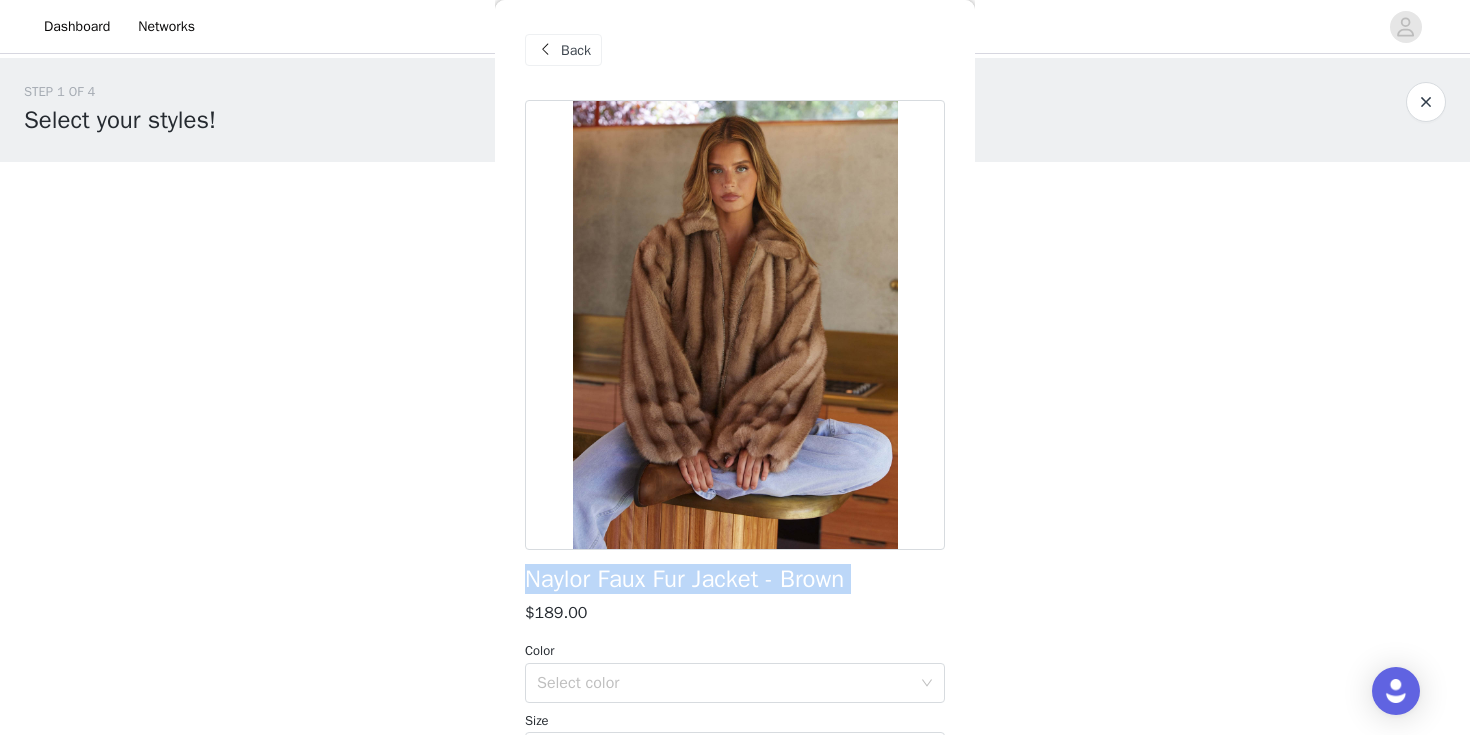click on "Naylor Faux Fur Jacket - Brown" at bounding box center (684, 579) 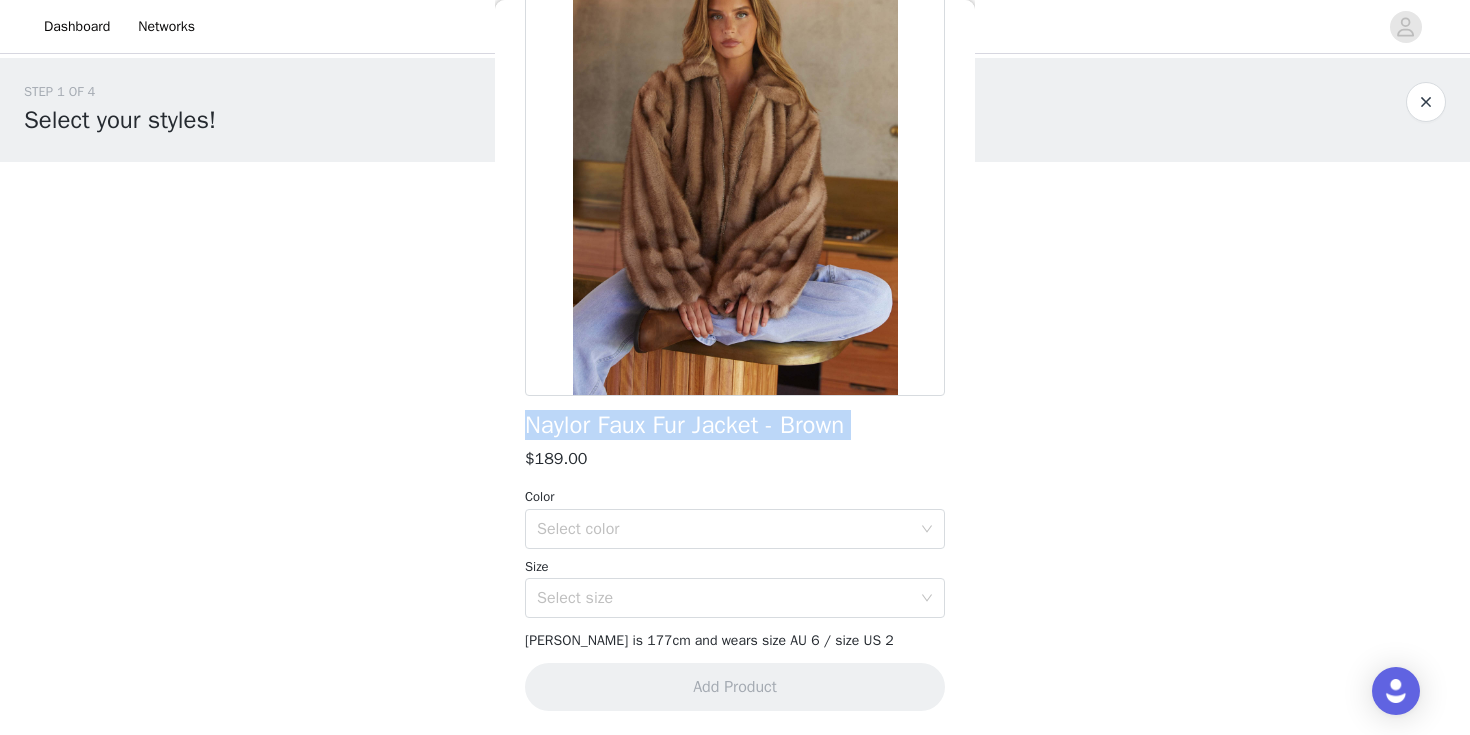 scroll, scrollTop: 287, scrollLeft: 0, axis: vertical 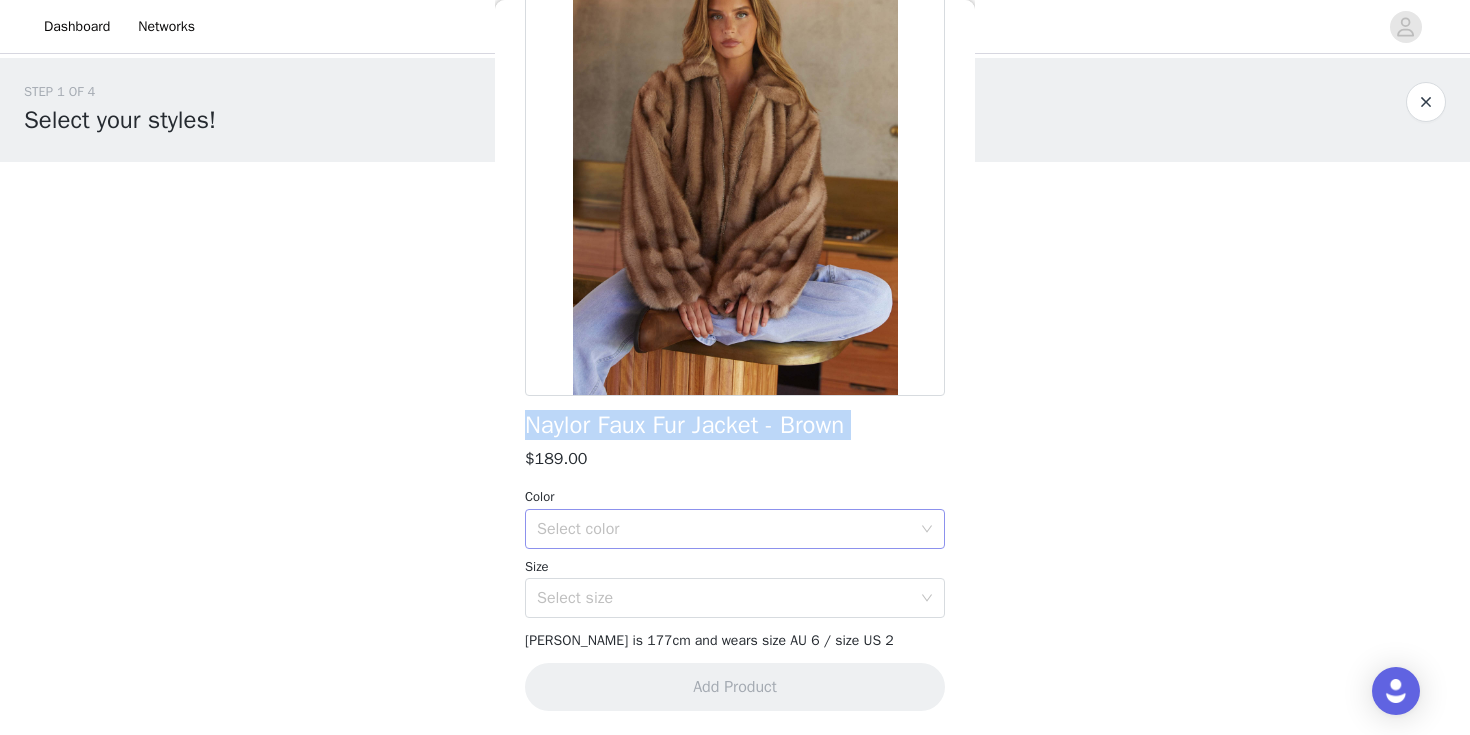 click on "Select color" at bounding box center [724, 529] 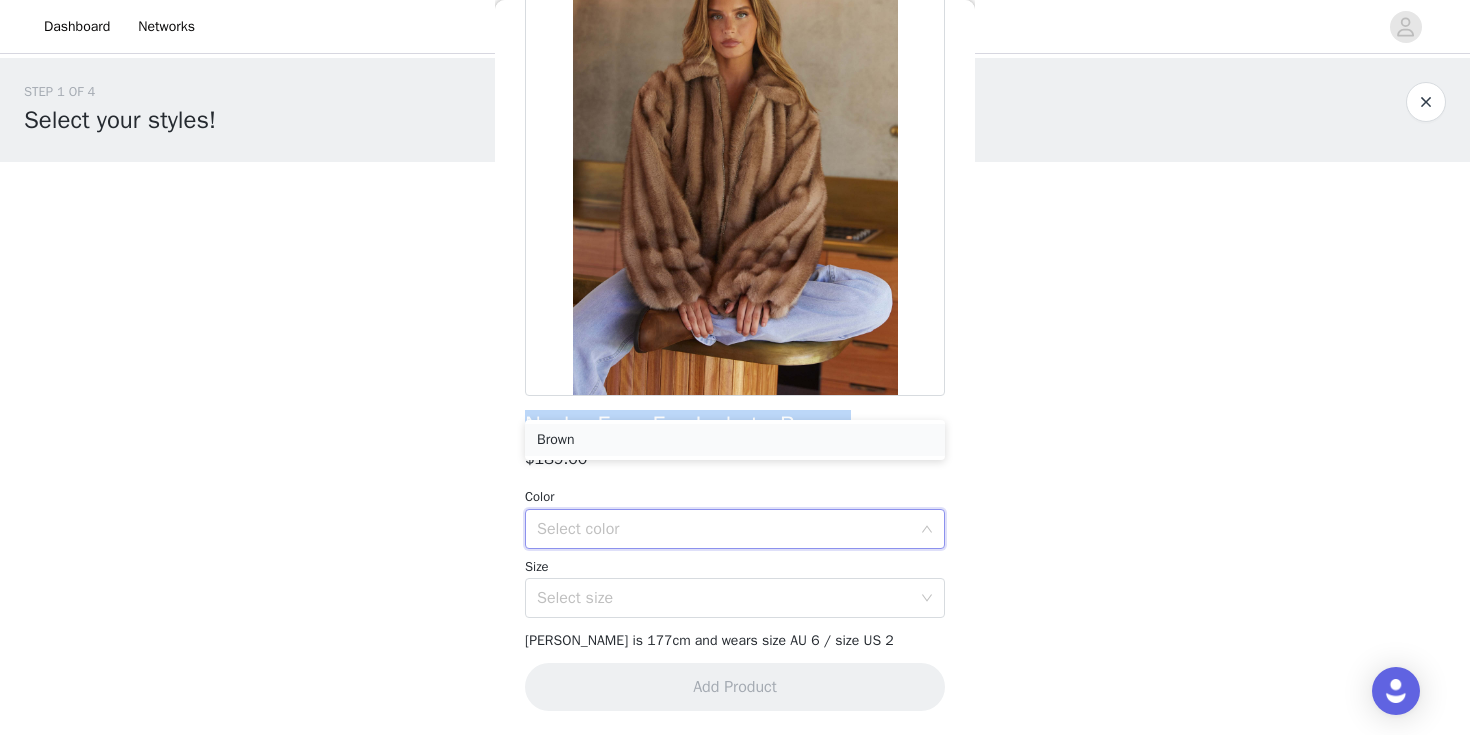 click on "Brown" at bounding box center [735, 440] 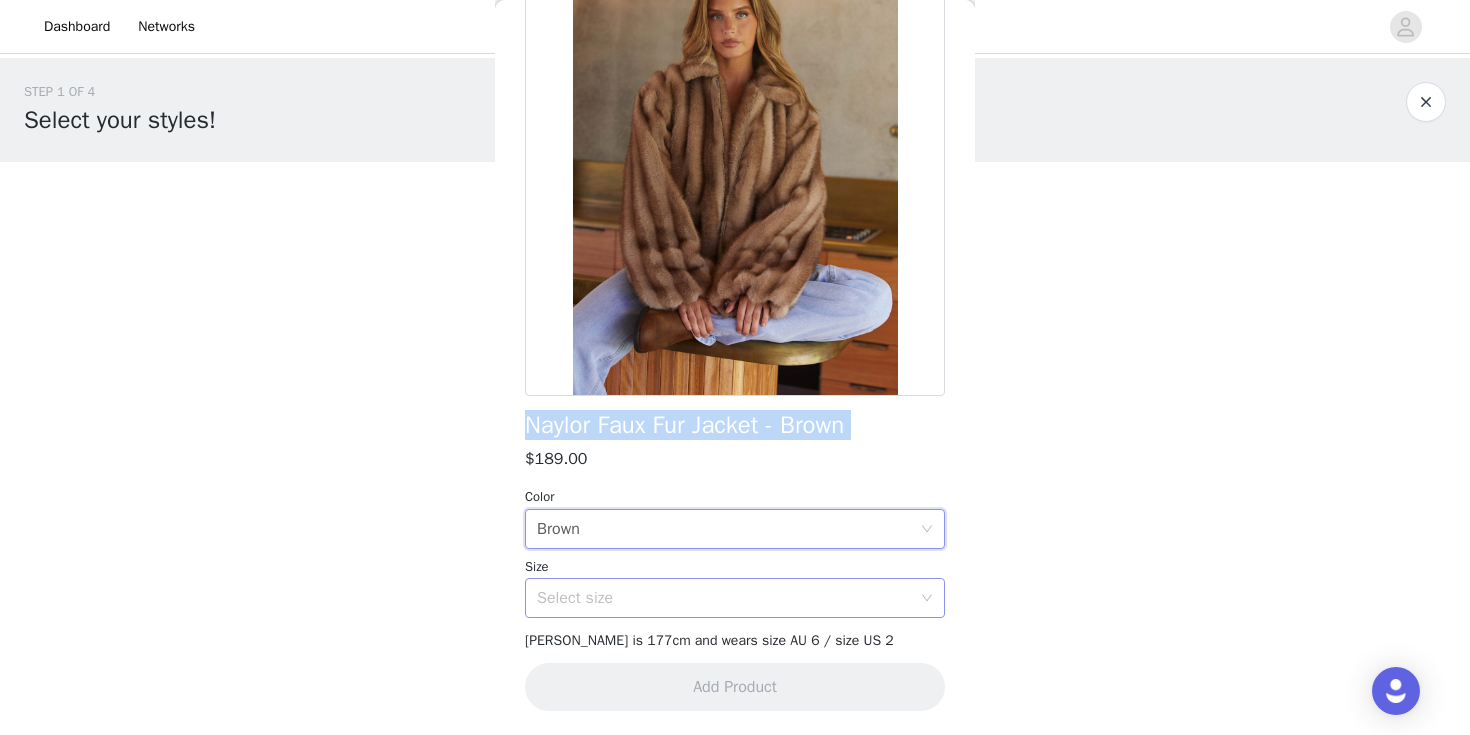 click on "Select size" at bounding box center (724, 598) 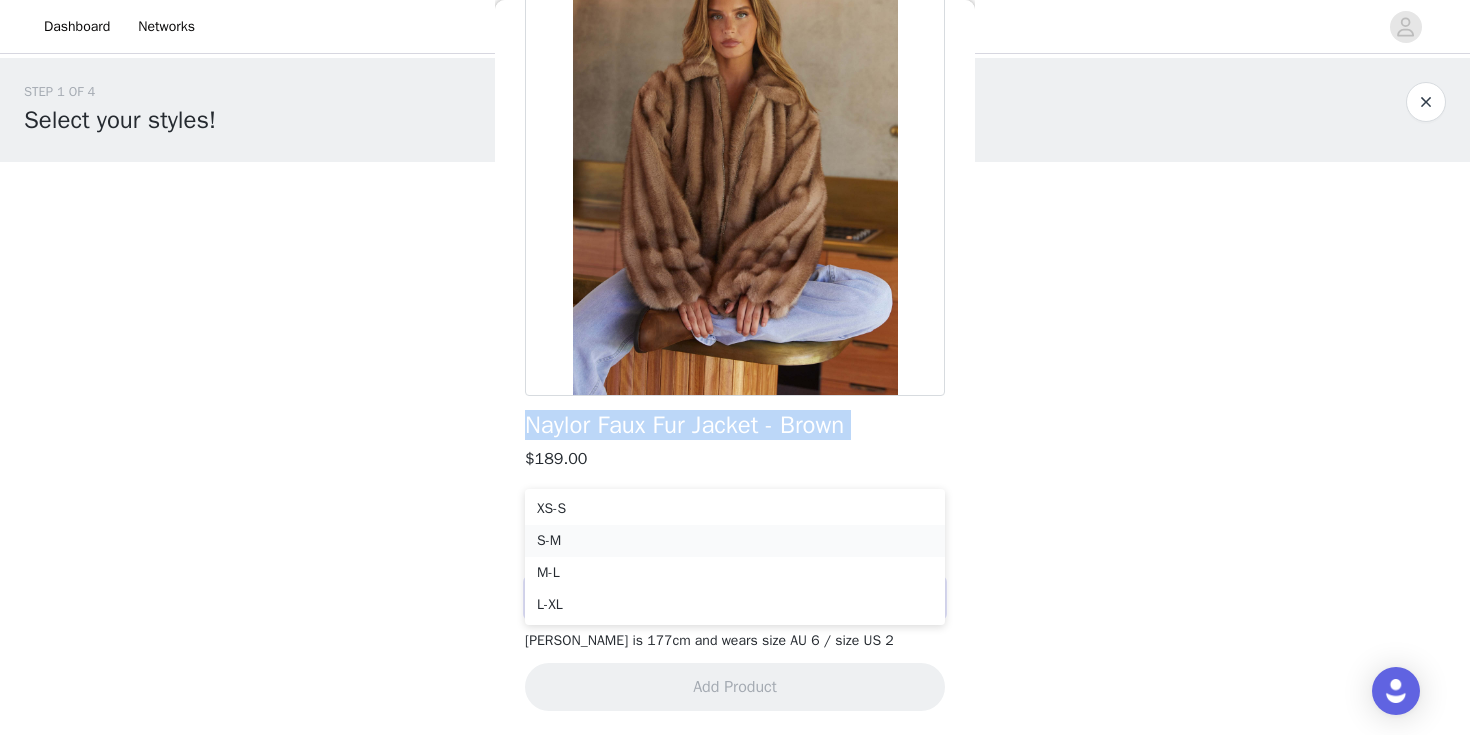 click on "S-M" at bounding box center [735, 541] 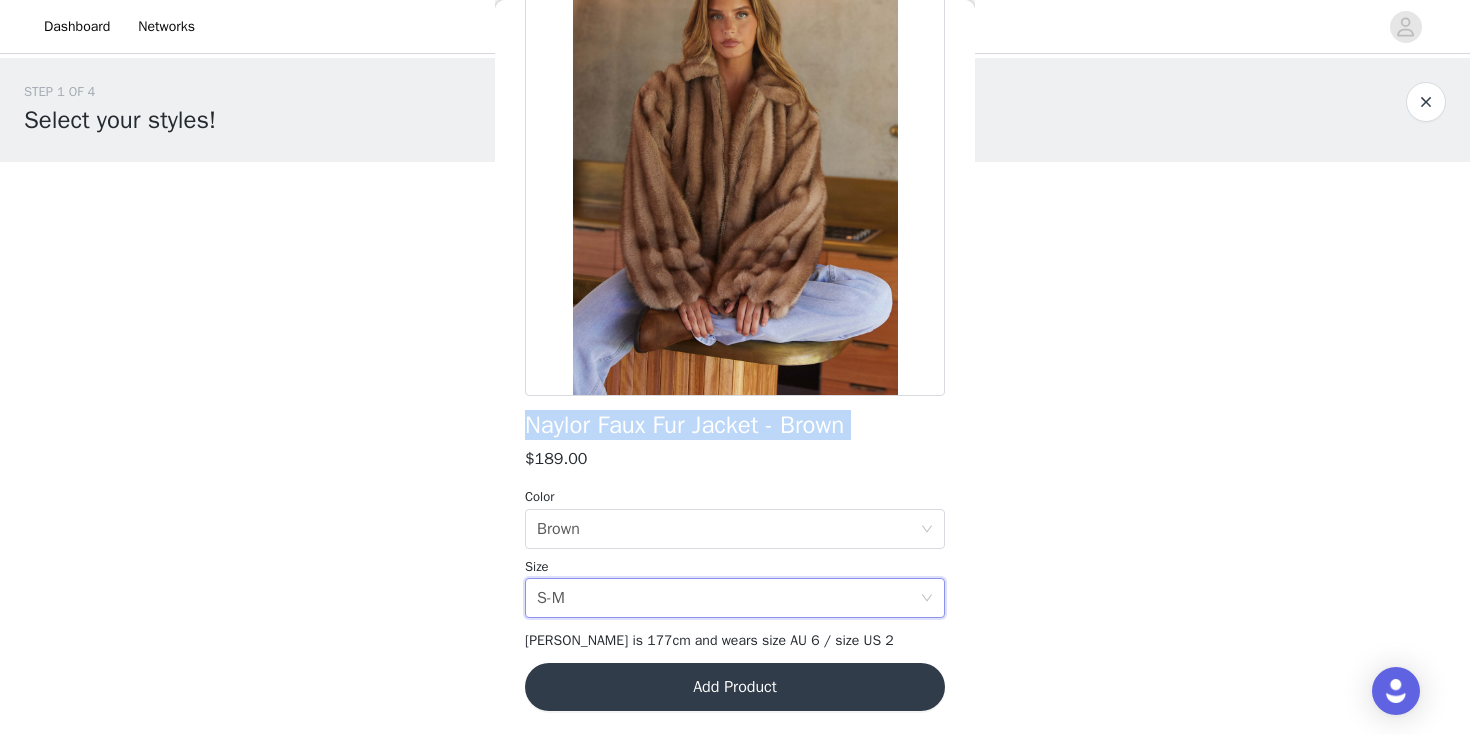 scroll, scrollTop: 343, scrollLeft: 0, axis: vertical 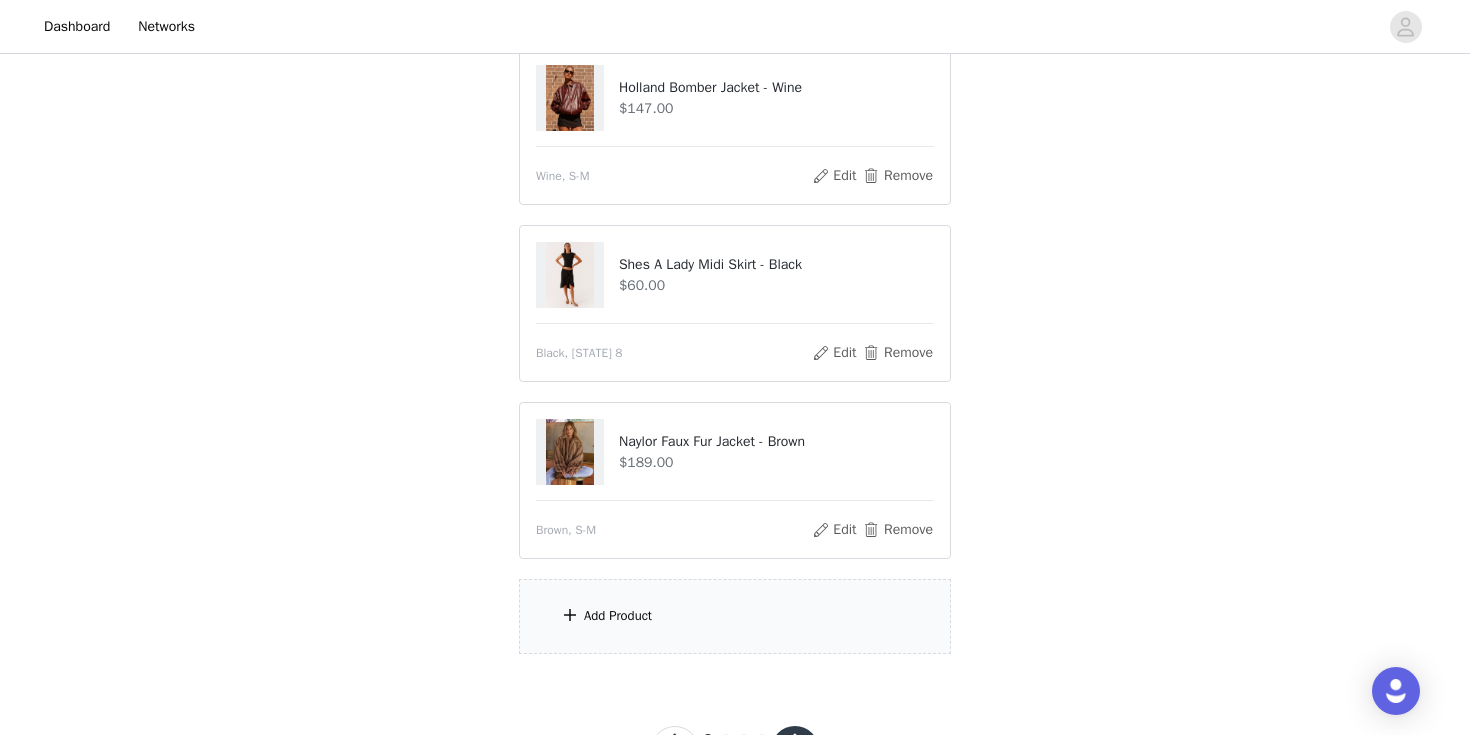 click on "Add Product" at bounding box center (735, 616) 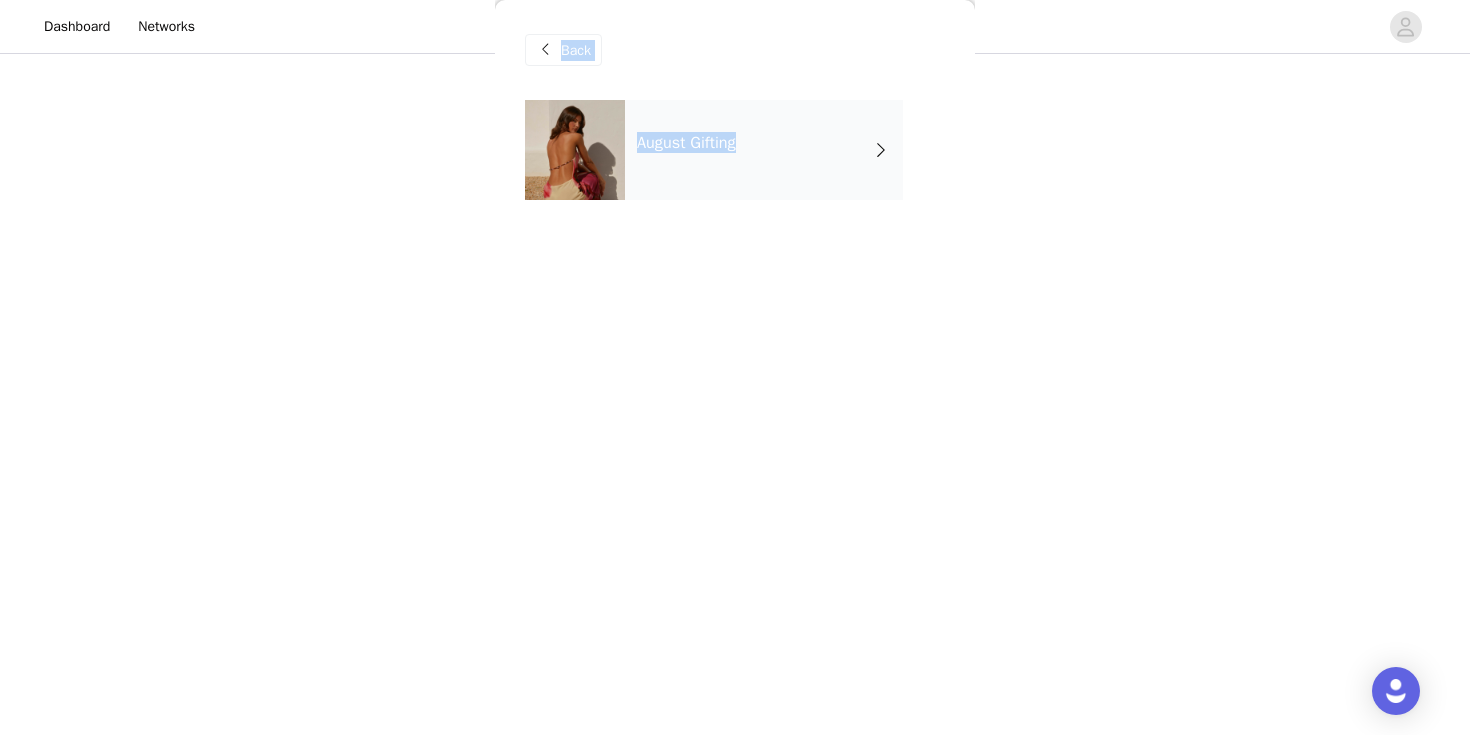 click on "Back" at bounding box center (735, 50) 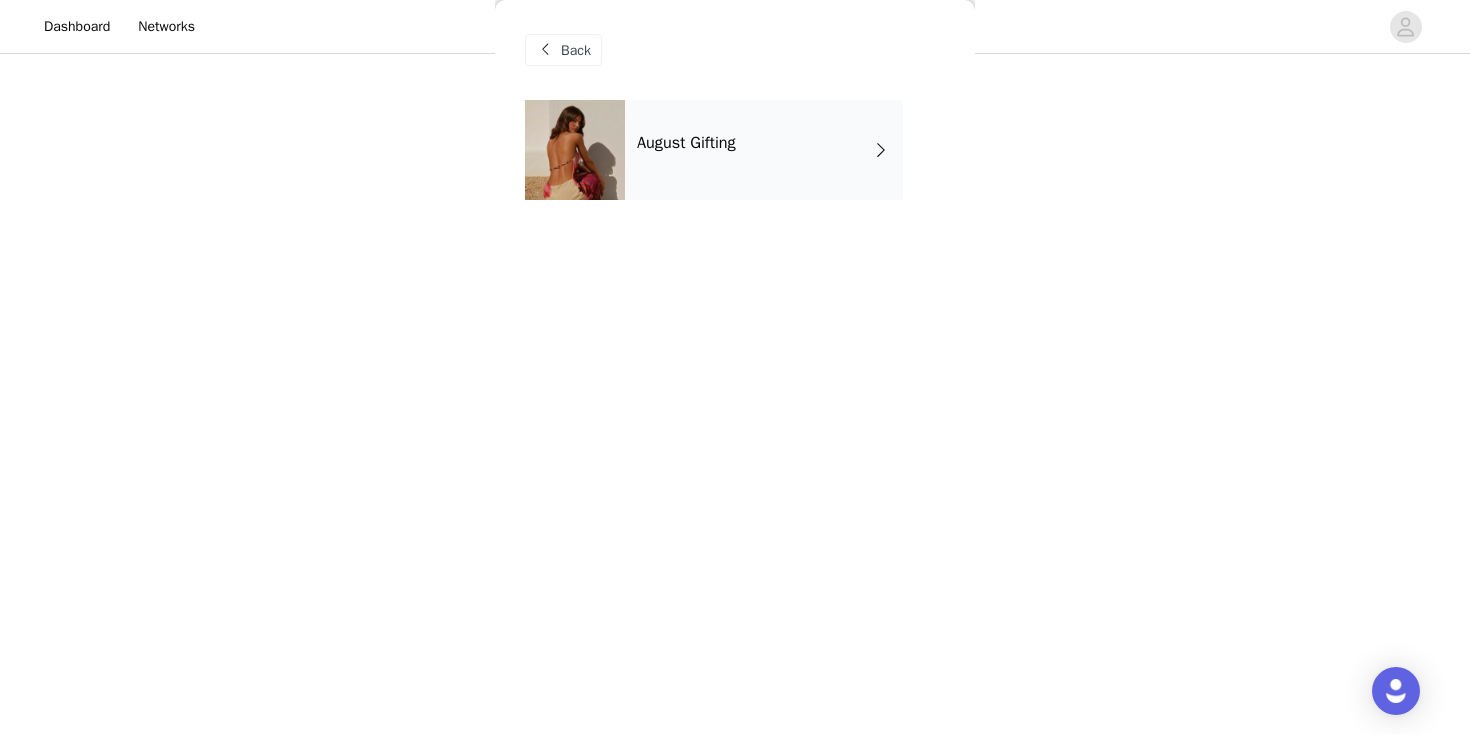 click on "August Gifting" at bounding box center (764, 150) 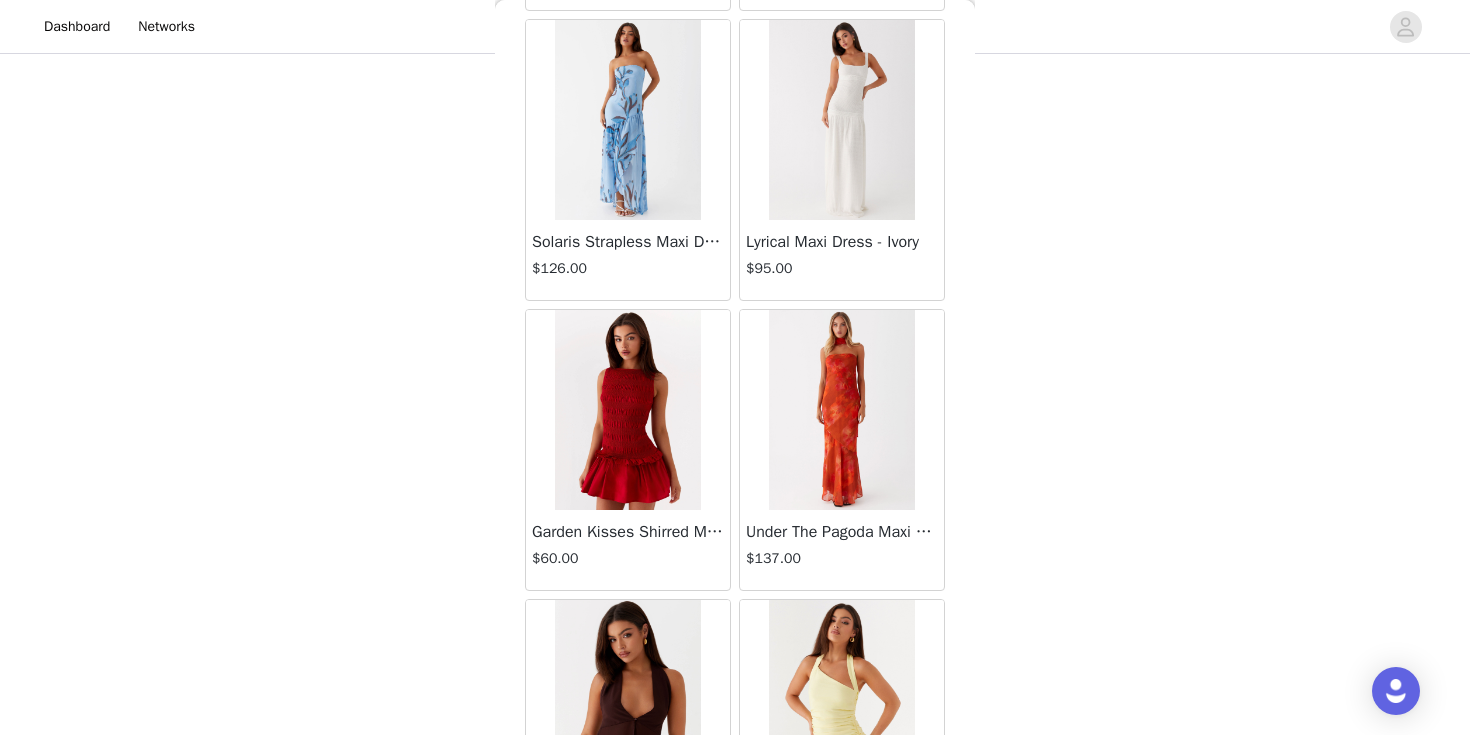 scroll, scrollTop: 2325, scrollLeft: 0, axis: vertical 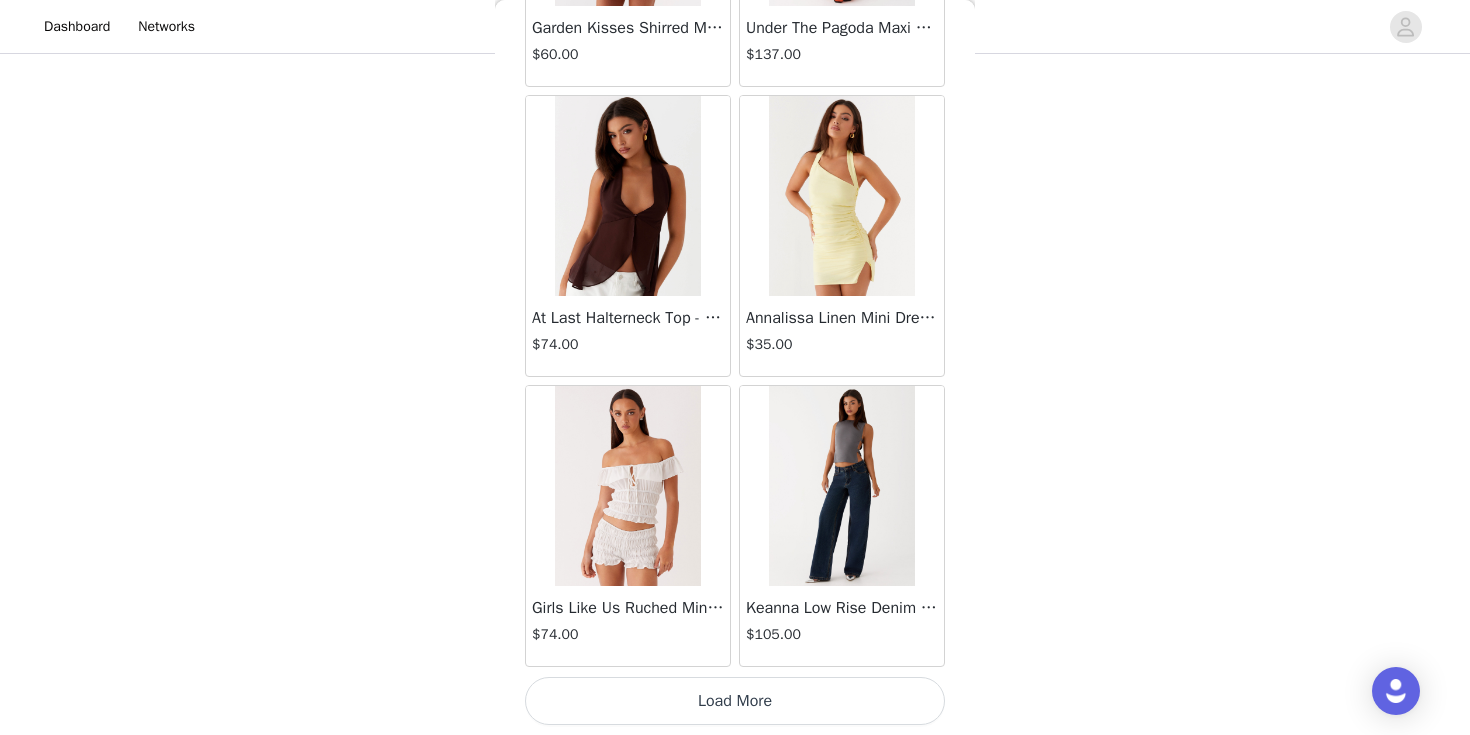 click on "Load More" at bounding box center [735, 701] 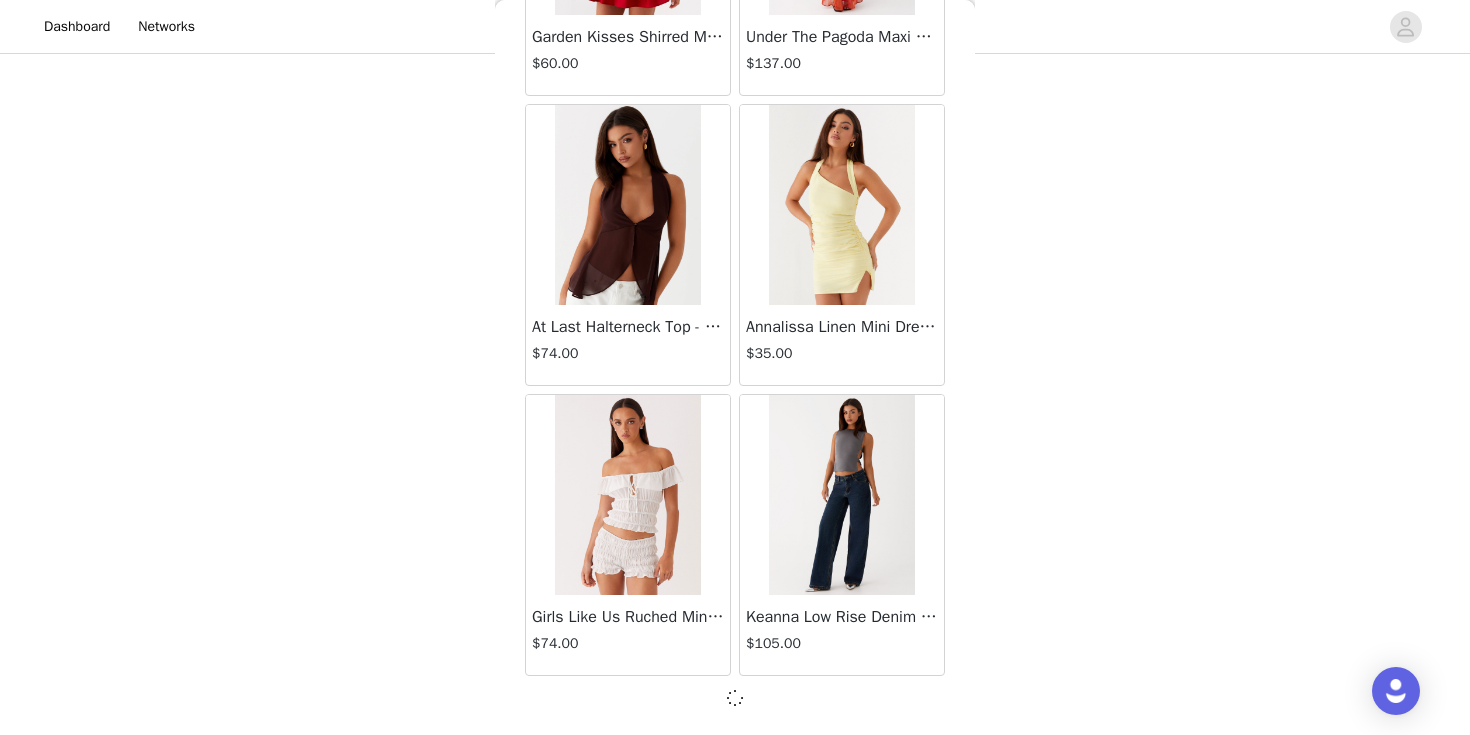 scroll, scrollTop: 2316, scrollLeft: 0, axis: vertical 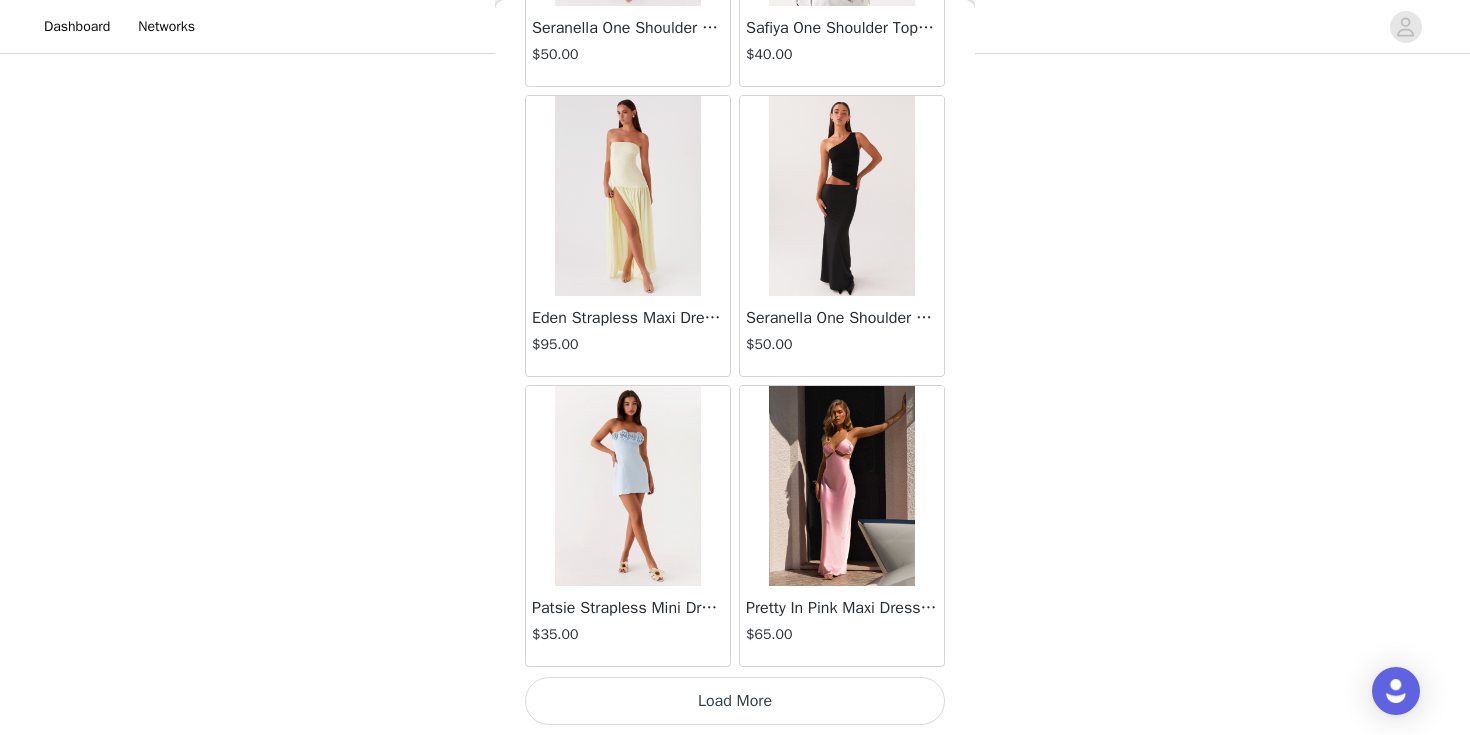 click on "Aullie Mini Dress - White   $60.00       Mira Halter Neck Mini Dress - Black   $85.00       Heavy Hearted Mini Dress - Yellow   $85.00       Hundred Percent Puff Sleeve Top - White   $105.00       Love Seeker Corset Mini Dress - Red   $45.00       Cherish You Buckle Top - Red   $30.00       Ayla Satin Mini Dress - Yellow   $105.00       Rudy Tube Top - Ivory   $30.00       Keira Linen Mini Dress - White   $105.00       Not One Time Knit Mini Dress - Red   $35.00       Carmel Maxi Dress - Brown   $126.00       Moorey Beaded Mini Dress - Blue   $45.00       Solaris Strapless Maxi Dress - Blue Floral   $126.00       Lyrical Maxi Dress - Ivory   $95.00       Garden Kisses Shirred Mini Dress - Red   $60.00       Under The Pagoda Maxi Dress - Amber   $137.00       At Last Halterneck Top - Brown   $74.00       Annalissa Linen Mini Dress - Yellow   $35.00       Girls Like Us Ruched Mini Shorts - White   $74.00       Keanna Low Rise Denim Jeans - Washed Denim   $105.00       Jocelyn Maxi Dress - Sage   $95.00" at bounding box center [735, -2197] 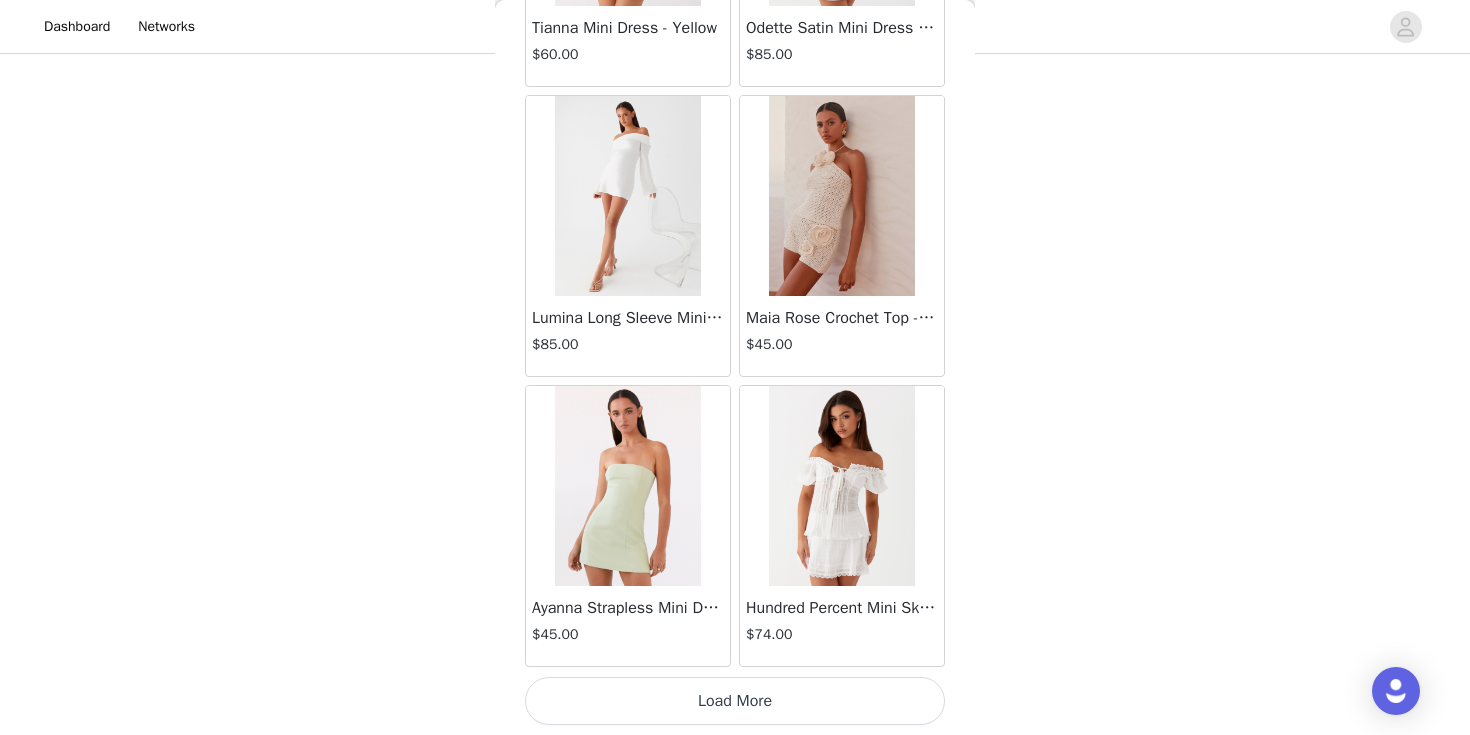 click on "Load More" at bounding box center [735, 701] 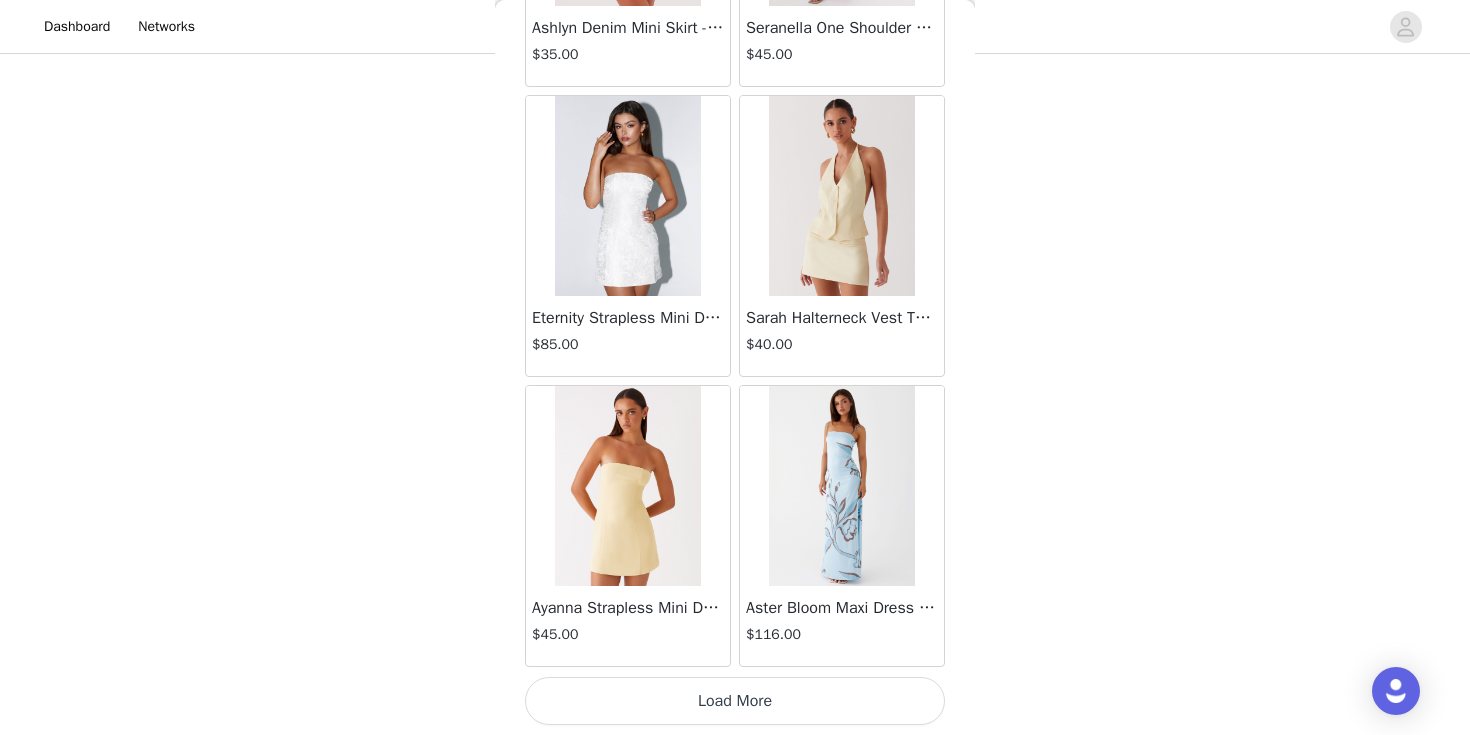 click on "Load More" at bounding box center (735, 701) 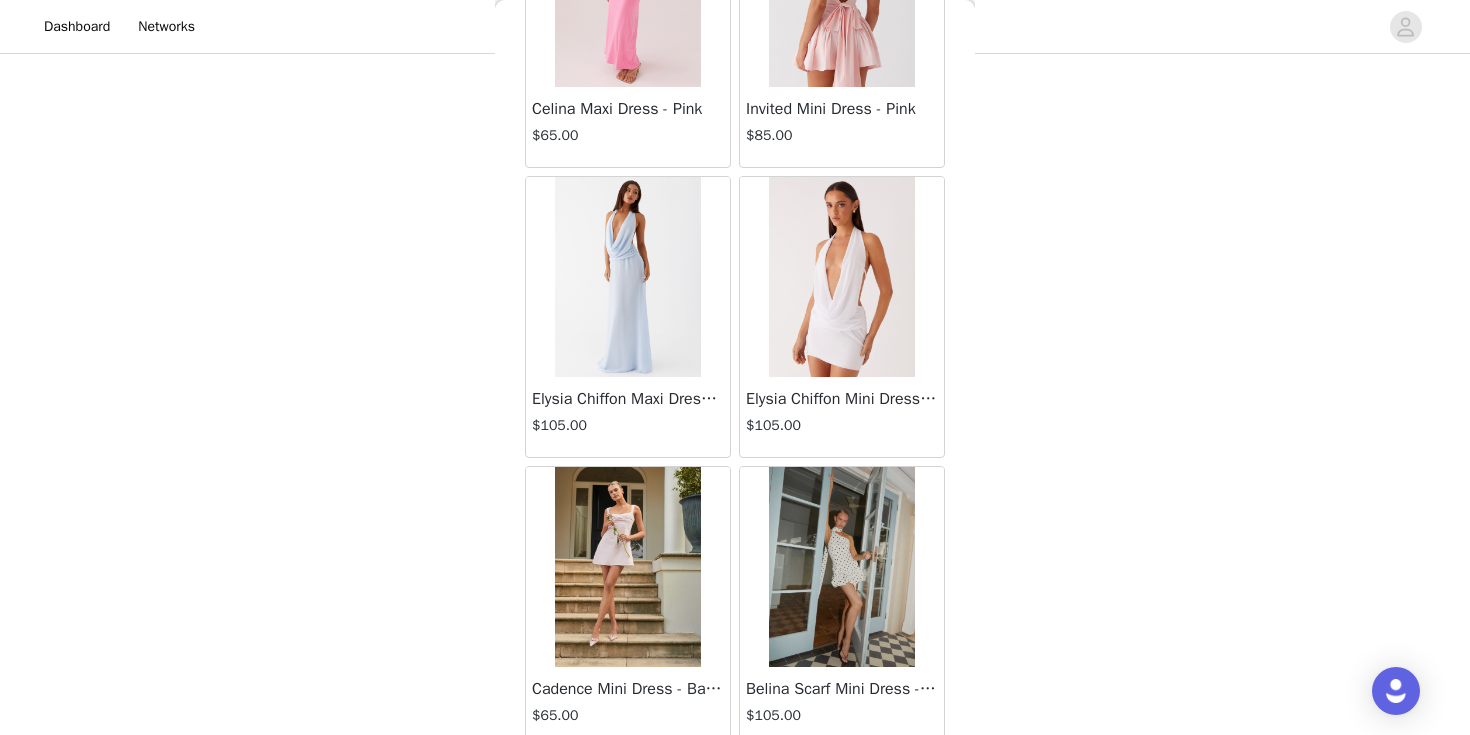 scroll, scrollTop: 13925, scrollLeft: 0, axis: vertical 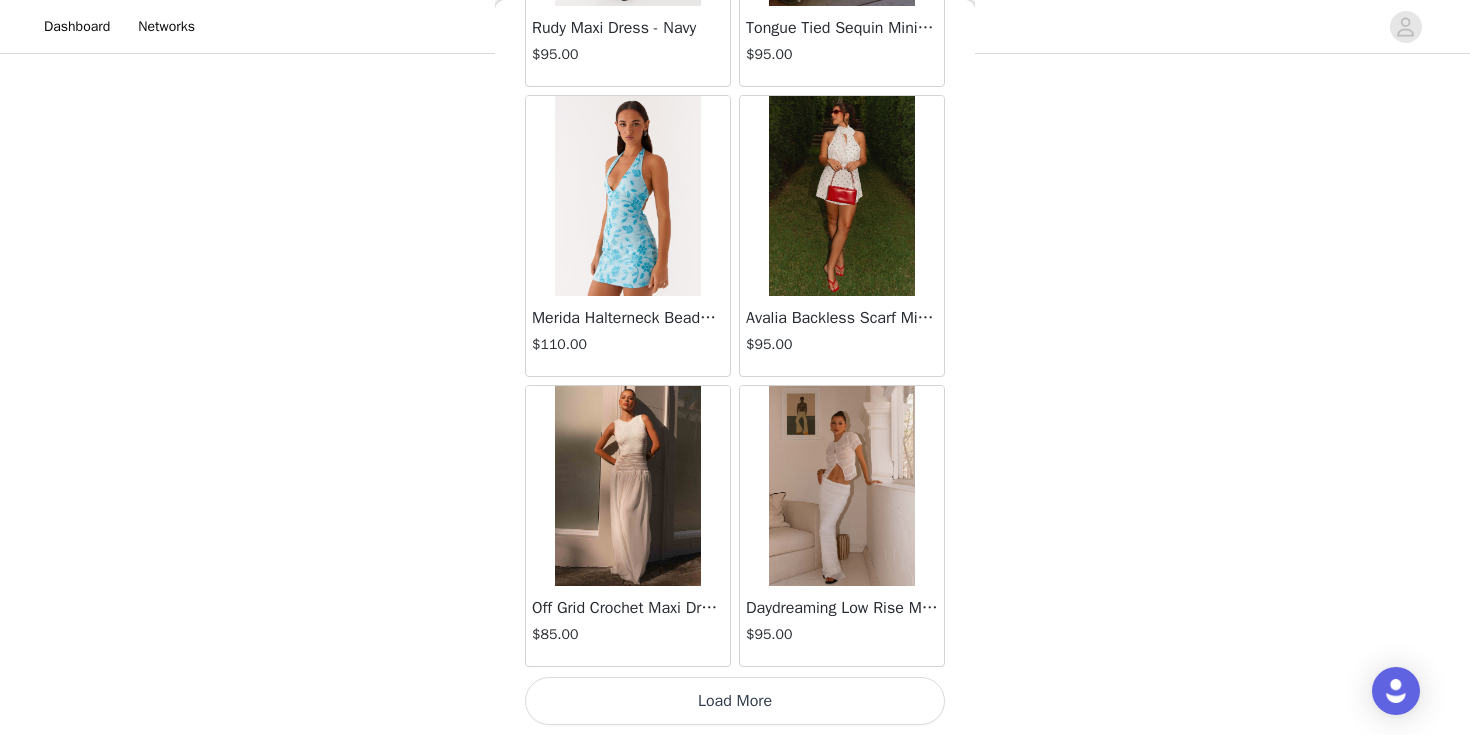 click on "Aullie Mini Dress - White   $60.00       Mira Halter Neck Mini Dress - Black   $85.00       Heavy Hearted Mini Dress - Yellow   $85.00       Hundred Percent Puff Sleeve Top - White   $105.00       Love Seeker Corset Mini Dress - Red   $45.00       Cherish You Buckle Top - Red   $30.00       Ayla Satin Mini Dress - Yellow   $105.00       Rudy Tube Top - Ivory   $30.00       Keira Linen Mini Dress - White   $105.00       Not One Time Knit Mini Dress - Red   $35.00       Carmel Maxi Dress - Brown   $126.00       Moorey Beaded Mini Dress - Blue   $45.00       Solaris Strapless Maxi Dress - Blue Floral   $126.00       Lyrical Maxi Dress - Ivory   $95.00       Garden Kisses Shirred Mini Dress - Red   $60.00       Under The Pagoda Maxi Dress - Amber   $137.00       At Last Halterneck Top - Brown   $74.00       Annalissa Linen Mini Dress - Yellow   $35.00       Girls Like Us Ruched Mini Shorts - White   $74.00       Keanna Low Rise Denim Jeans - Washed Denim   $105.00       Jocelyn Maxi Dress - Sage   $95.00" at bounding box center [735, -6547] 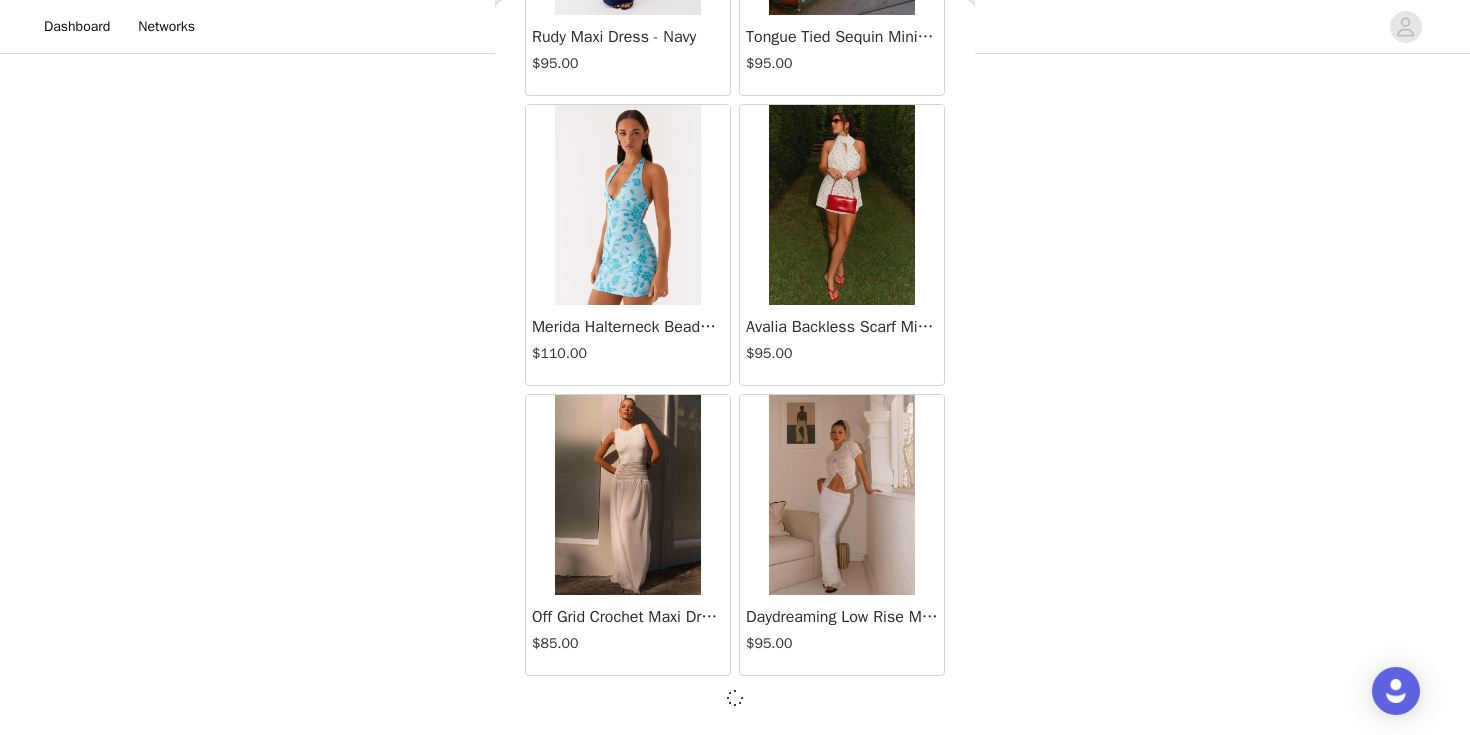 scroll, scrollTop: 13916, scrollLeft: 0, axis: vertical 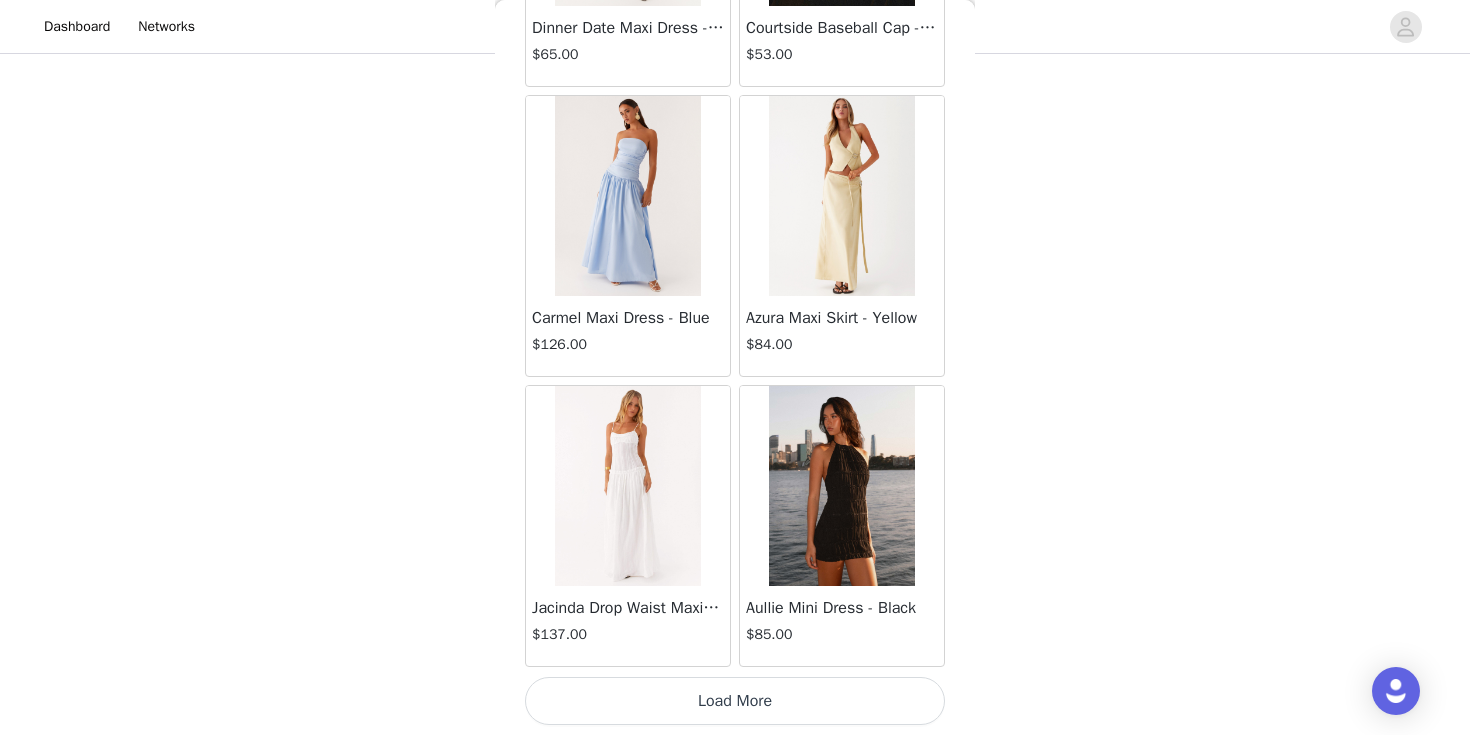click on "Load More" at bounding box center [735, 701] 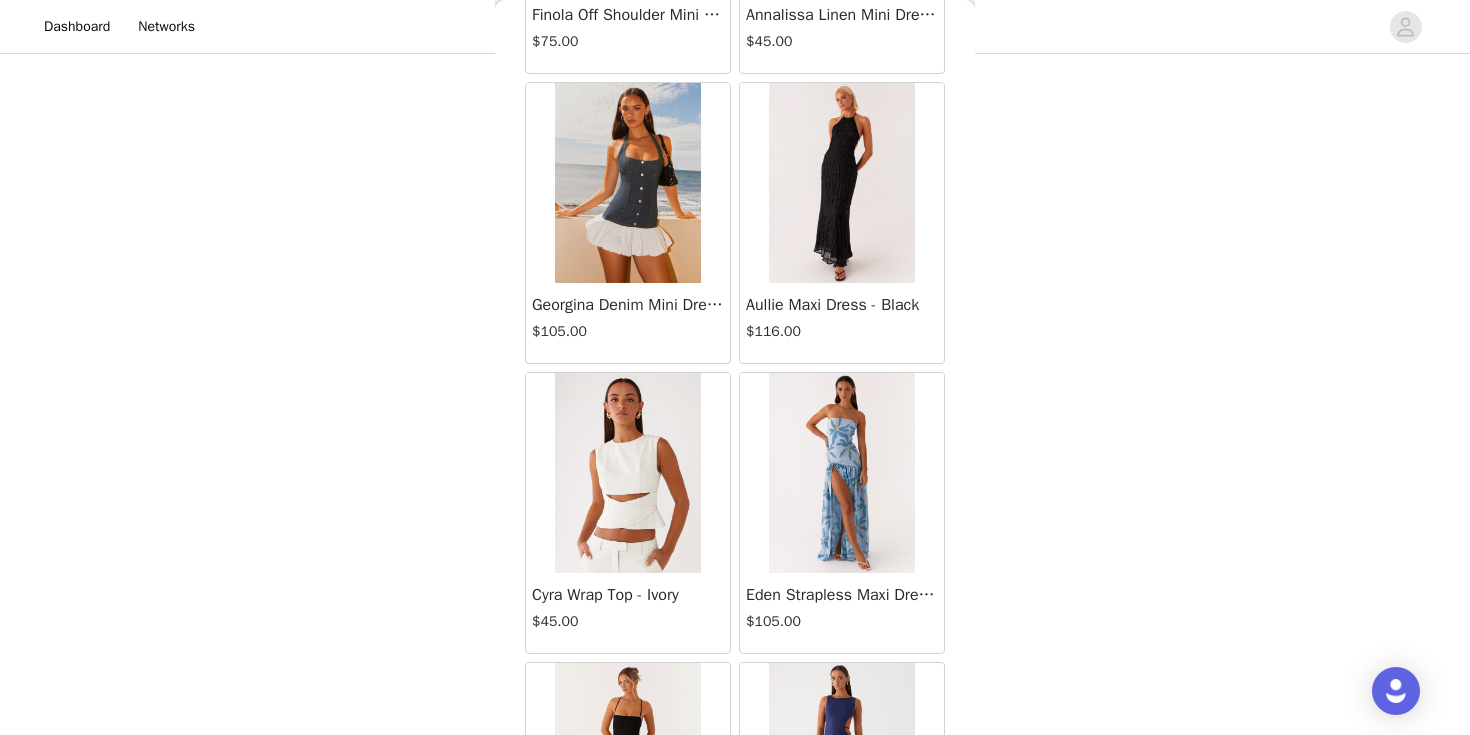 scroll, scrollTop: 19725, scrollLeft: 0, axis: vertical 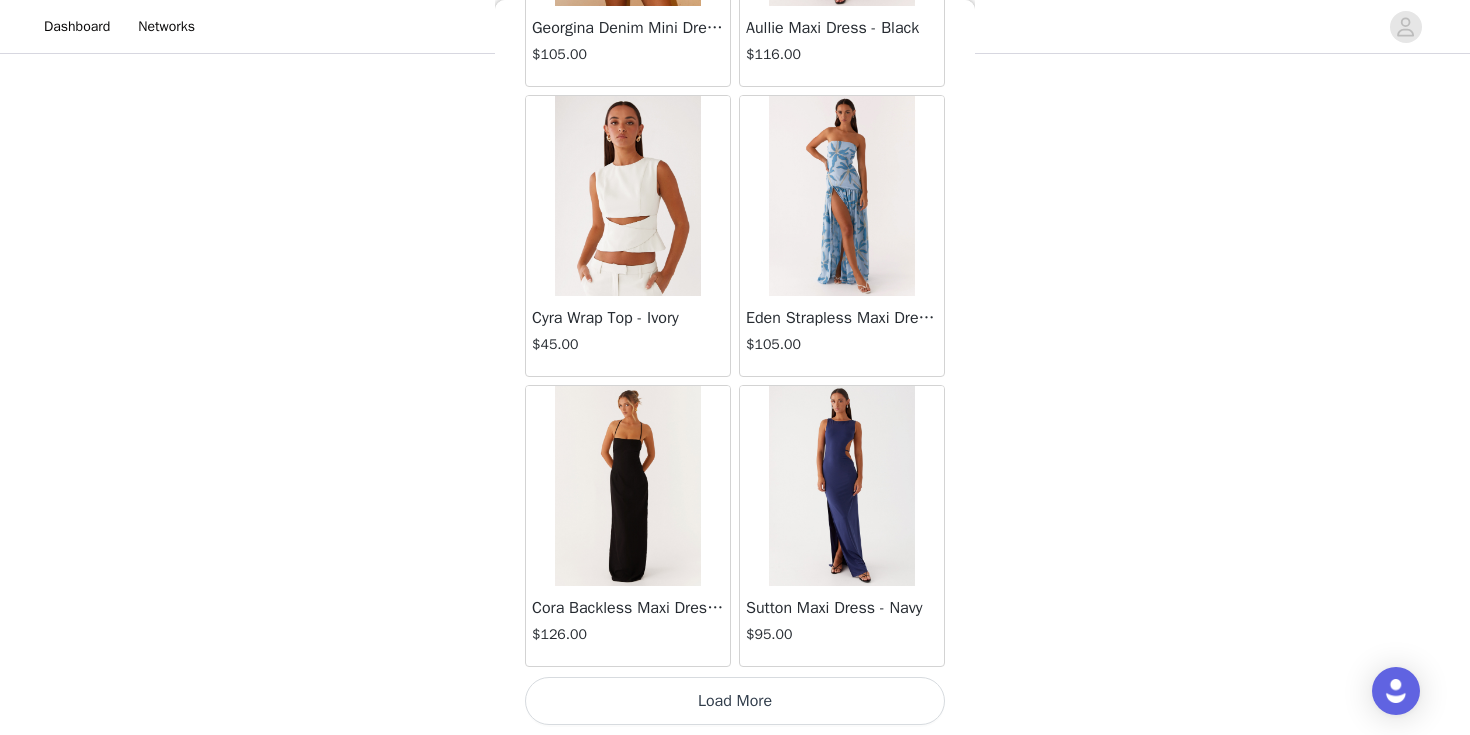 click on "Load More" at bounding box center [735, 701] 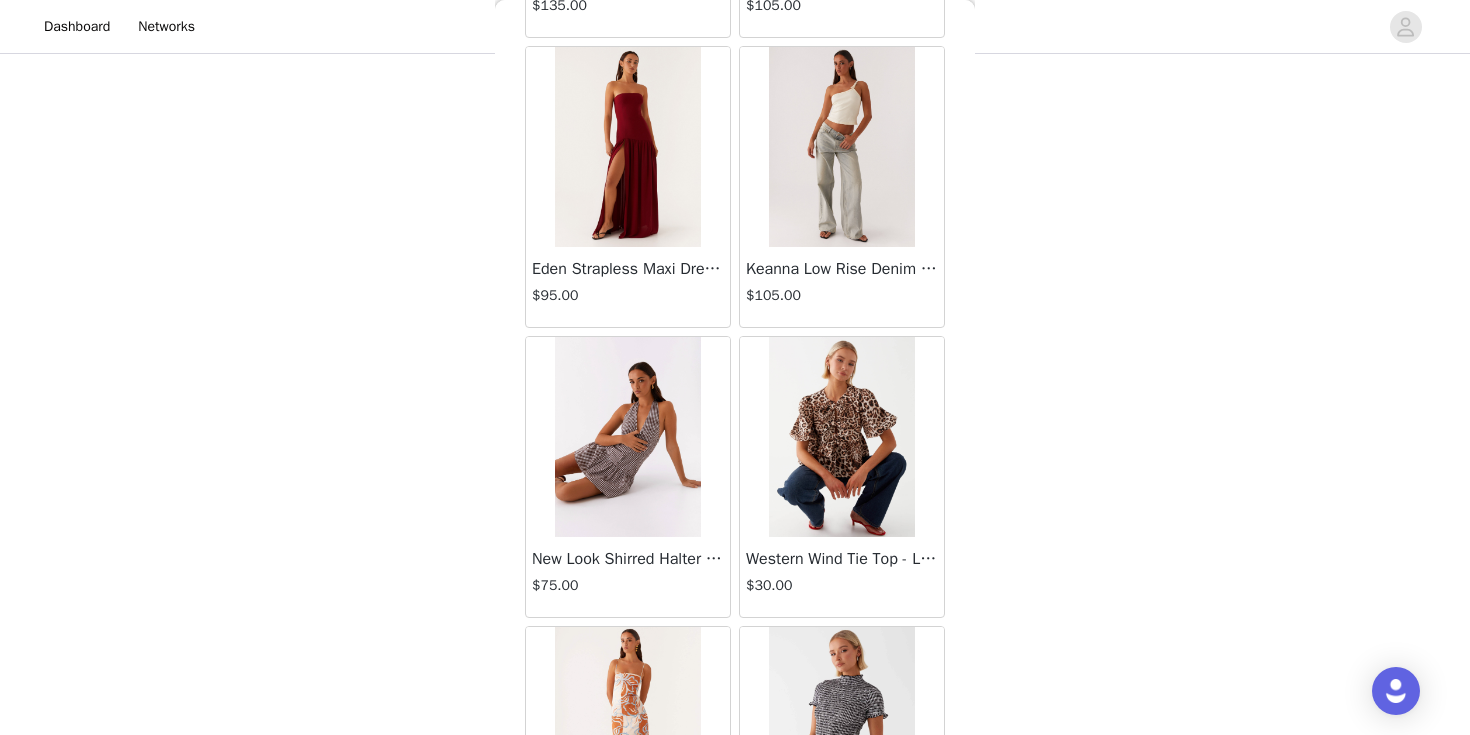 scroll, scrollTop: 22625, scrollLeft: 0, axis: vertical 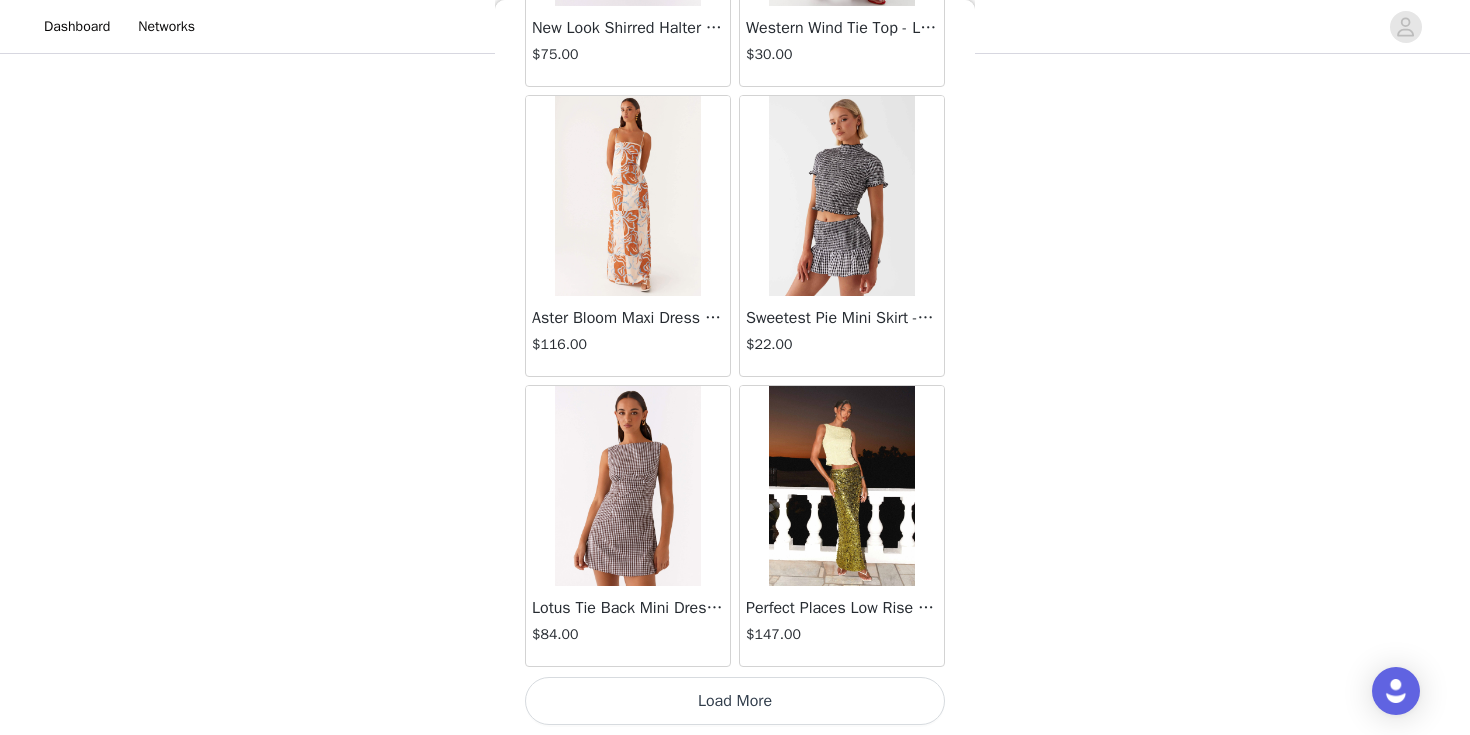 click on "Load More" at bounding box center [735, 701] 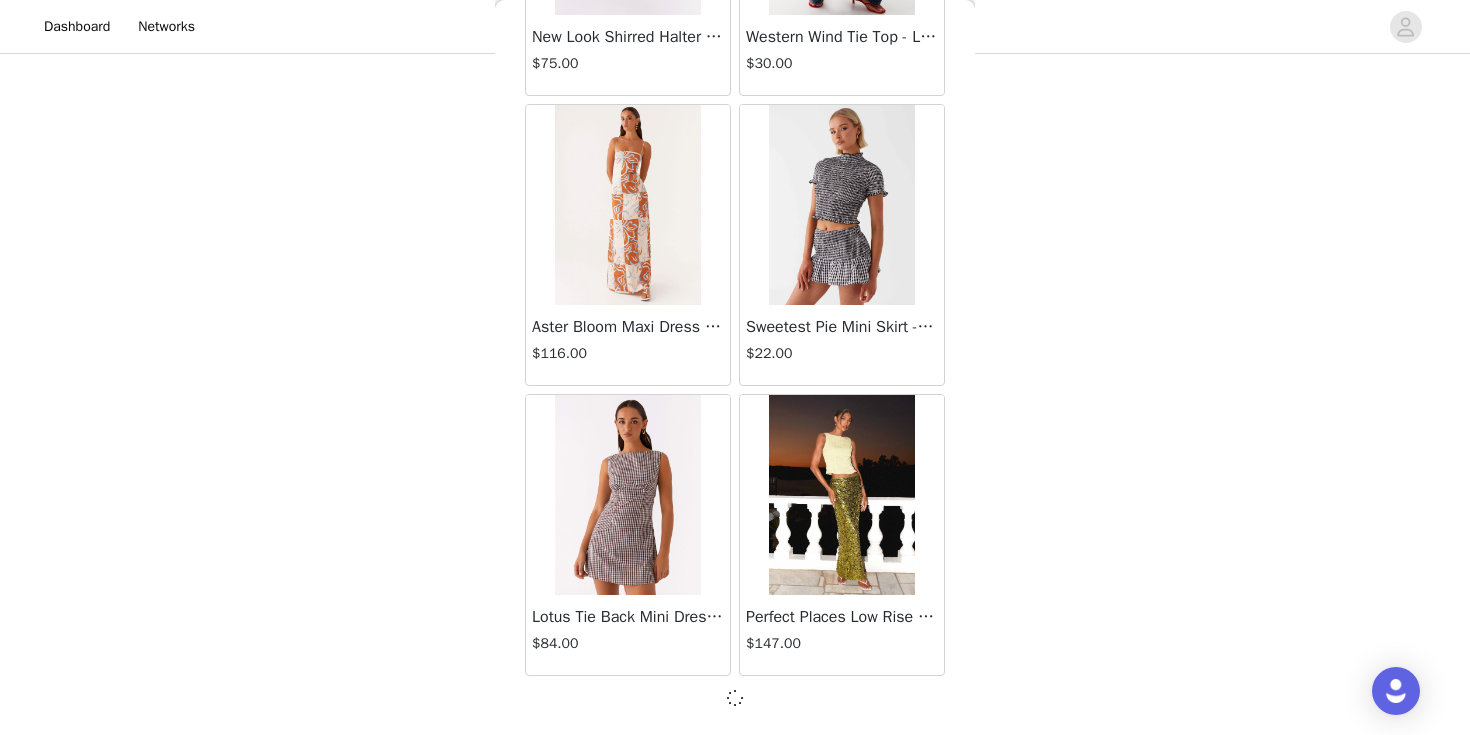 scroll, scrollTop: 22616, scrollLeft: 0, axis: vertical 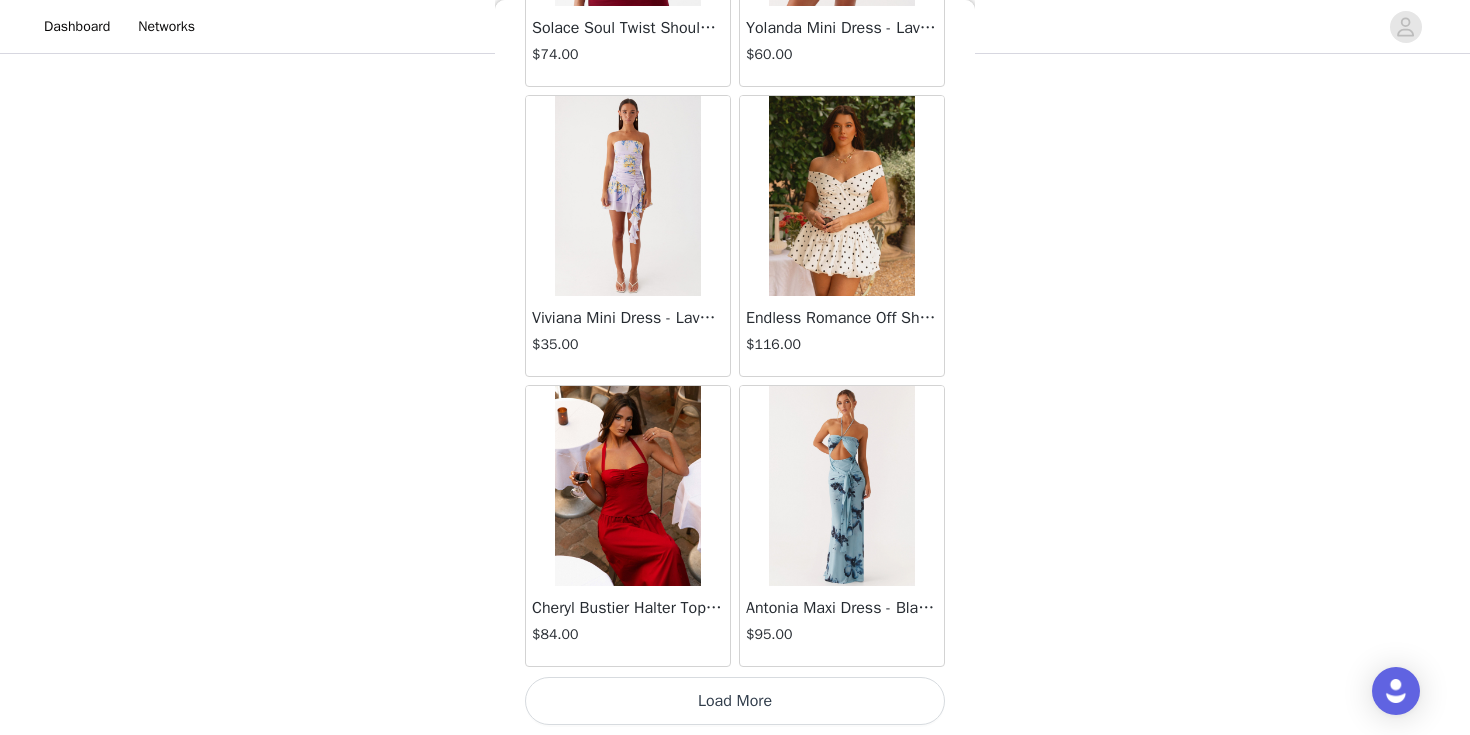 click on "Load More" at bounding box center (735, 701) 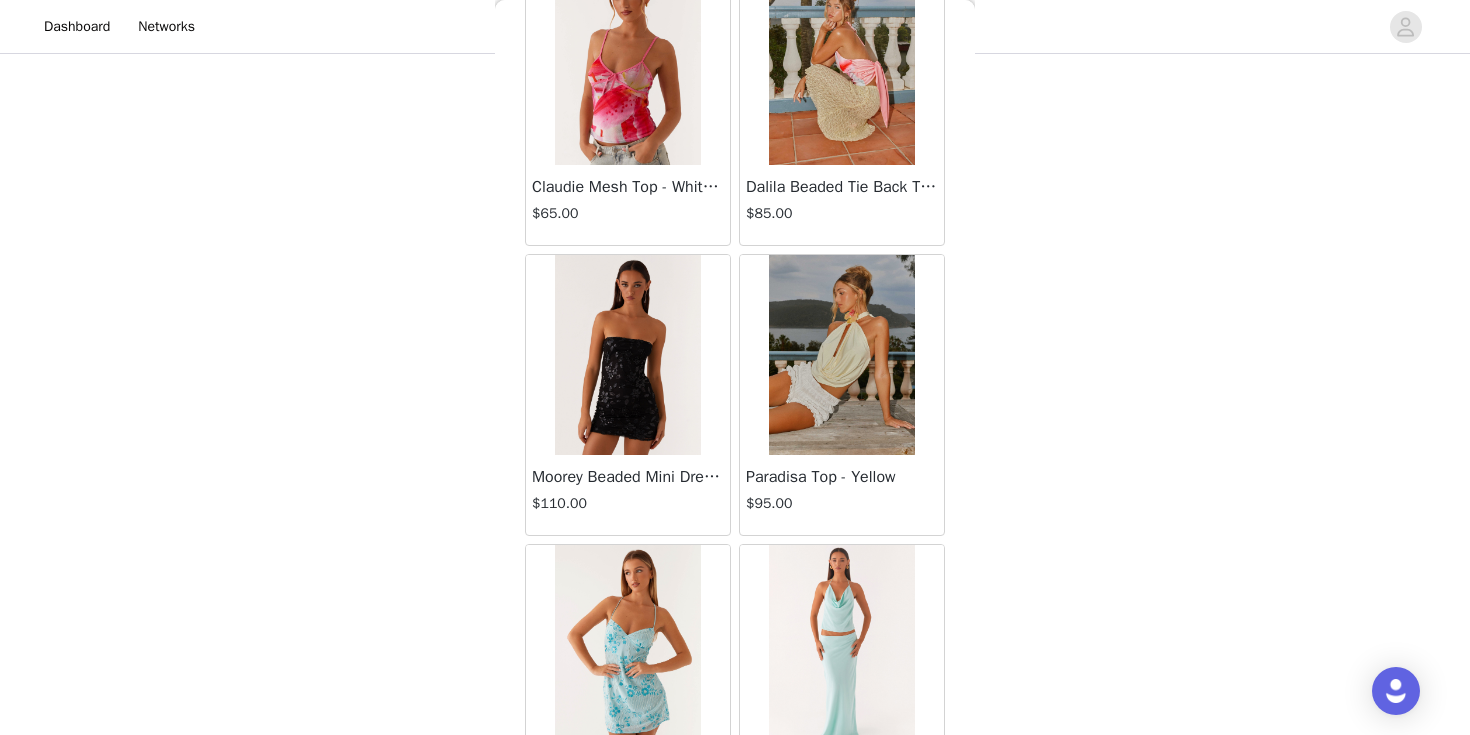 scroll, scrollTop: 28425, scrollLeft: 0, axis: vertical 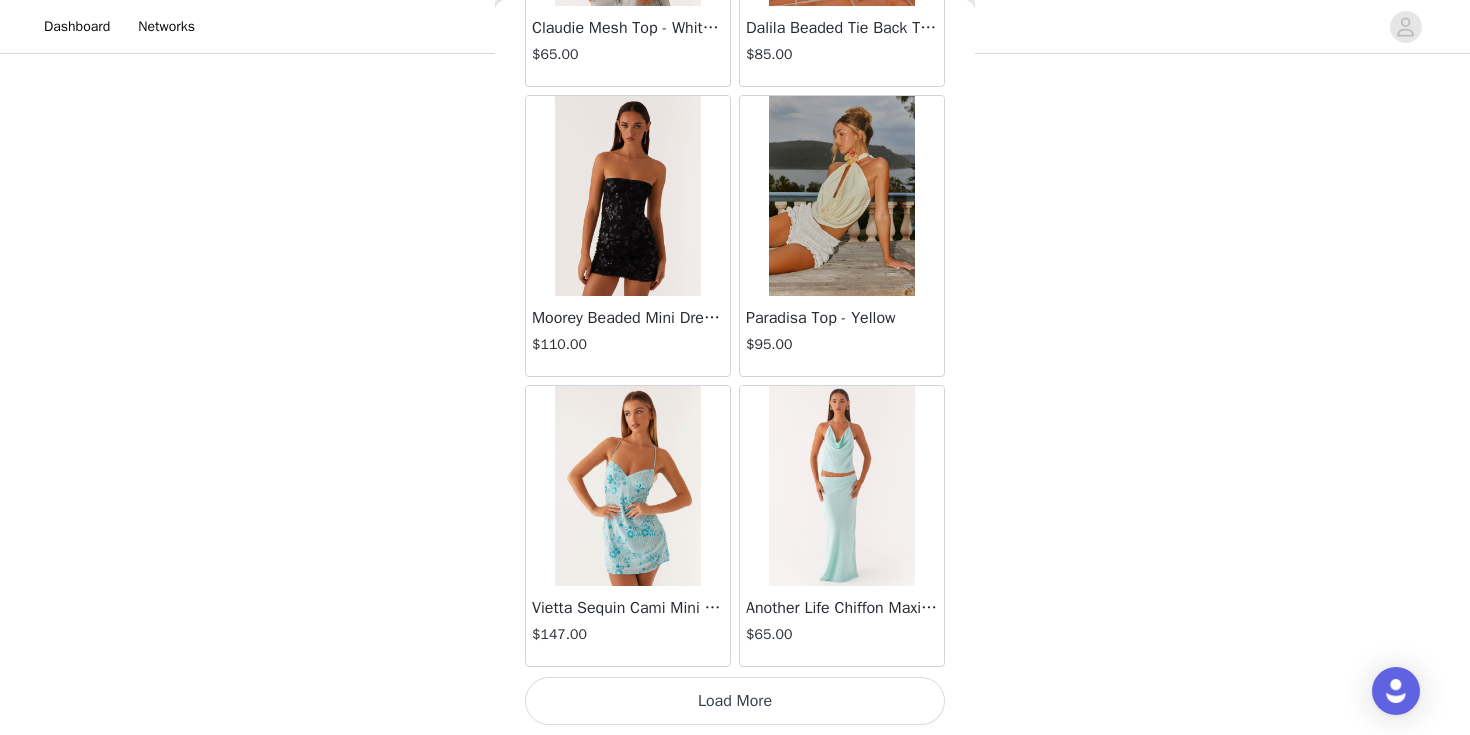click on "Load More" at bounding box center (735, 701) 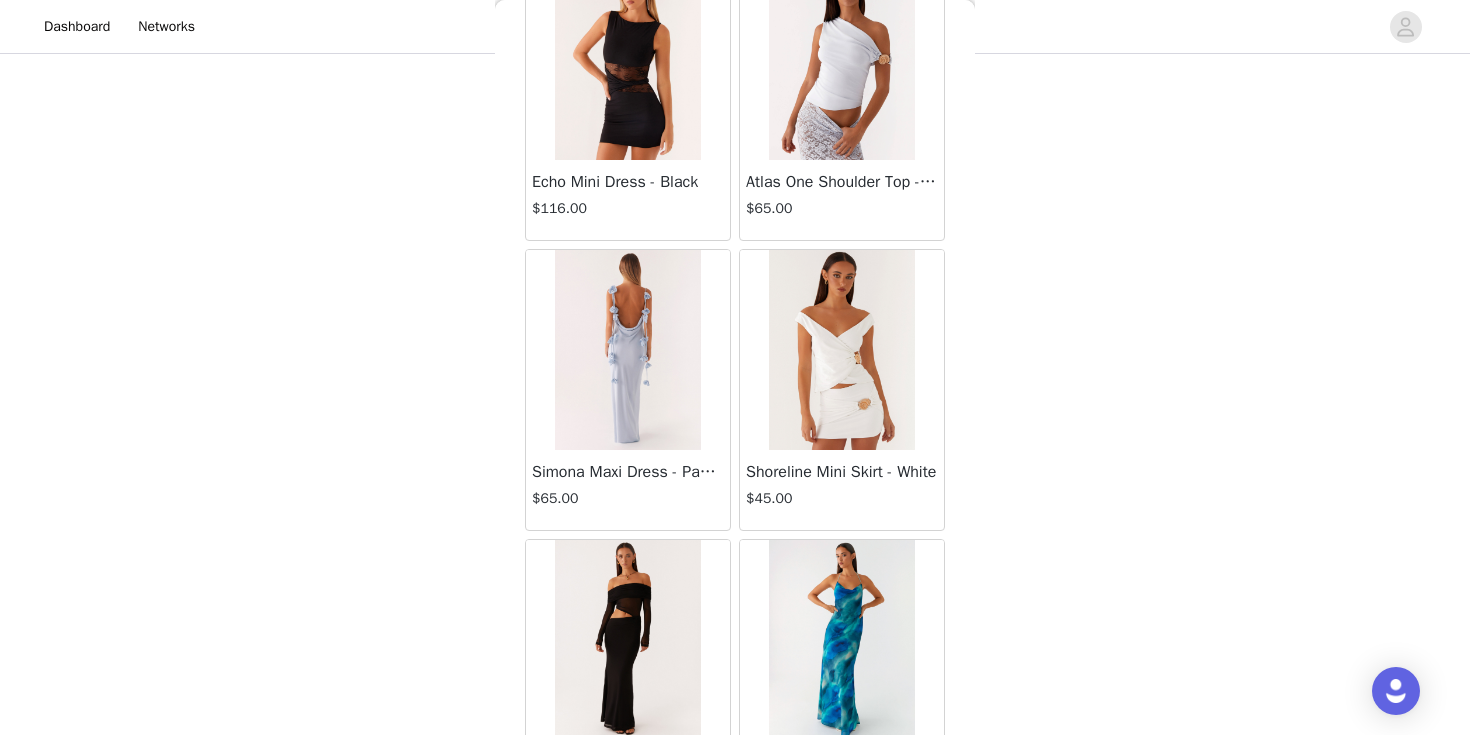 scroll, scrollTop: 31325, scrollLeft: 0, axis: vertical 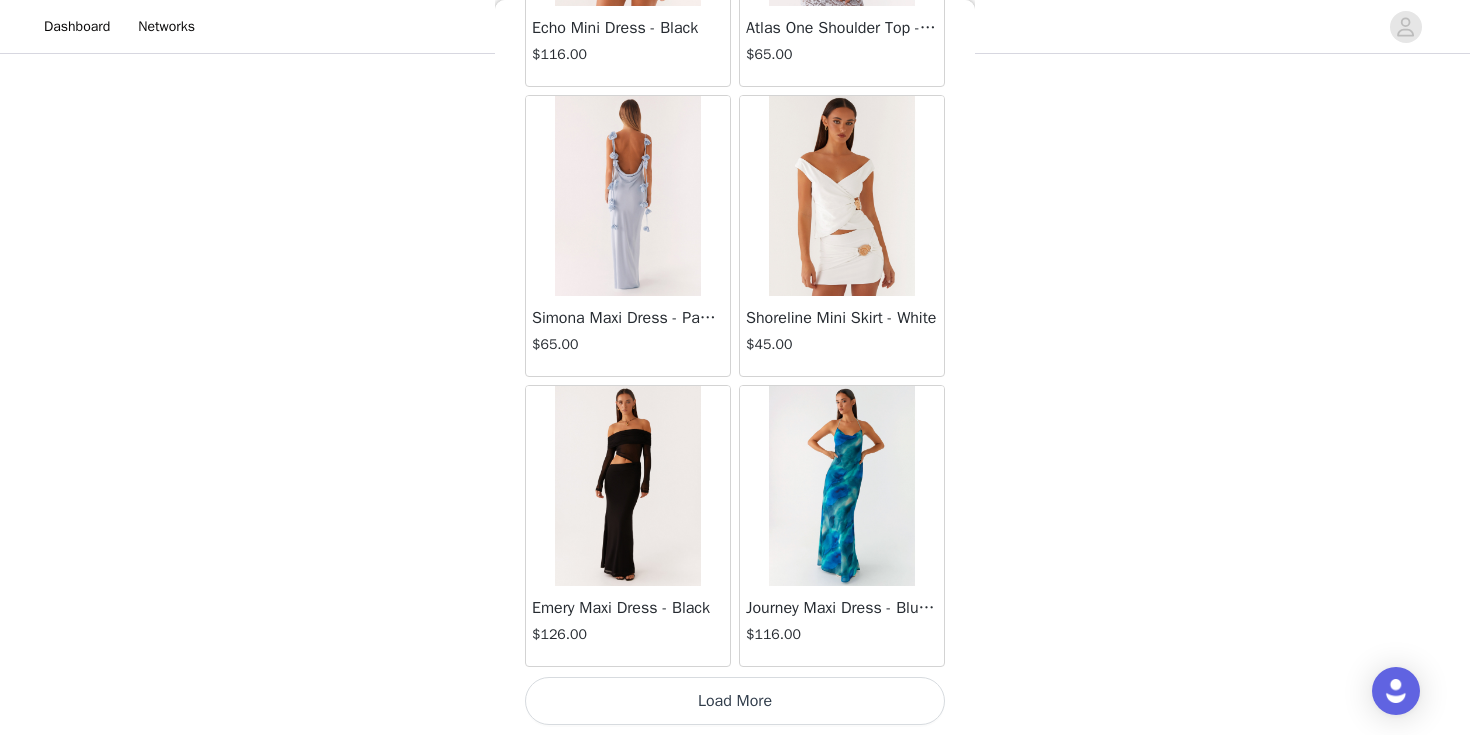 click on "Load More" at bounding box center [735, 701] 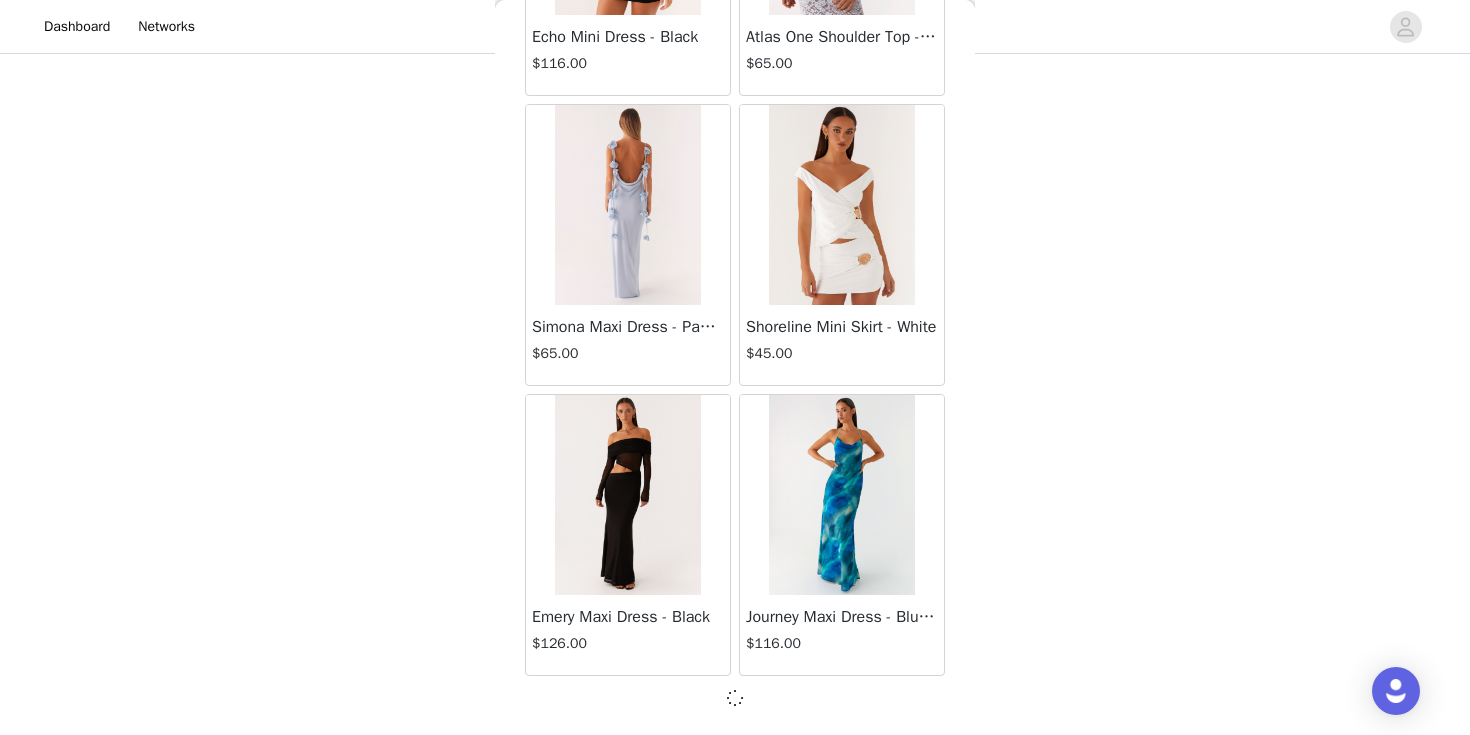 scroll, scrollTop: 31316, scrollLeft: 0, axis: vertical 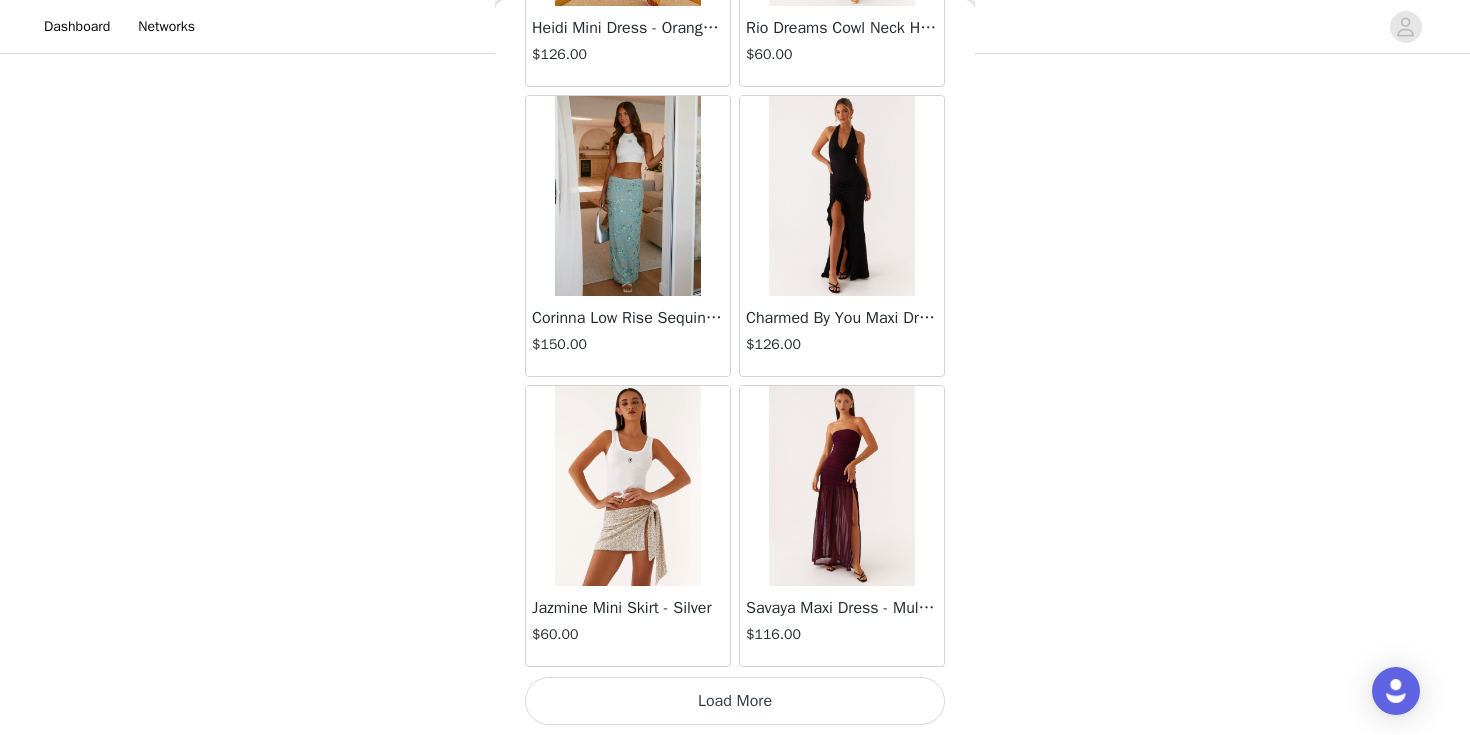 click on "Load More" at bounding box center (735, 701) 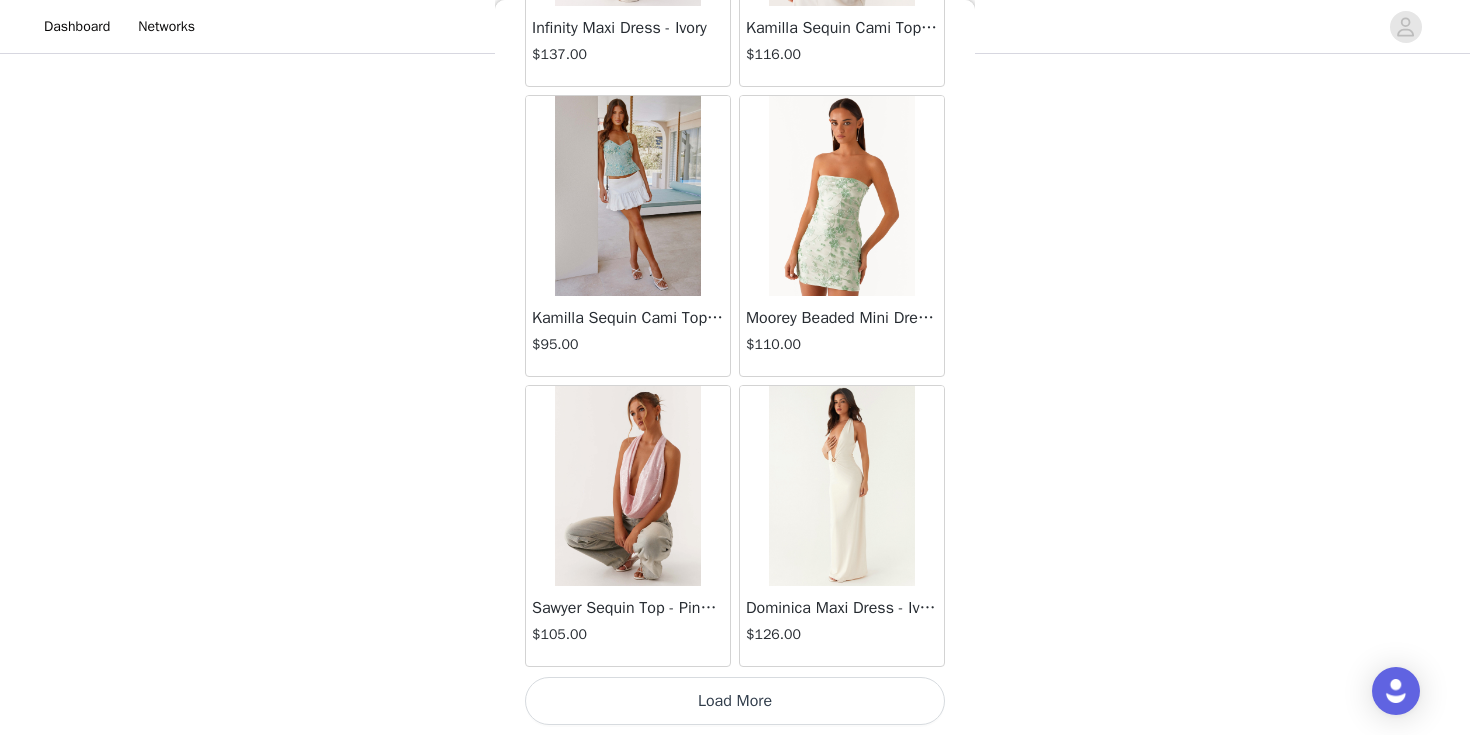 click on "Load More" at bounding box center (735, 701) 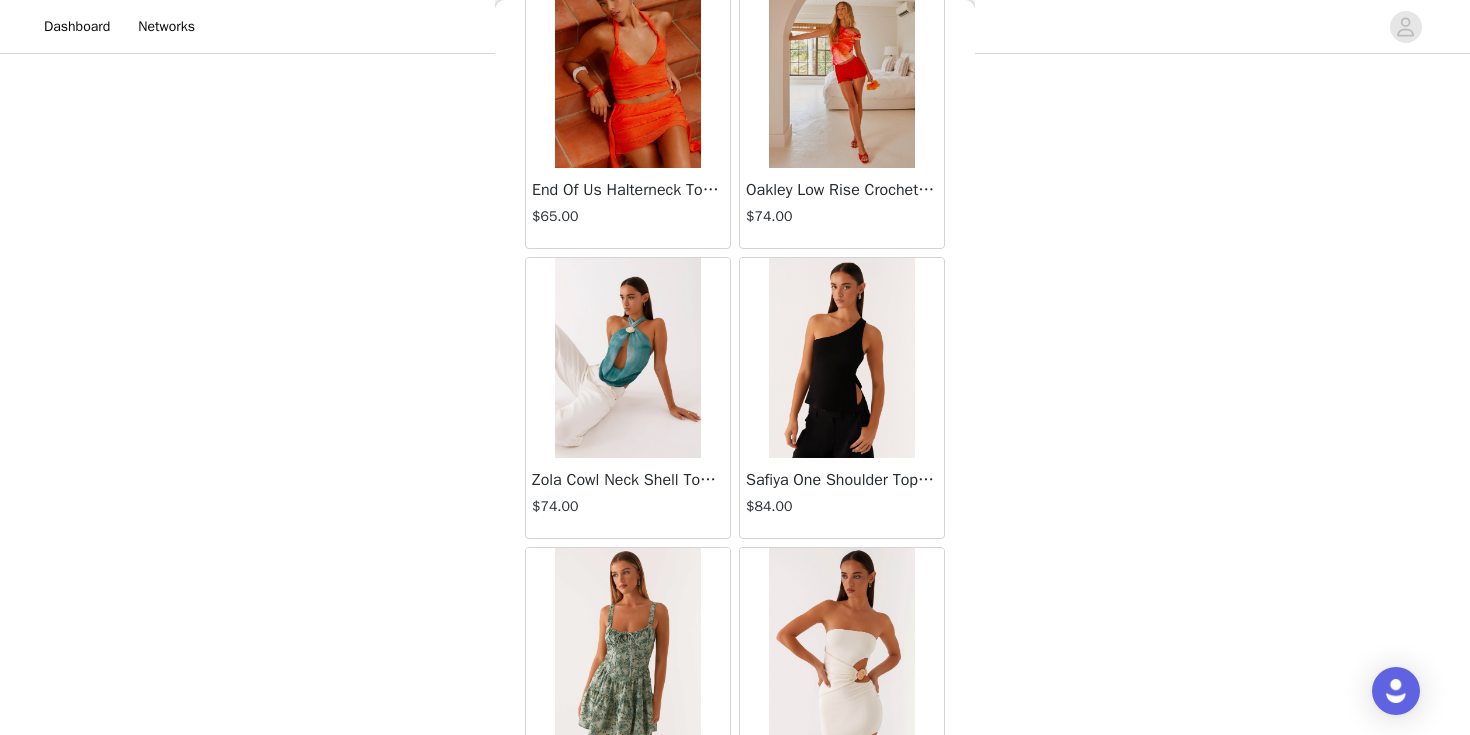 scroll, scrollTop: 40025, scrollLeft: 0, axis: vertical 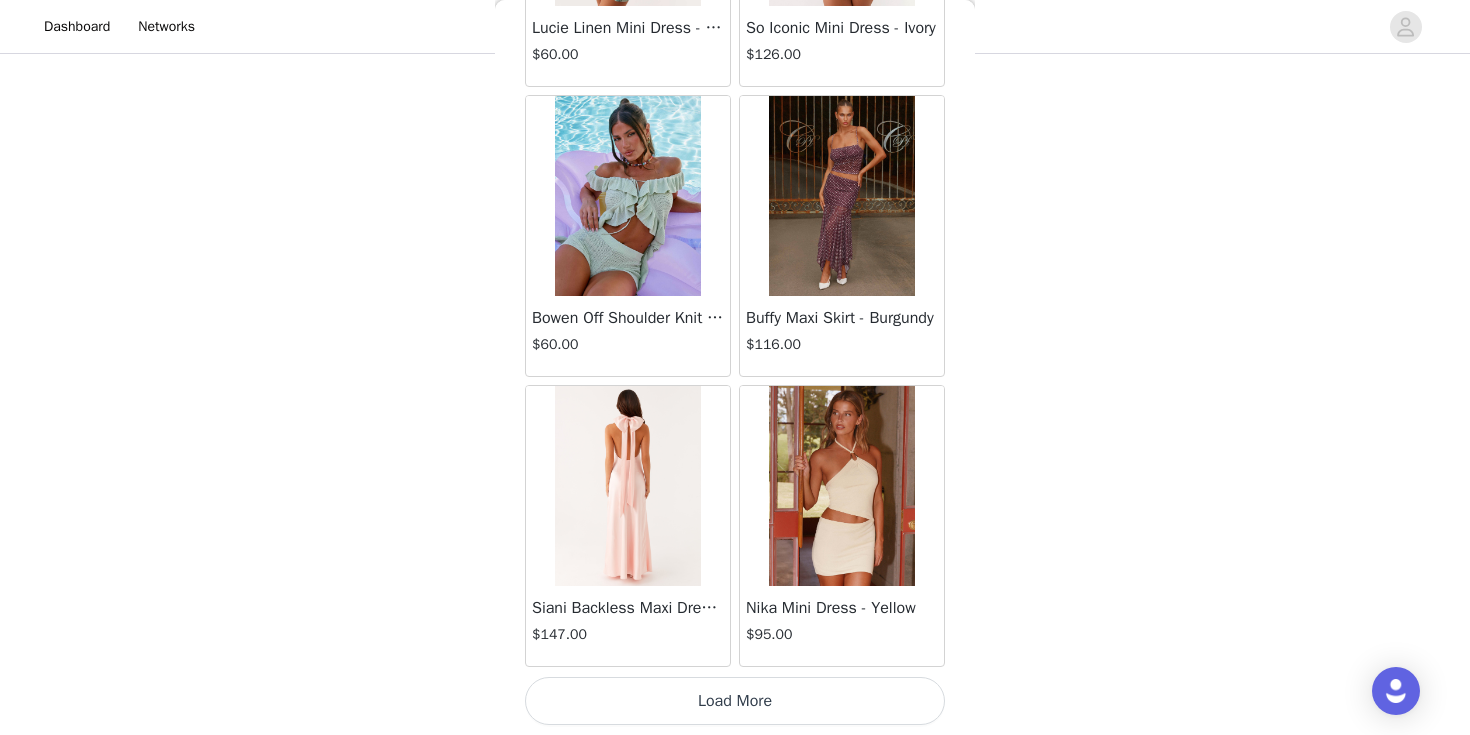 click on "$[PRICE]" at bounding box center [735, 53] 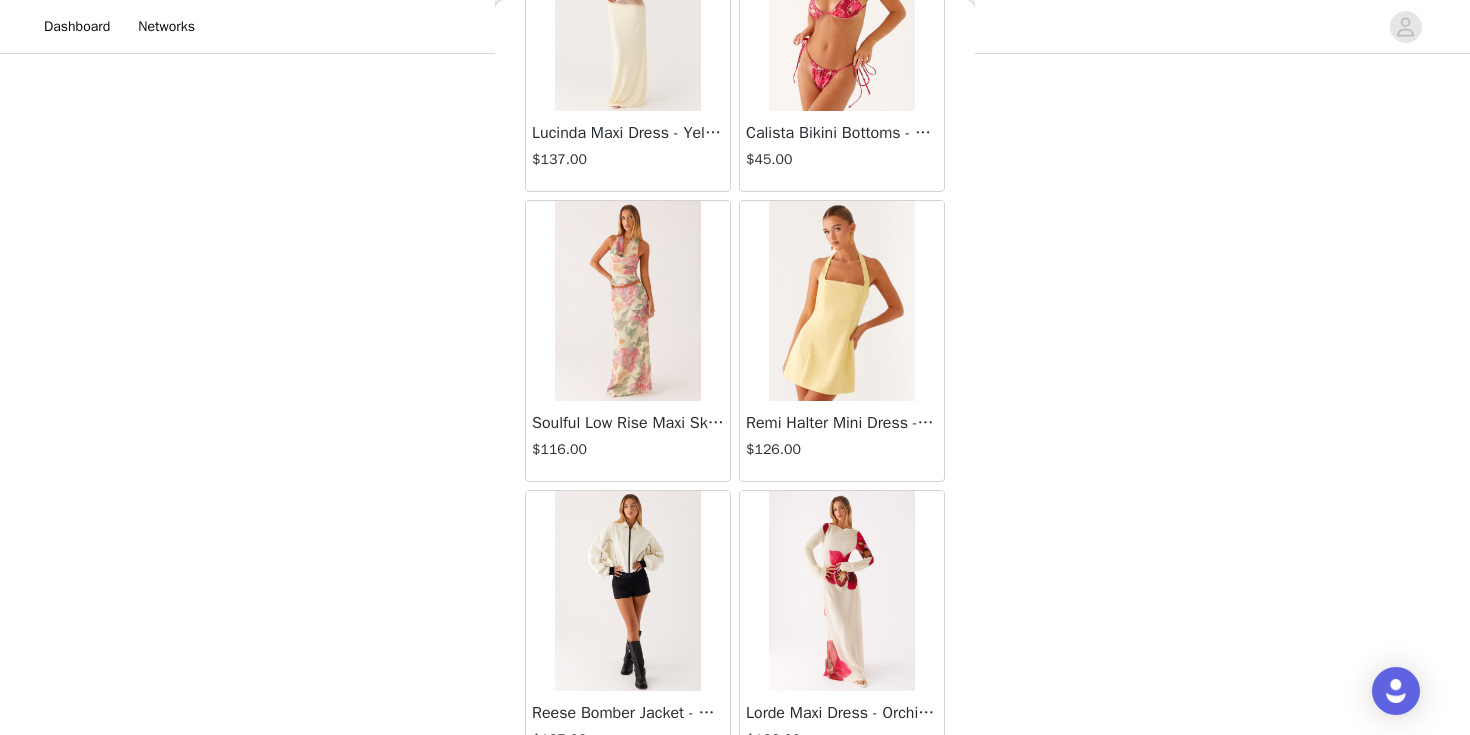 scroll, scrollTop: 42925, scrollLeft: 0, axis: vertical 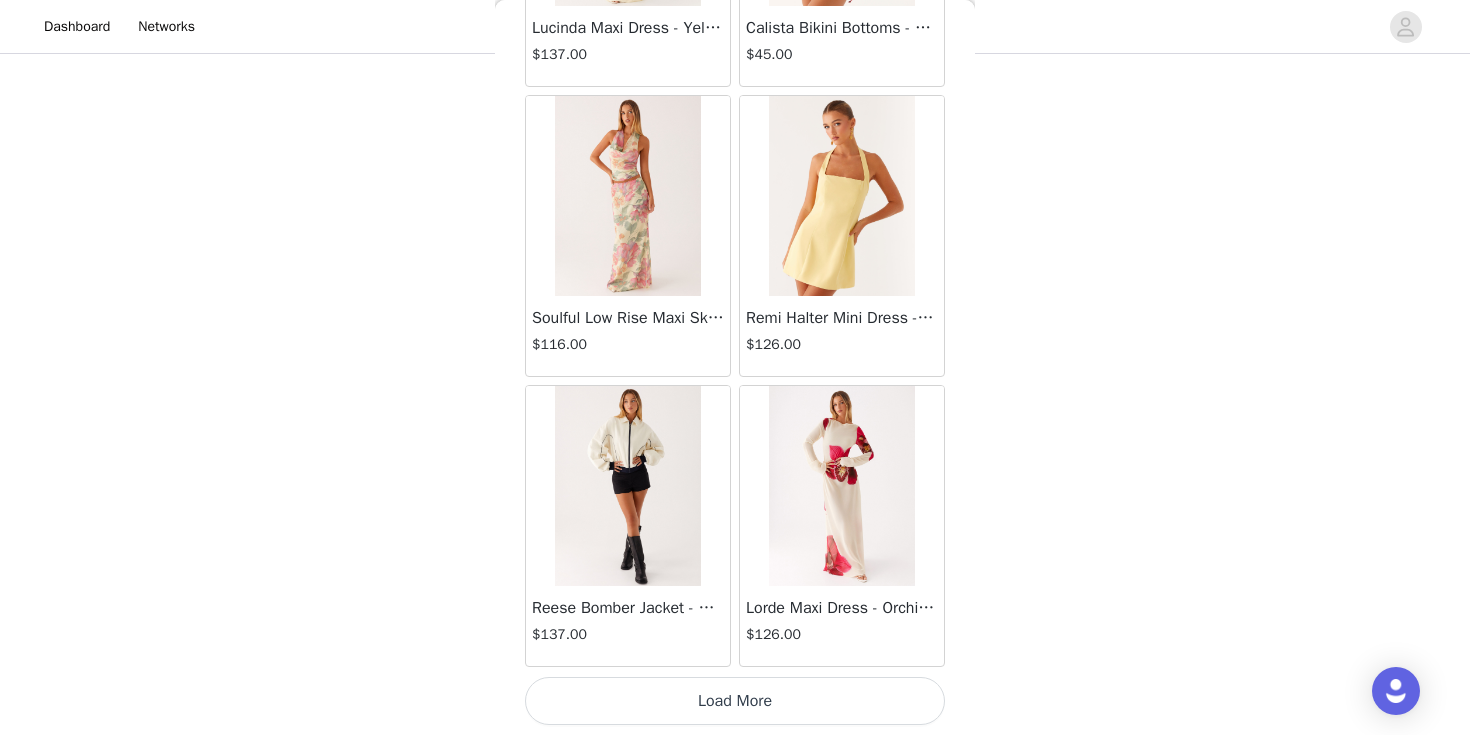 click on "Load More" at bounding box center [735, 701] 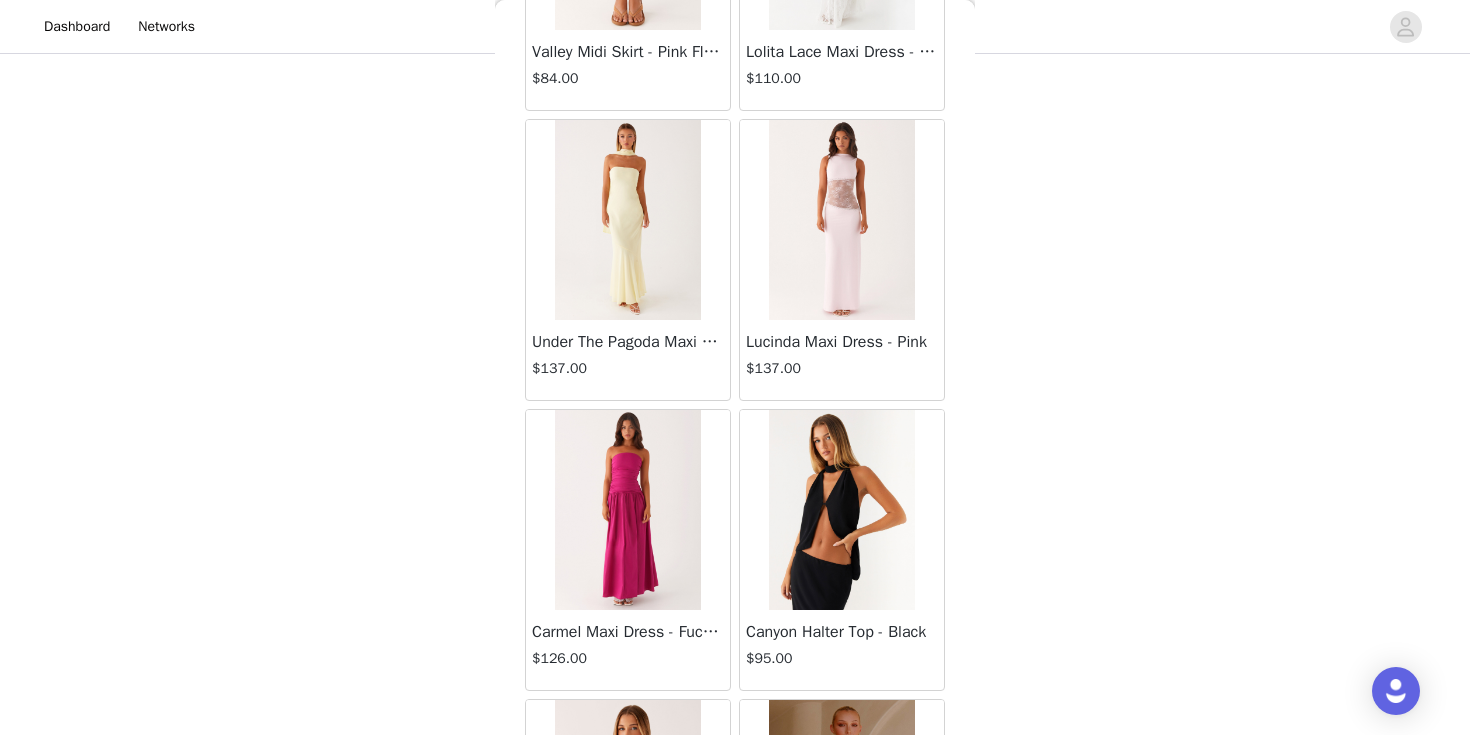 scroll, scrollTop: 44874, scrollLeft: 0, axis: vertical 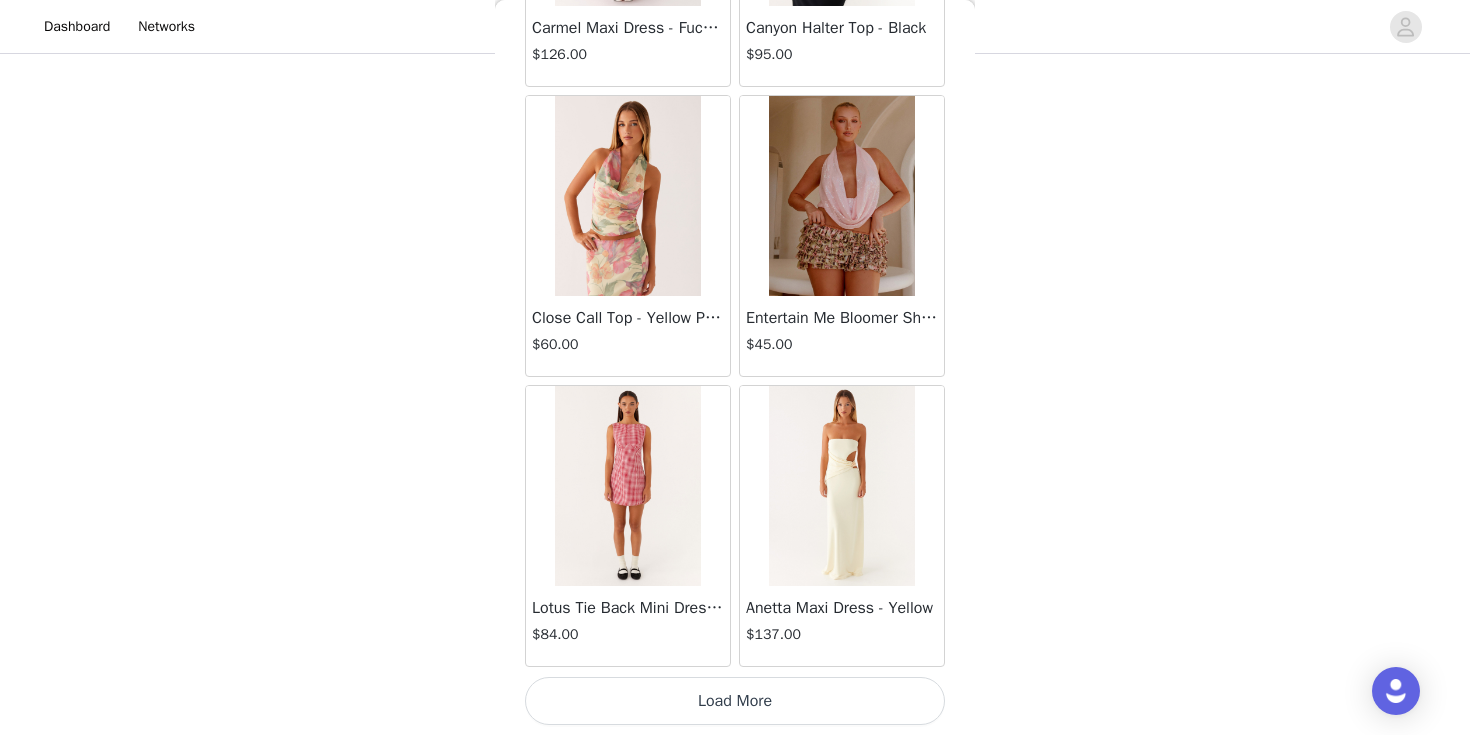 click on "Load More" at bounding box center [735, 701] 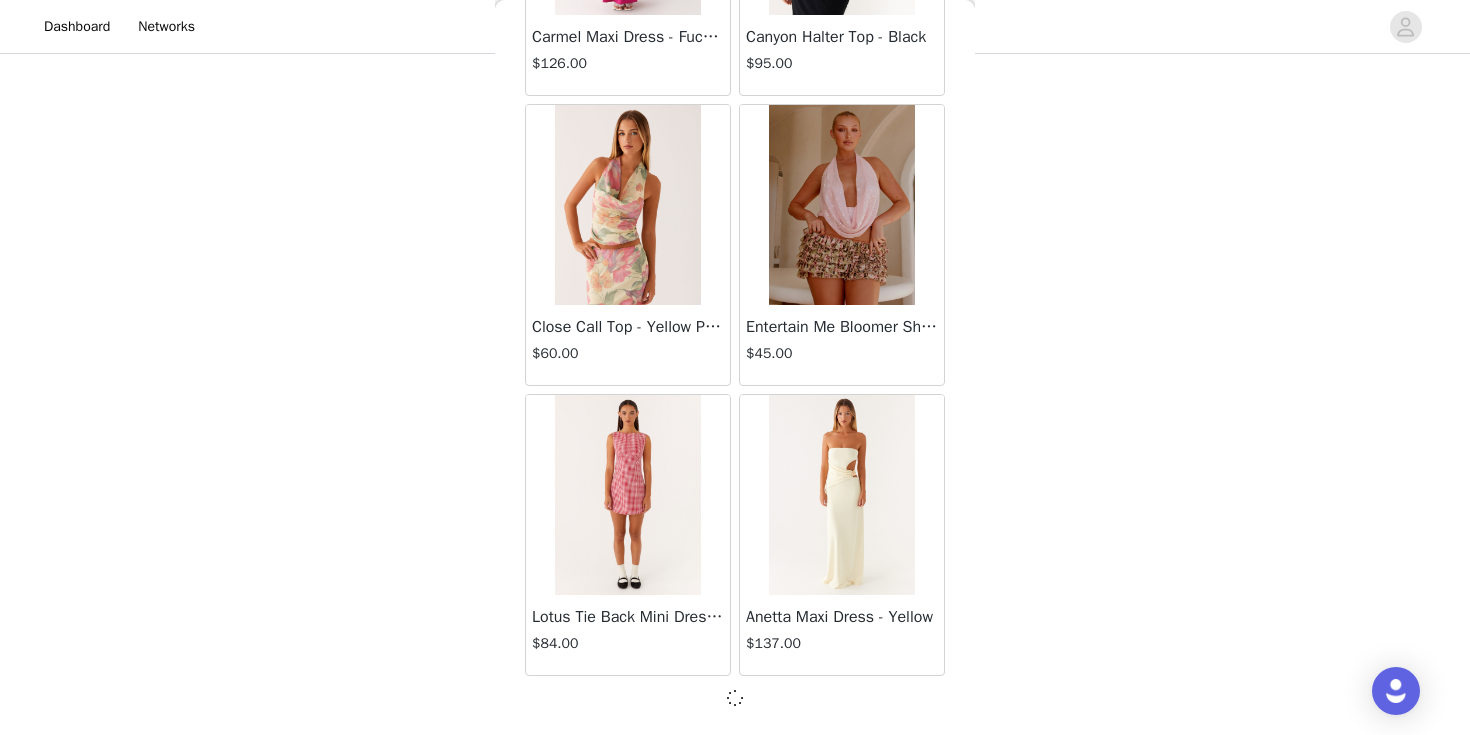 scroll, scrollTop: 45816, scrollLeft: 0, axis: vertical 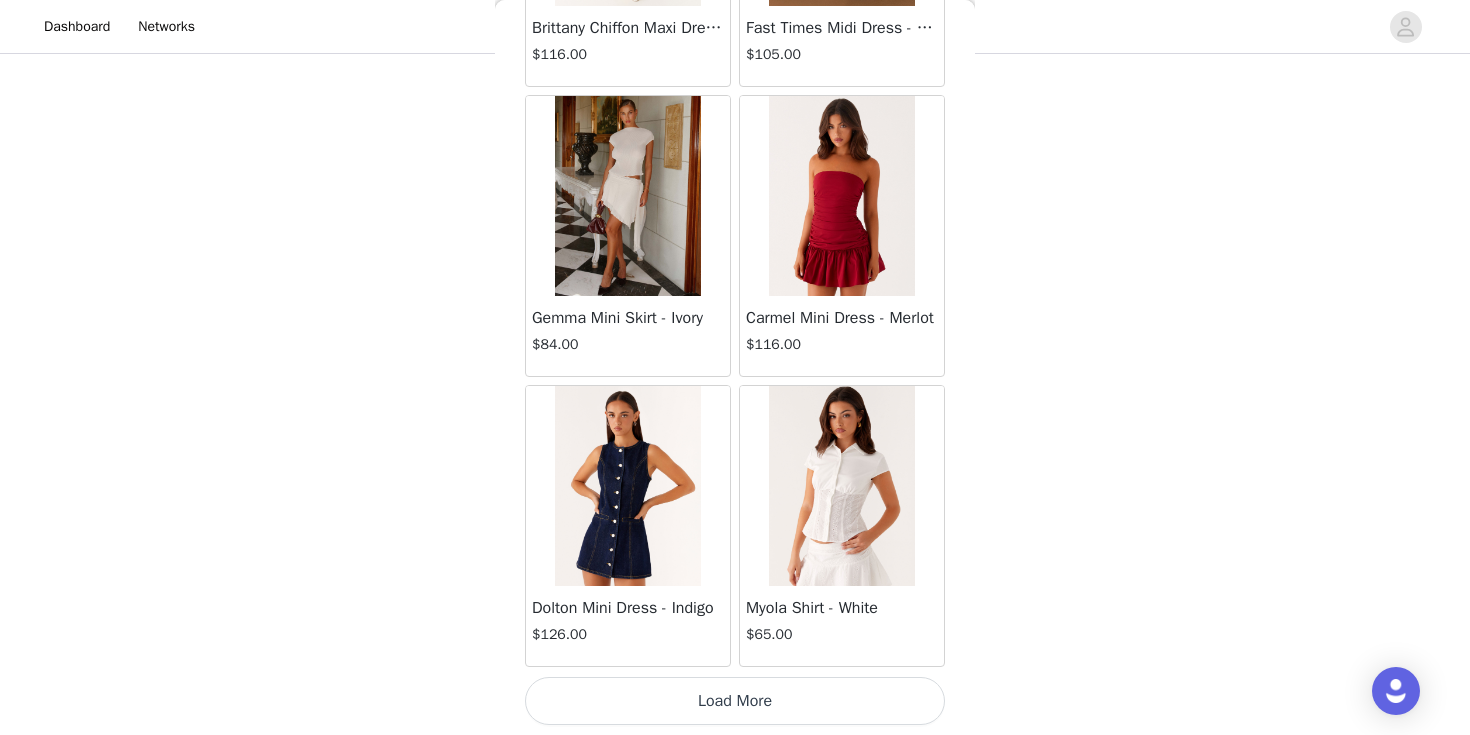 click on "Load More" at bounding box center [735, 701] 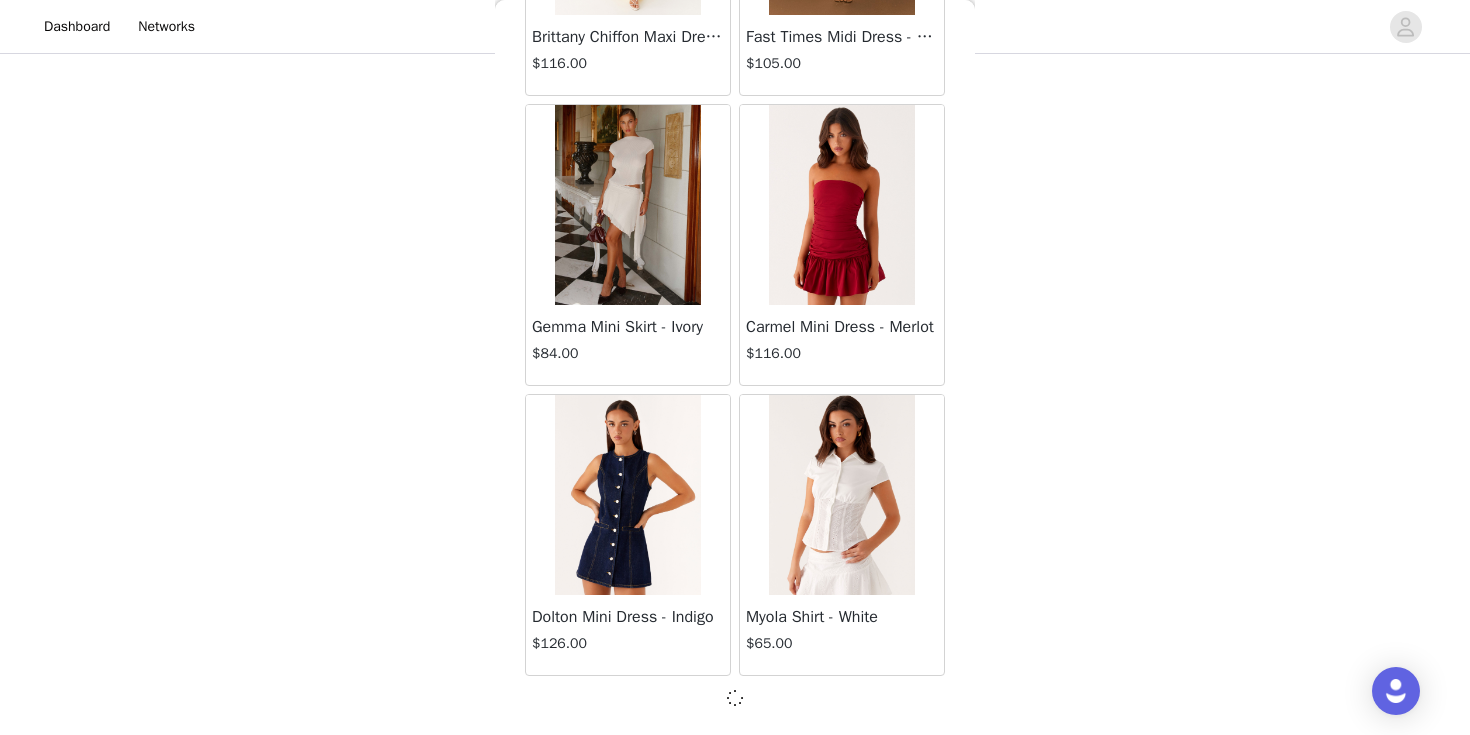 scroll, scrollTop: 48716, scrollLeft: 0, axis: vertical 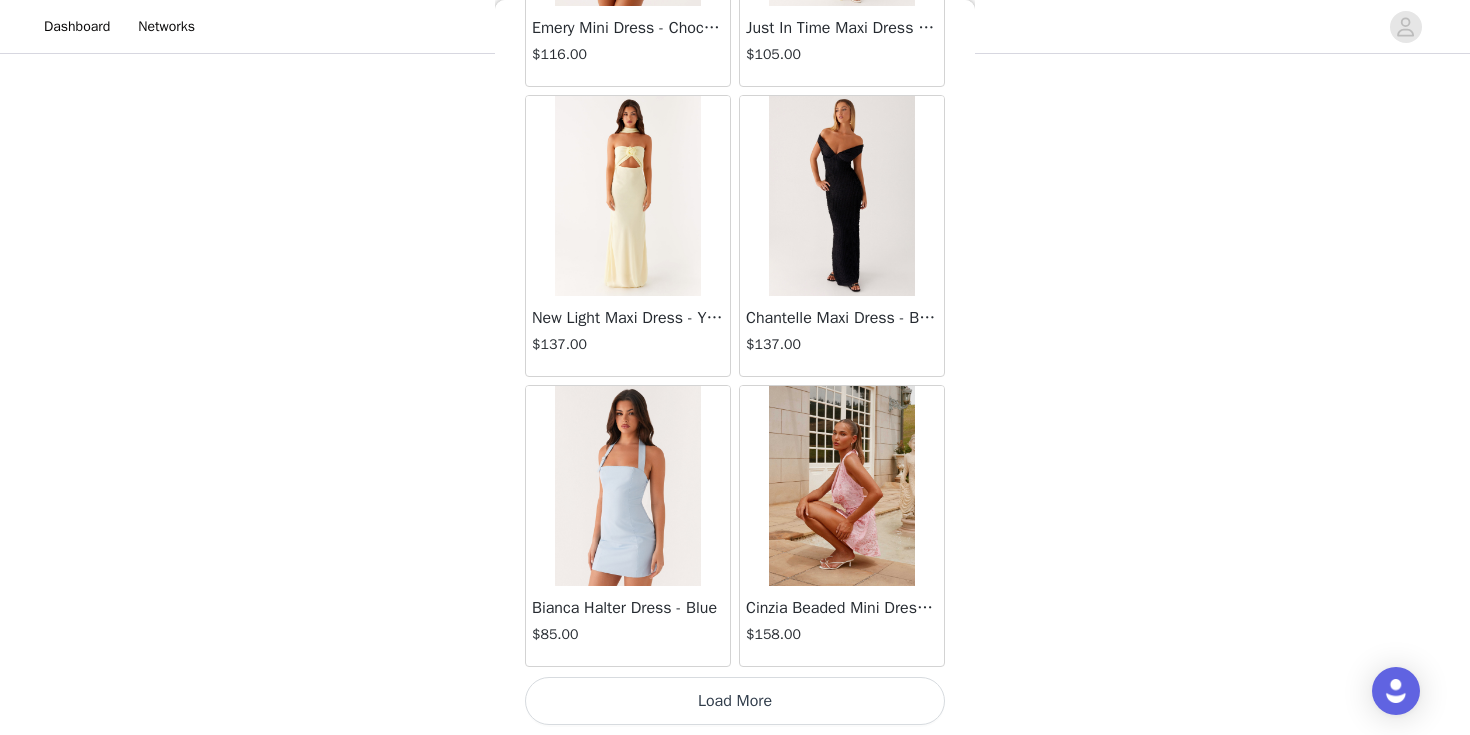 click on "Load More" at bounding box center (735, 701) 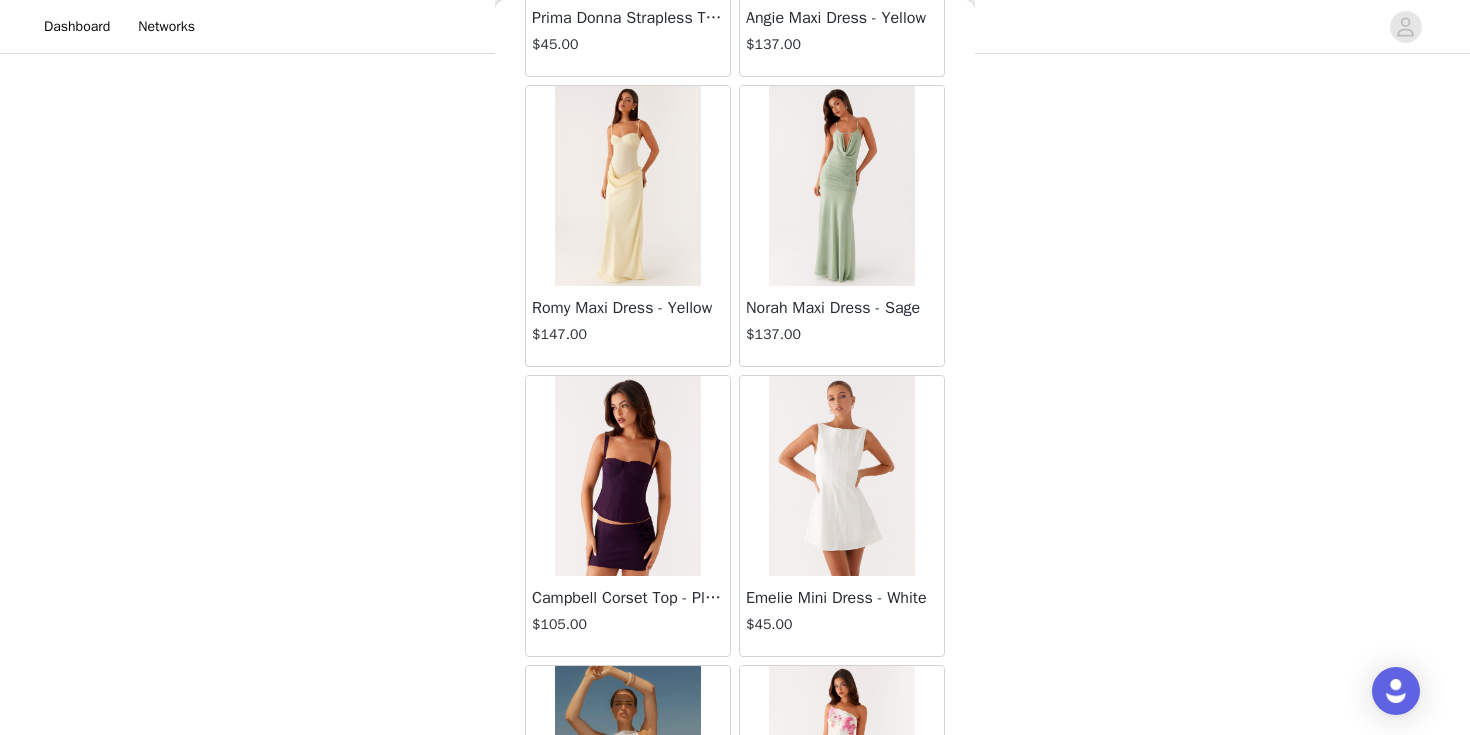 scroll, scrollTop: 54525, scrollLeft: 0, axis: vertical 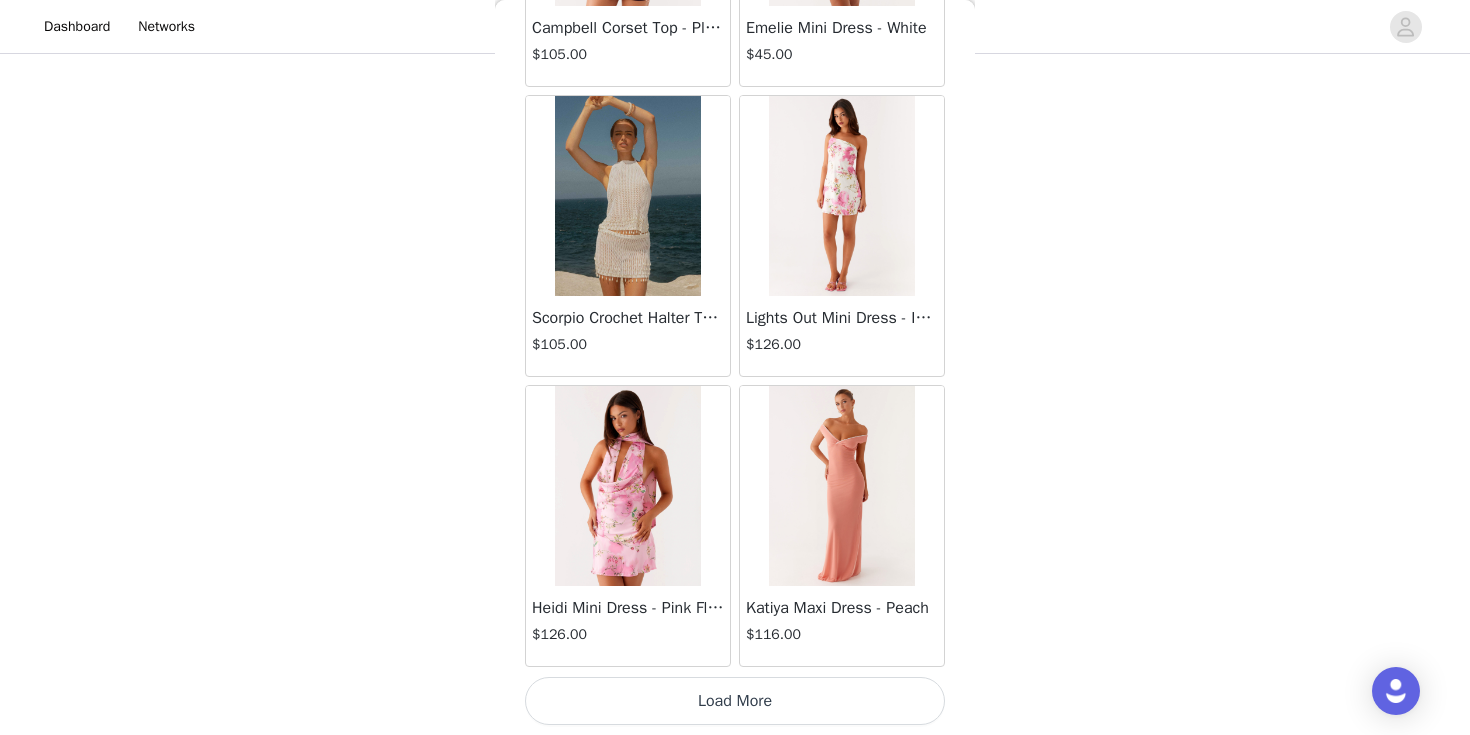 click on "Load More" at bounding box center (735, 701) 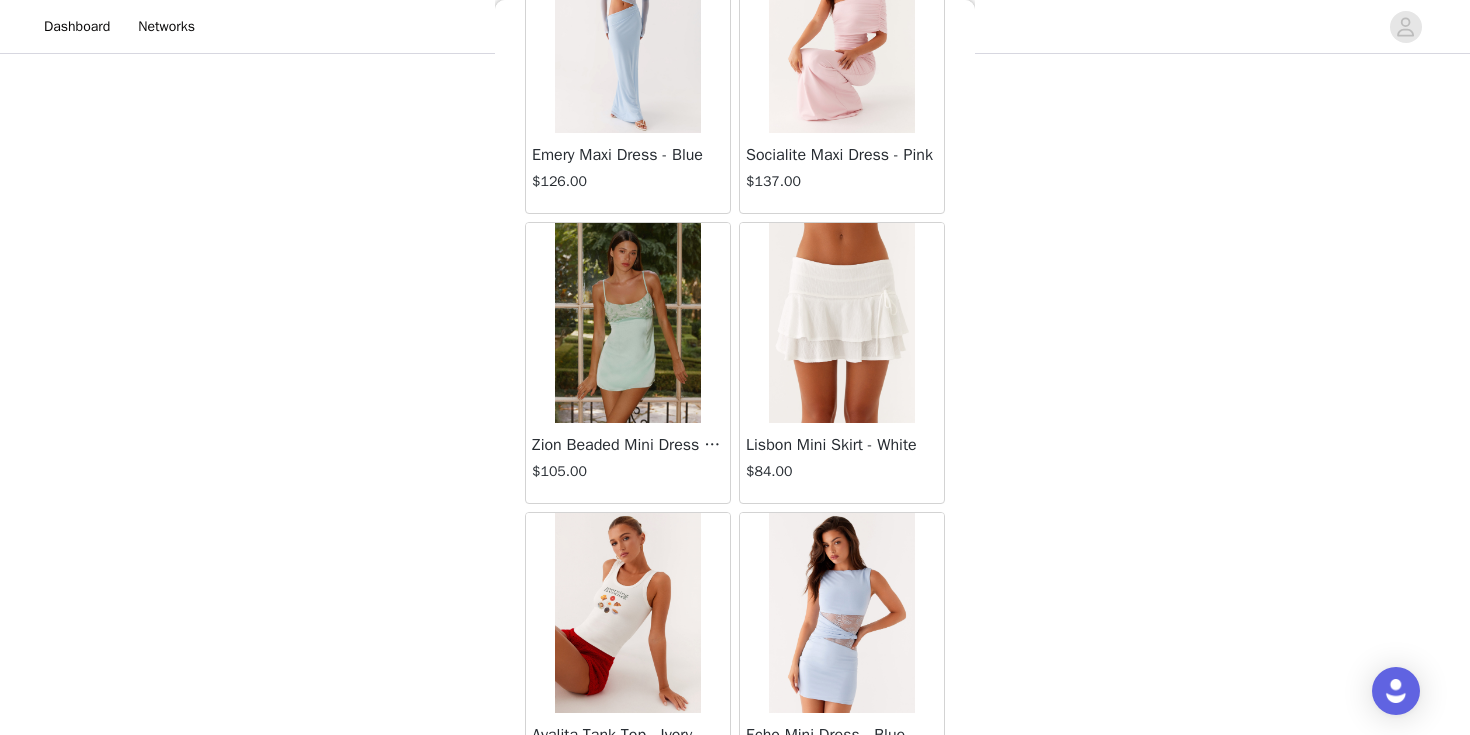 scroll, scrollTop: 57425, scrollLeft: 0, axis: vertical 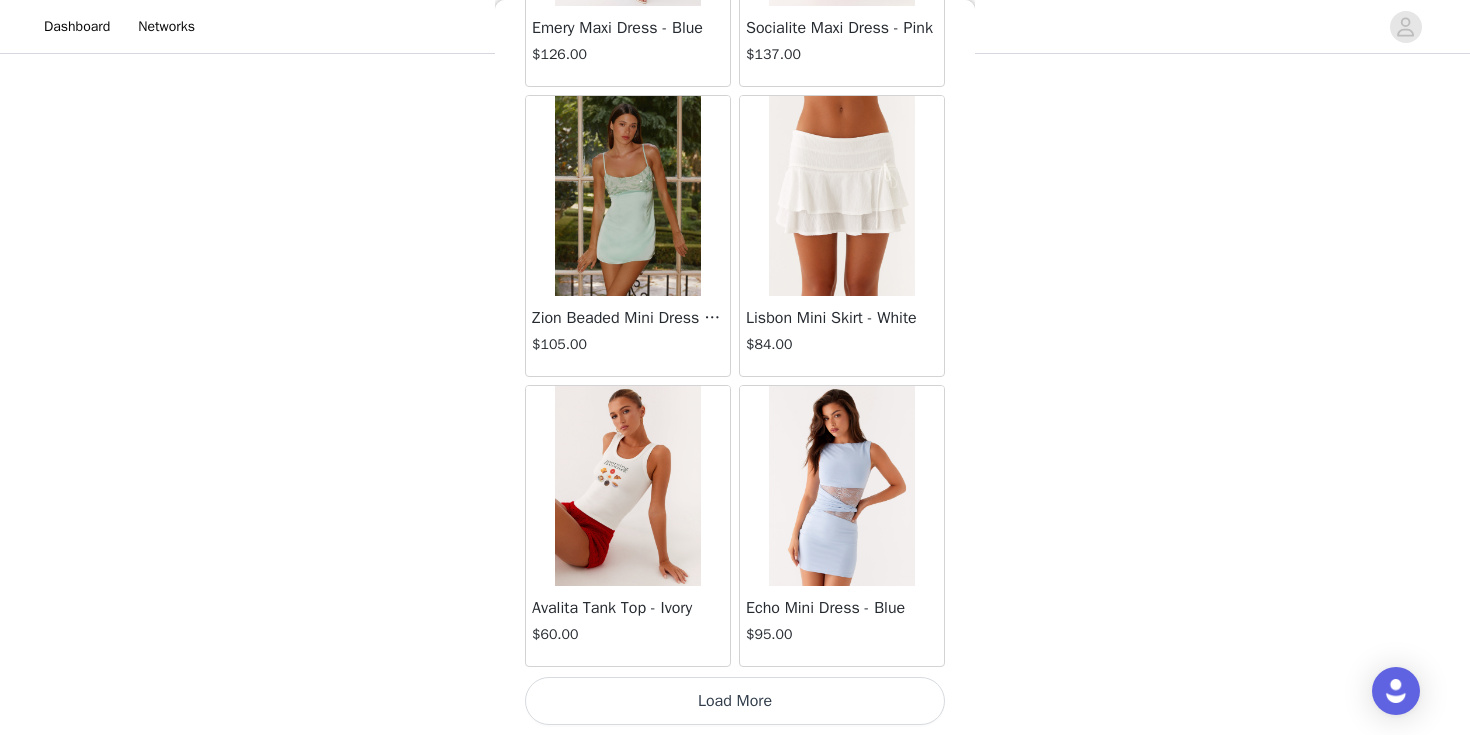 click on "Load More" at bounding box center (735, 701) 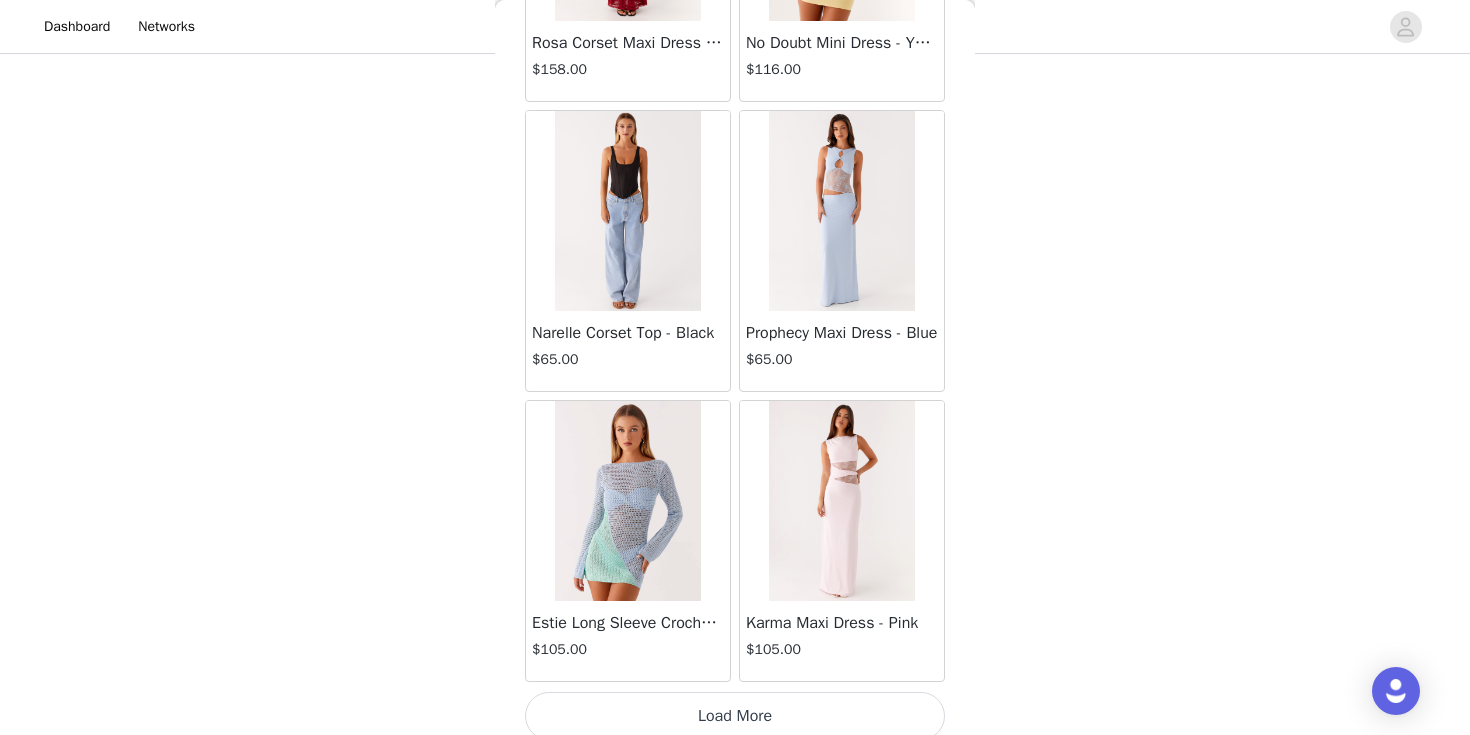 scroll, scrollTop: 60325, scrollLeft: 0, axis: vertical 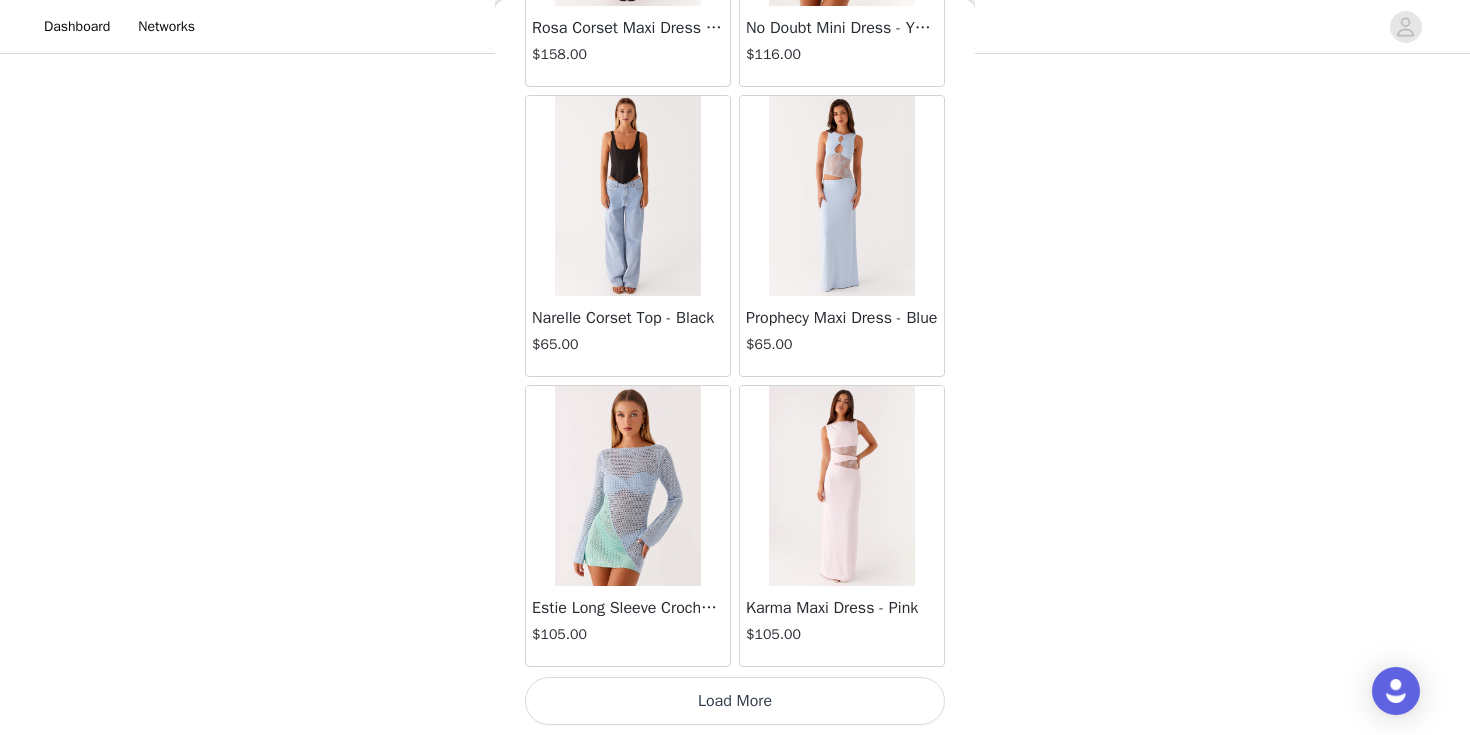 click on "Load More" at bounding box center (735, 701) 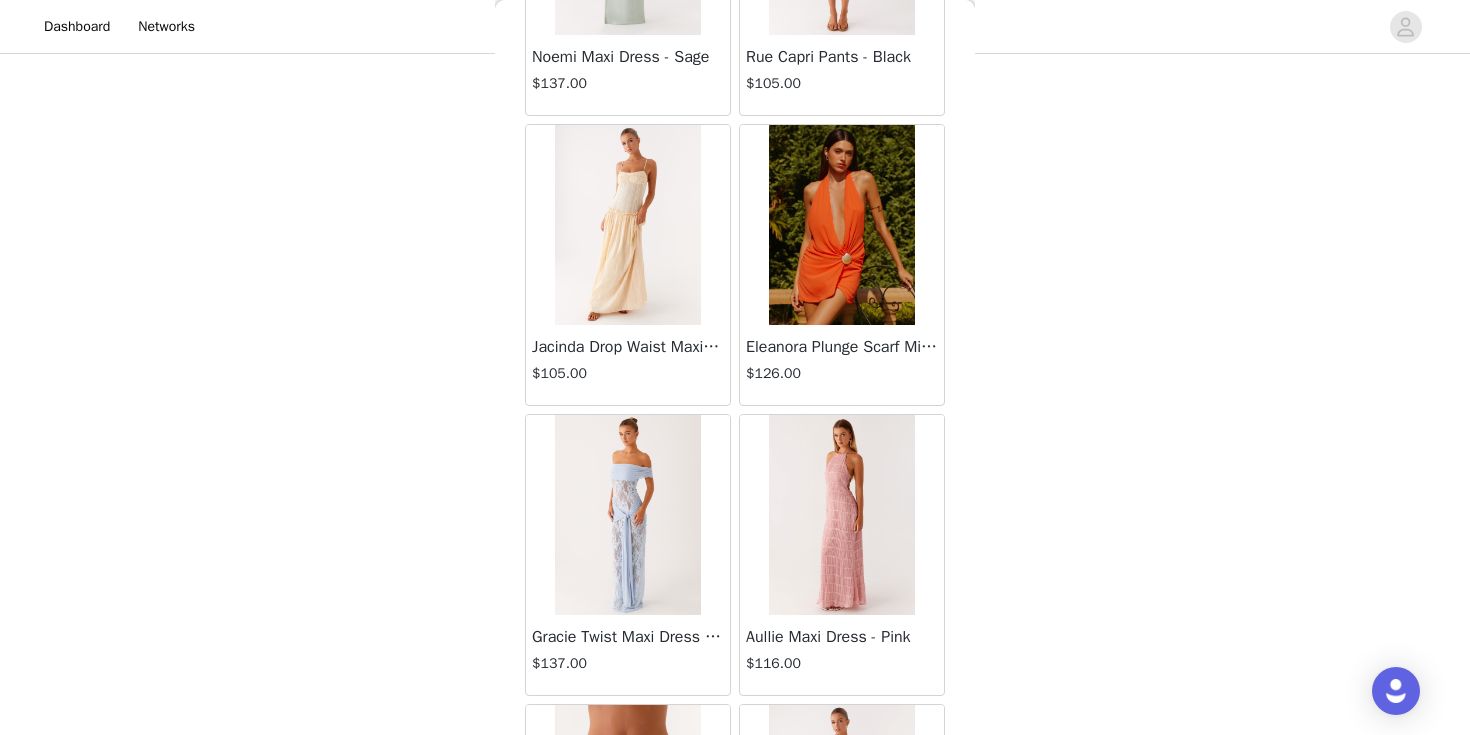 scroll, scrollTop: 63225, scrollLeft: 0, axis: vertical 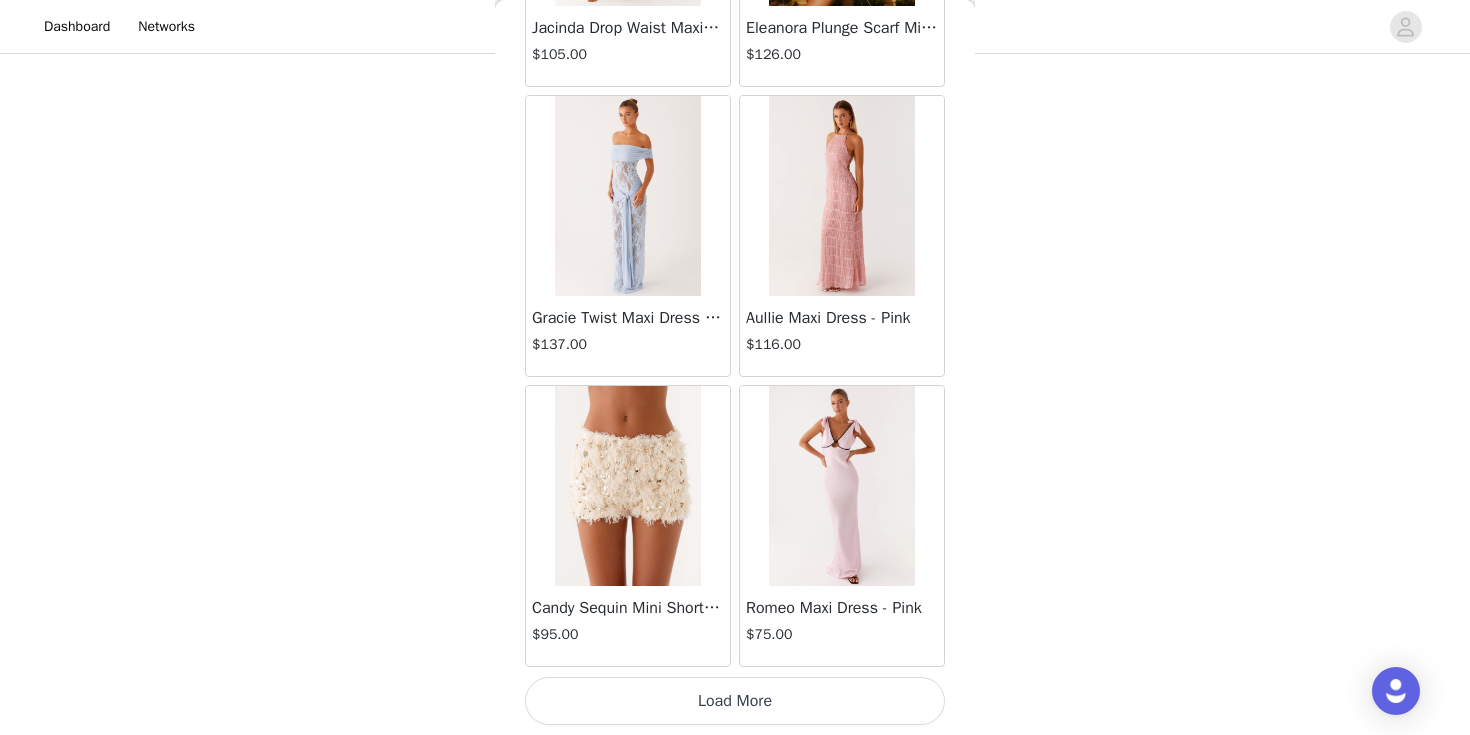 click on "Load More" at bounding box center (735, 701) 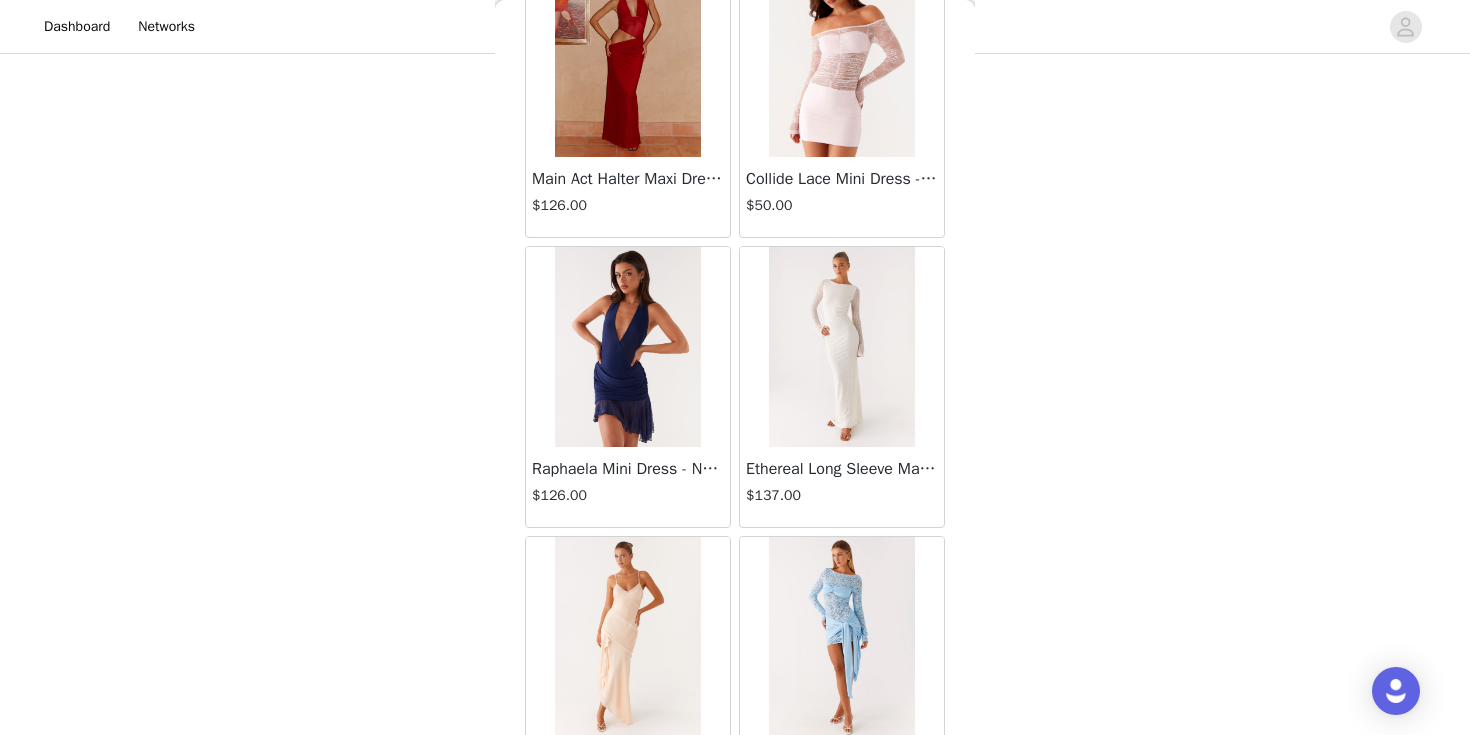 scroll, scrollTop: 66125, scrollLeft: 0, axis: vertical 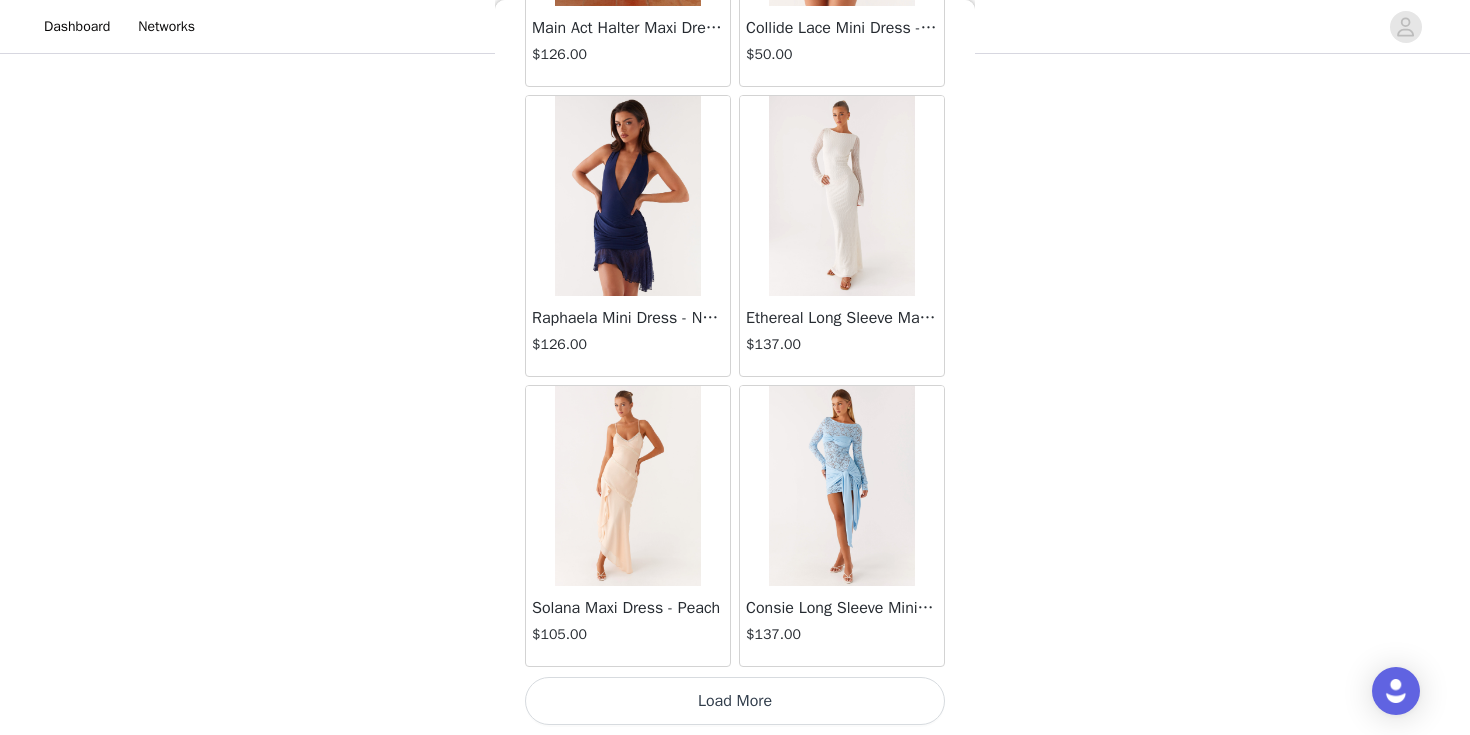 click on "Load More" at bounding box center [735, 701] 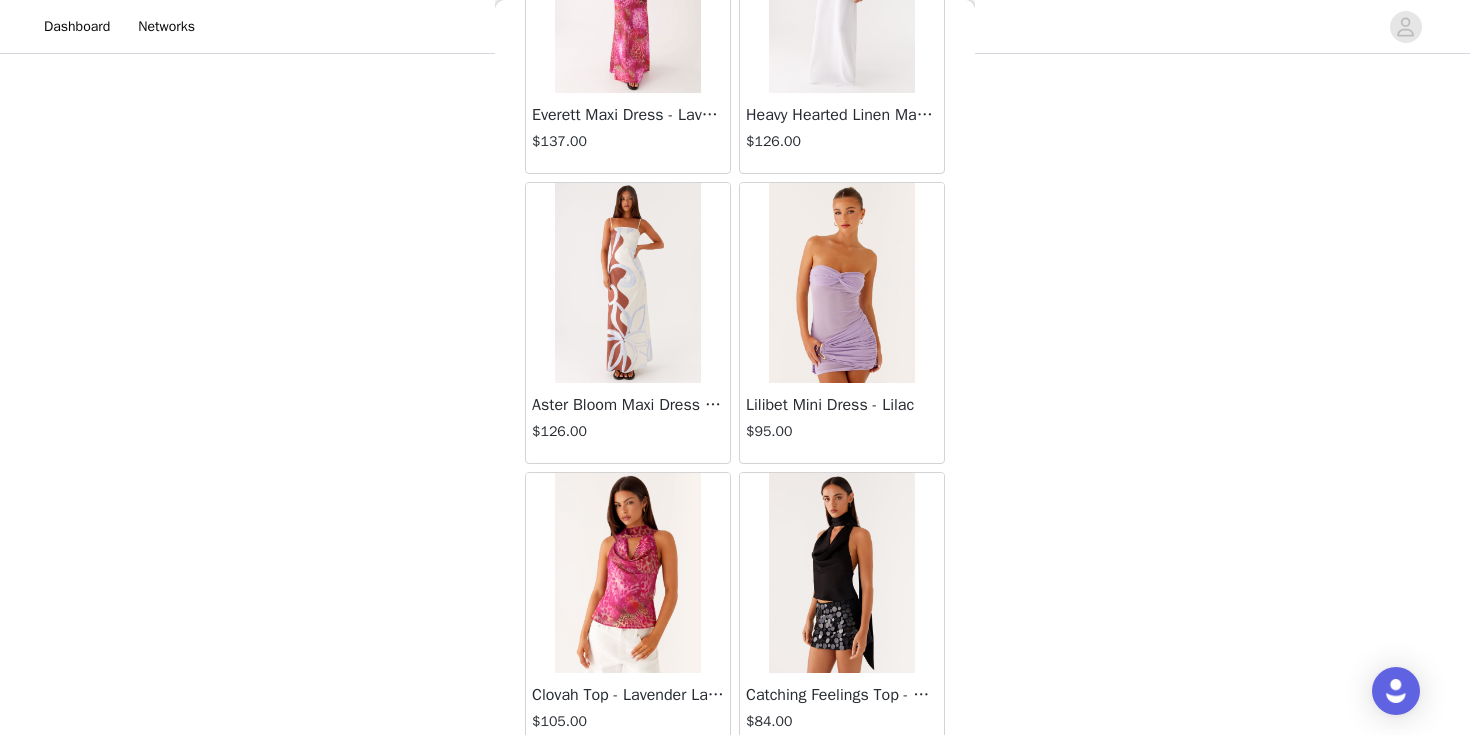 scroll, scrollTop: 69025, scrollLeft: 0, axis: vertical 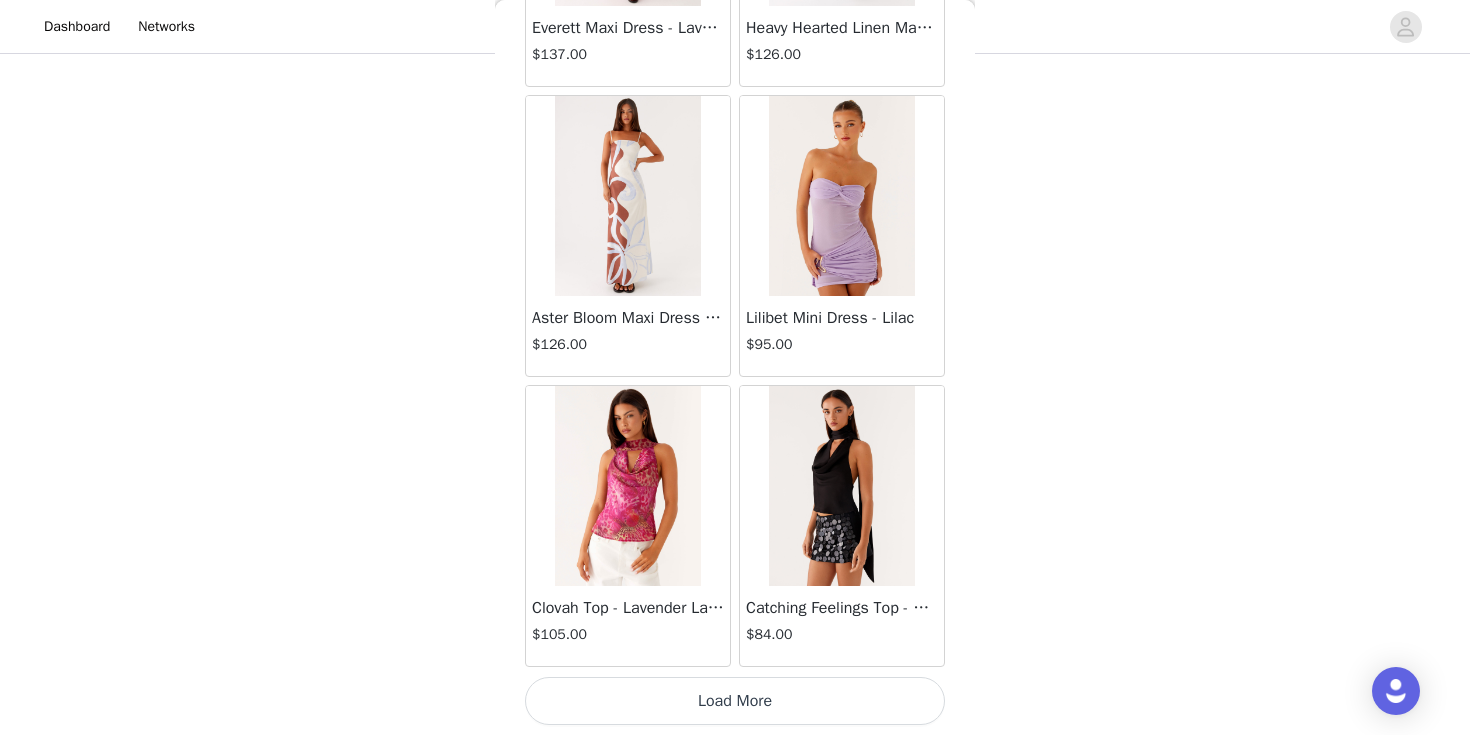 click on "Load More" at bounding box center [735, 701] 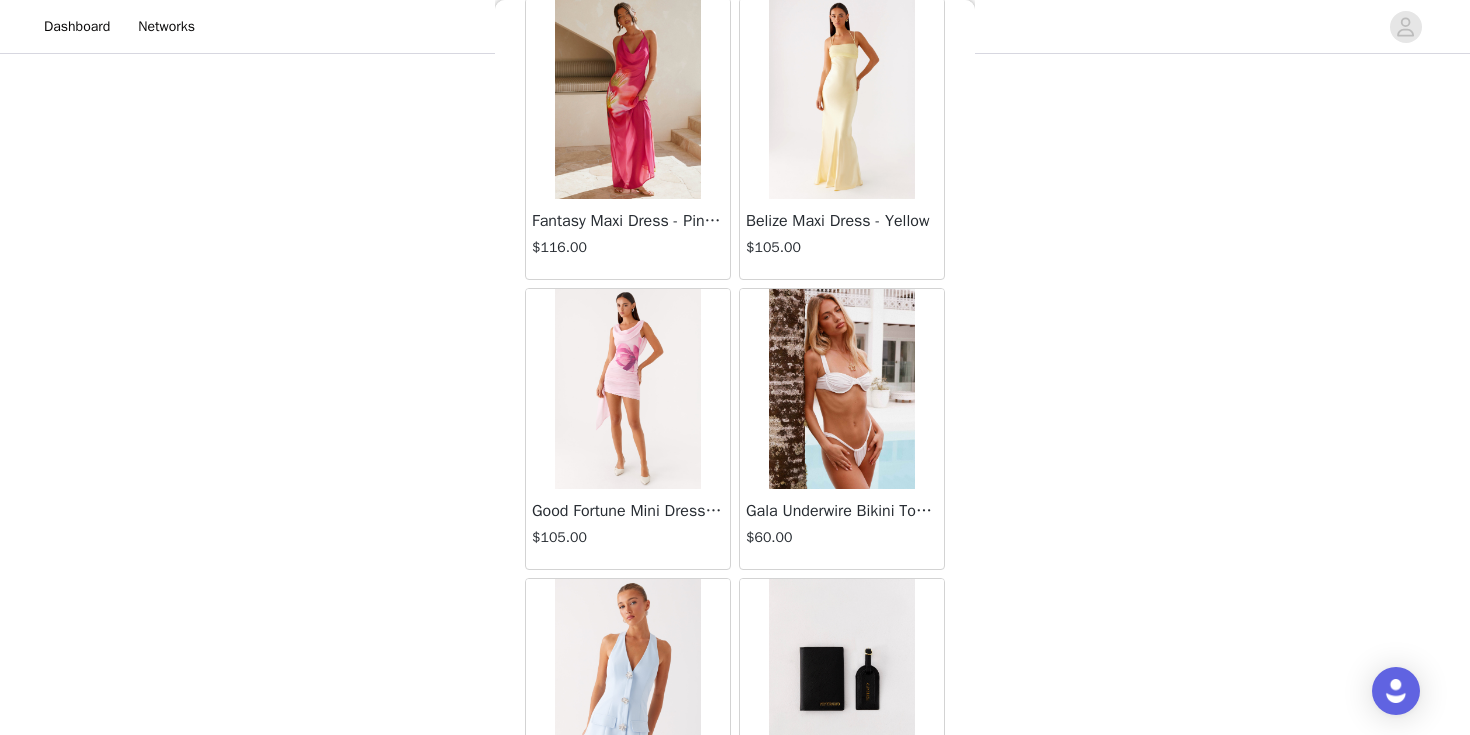 scroll, scrollTop: 71925, scrollLeft: 0, axis: vertical 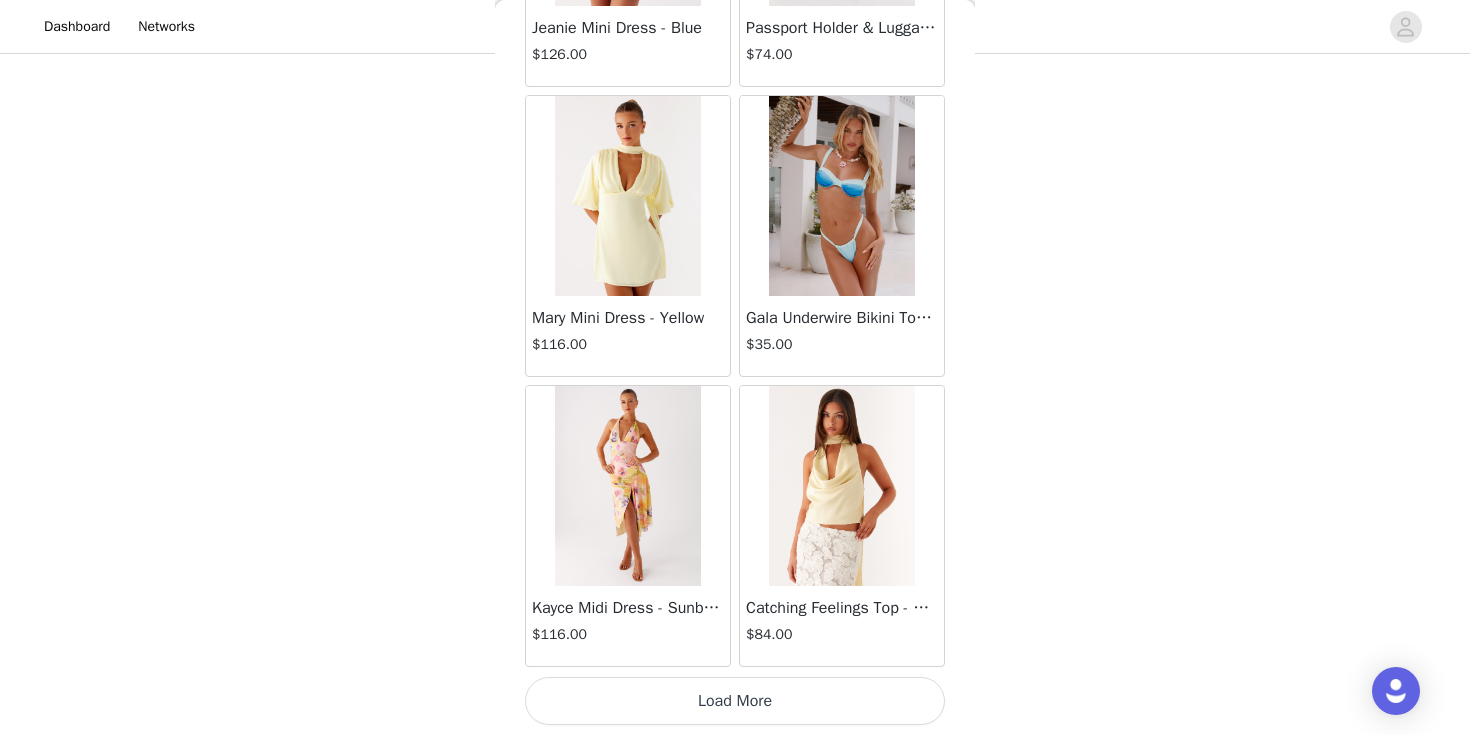 click on "Load More" at bounding box center (735, 701) 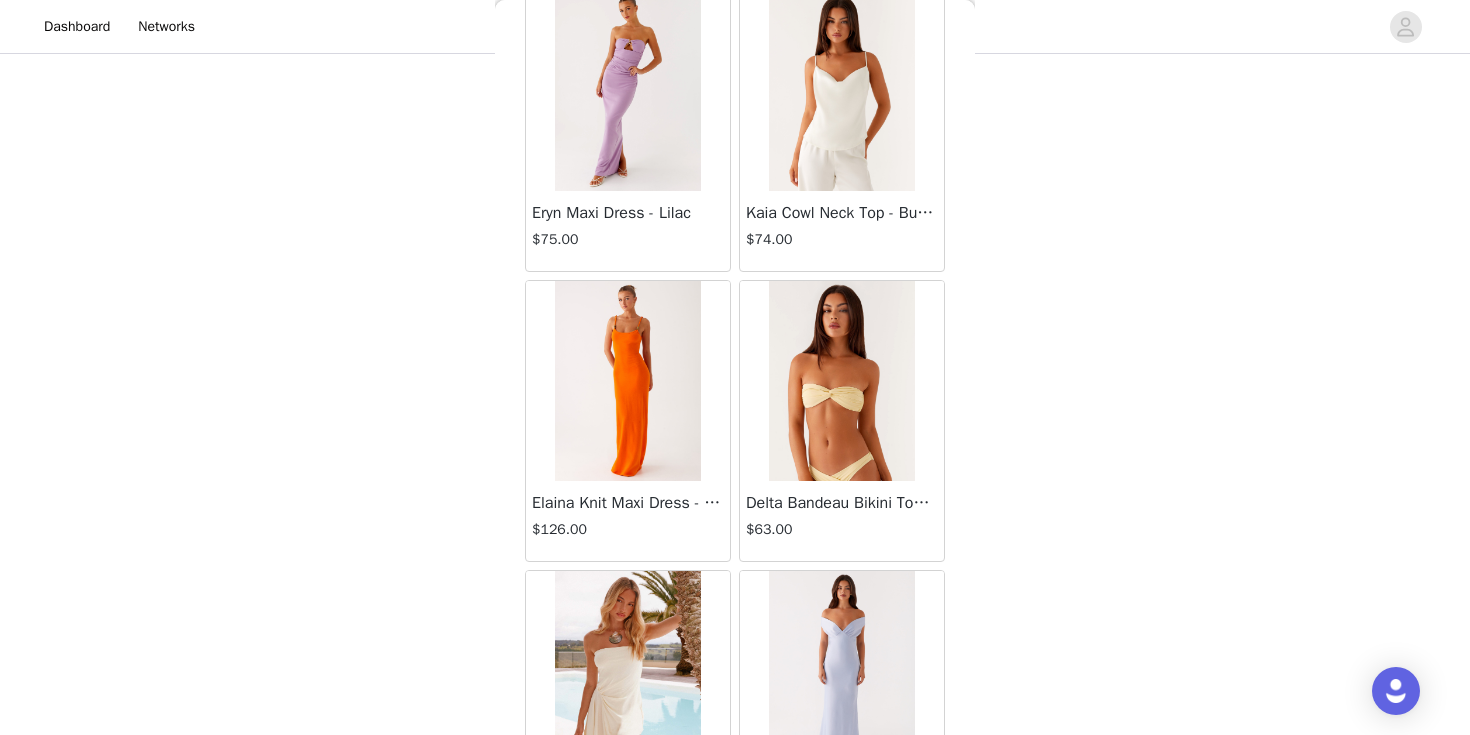 scroll, scrollTop: 74825, scrollLeft: 0, axis: vertical 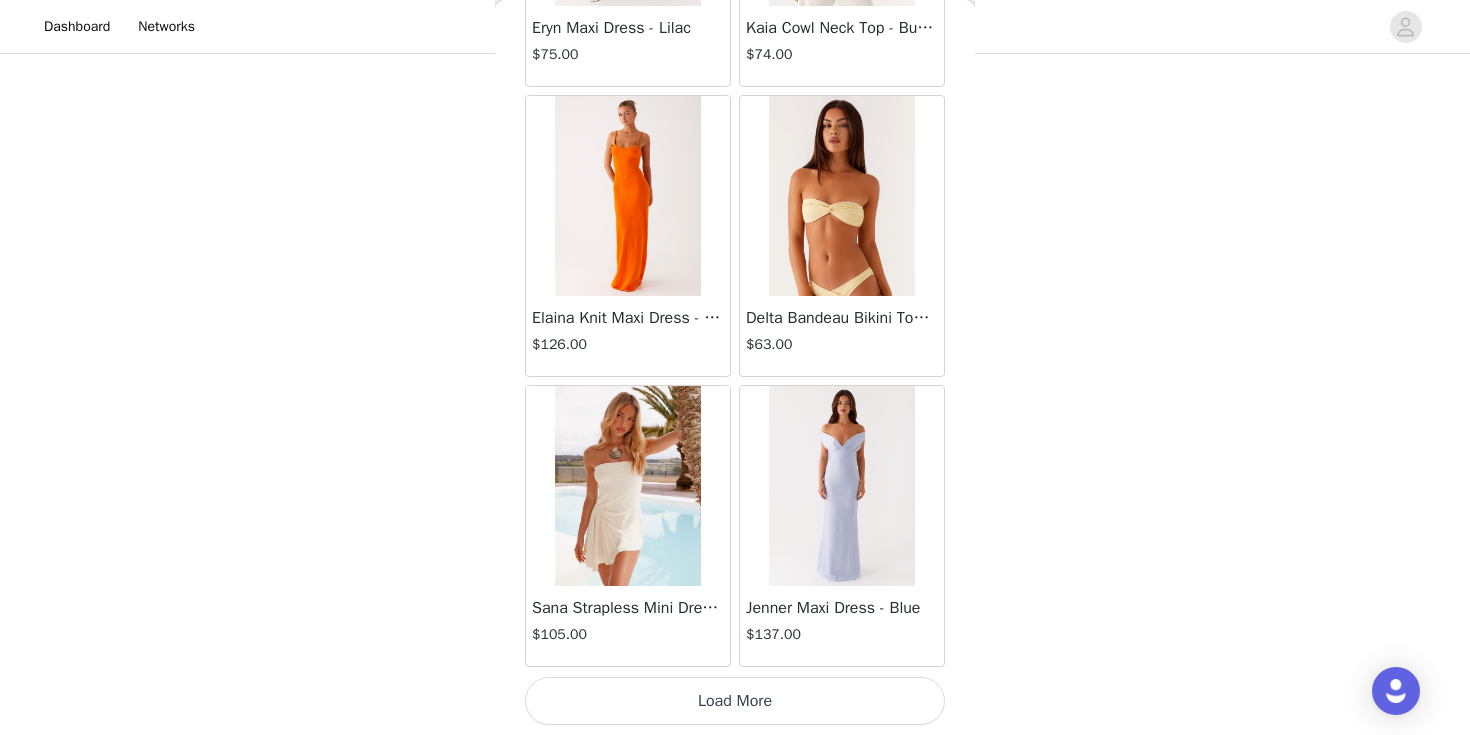click on "Load More" at bounding box center (735, 701) 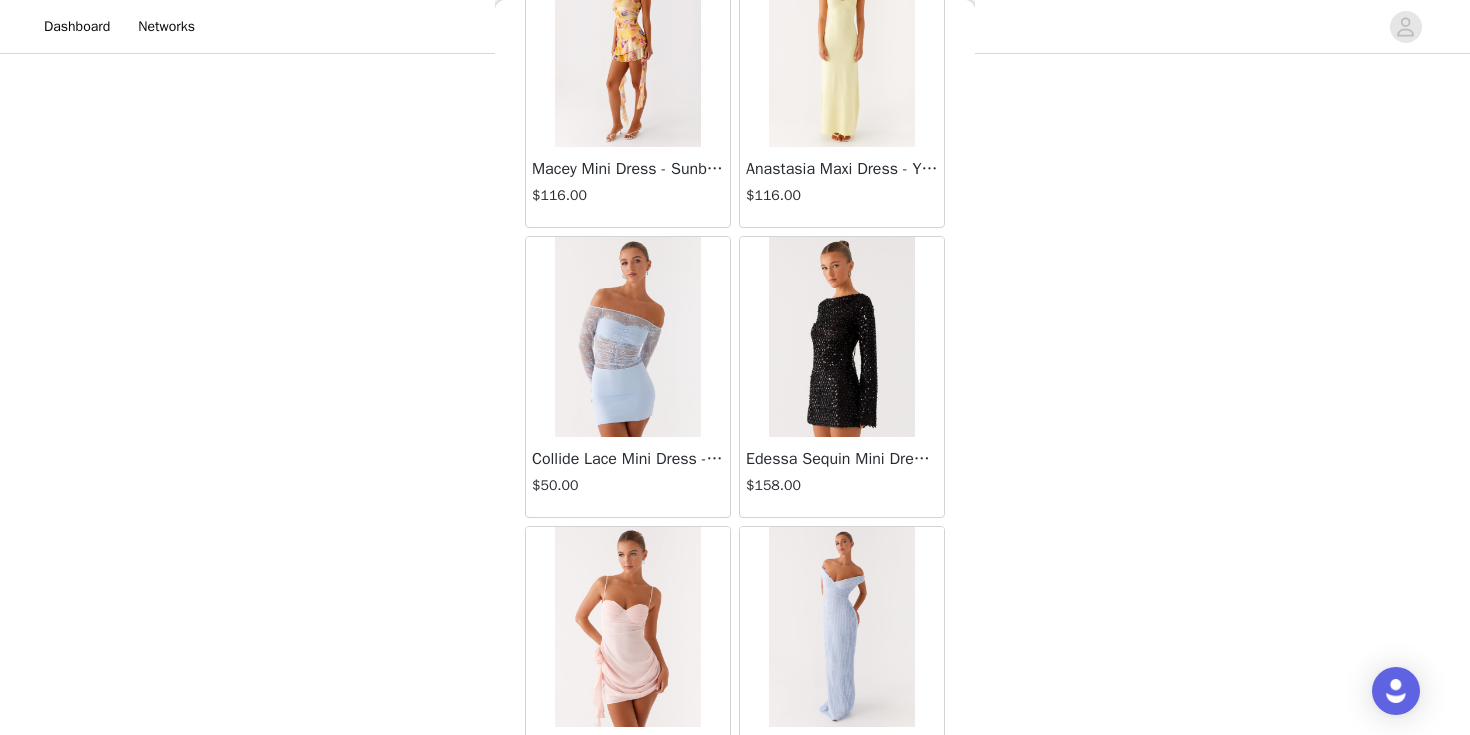 scroll, scrollTop: 77725, scrollLeft: 0, axis: vertical 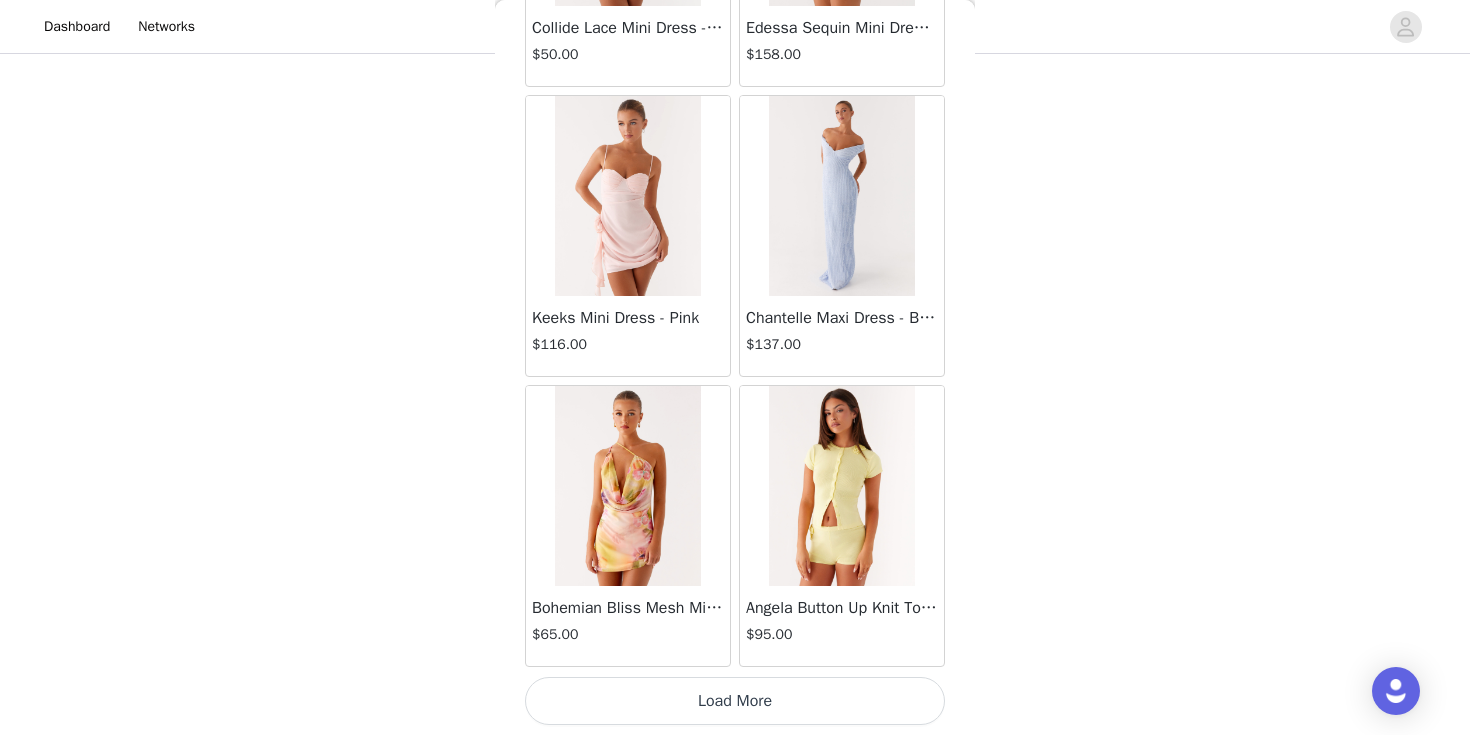click on "Load More" at bounding box center (735, 701) 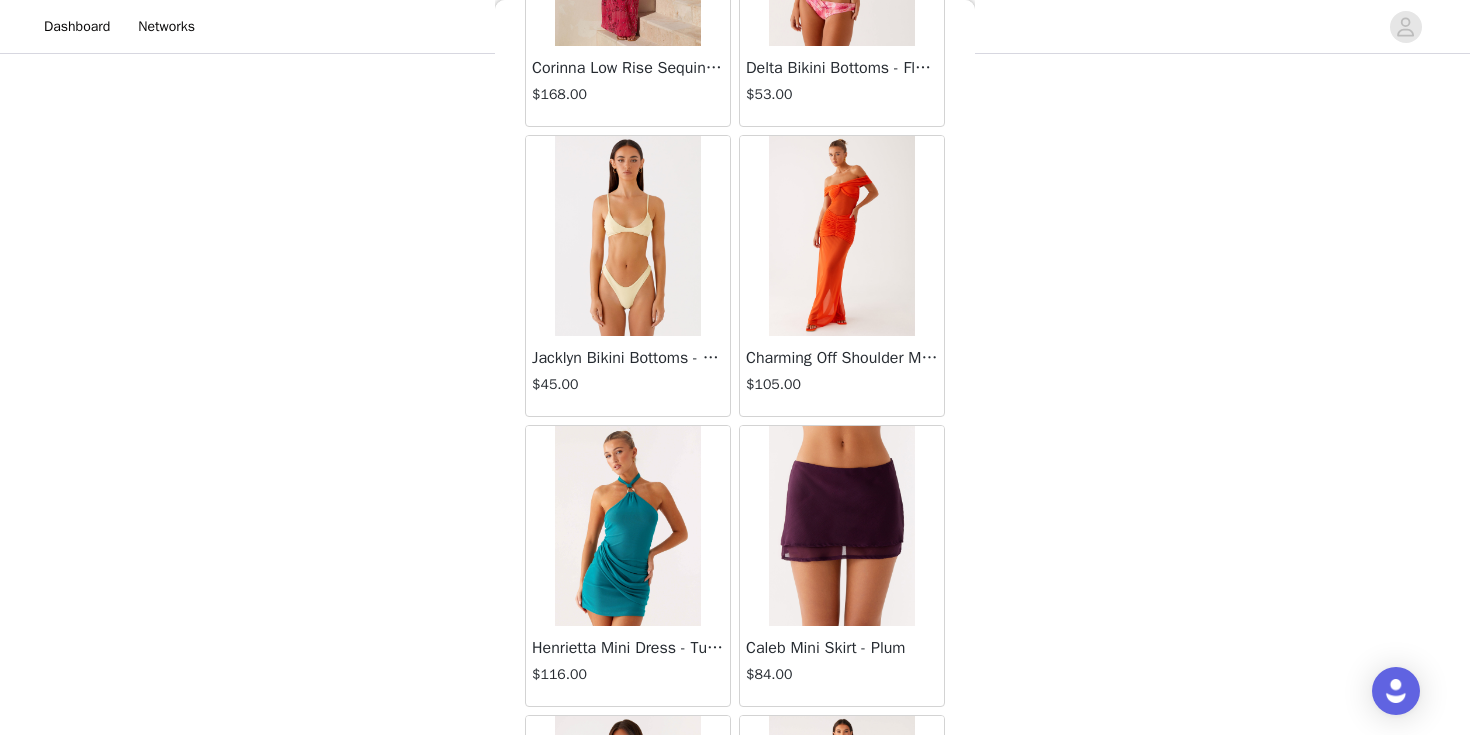 scroll, scrollTop: 80625, scrollLeft: 0, axis: vertical 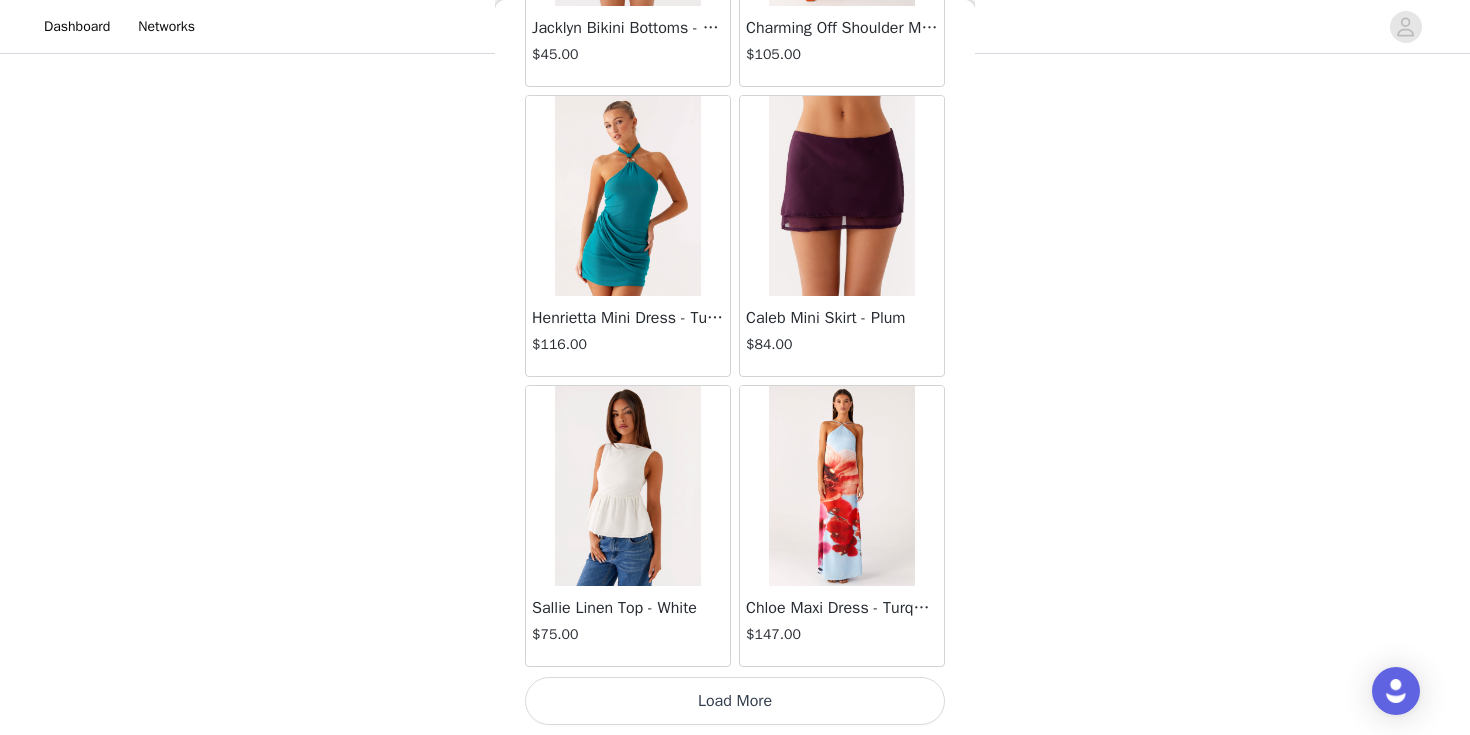 click on "Load More" at bounding box center (735, 701) 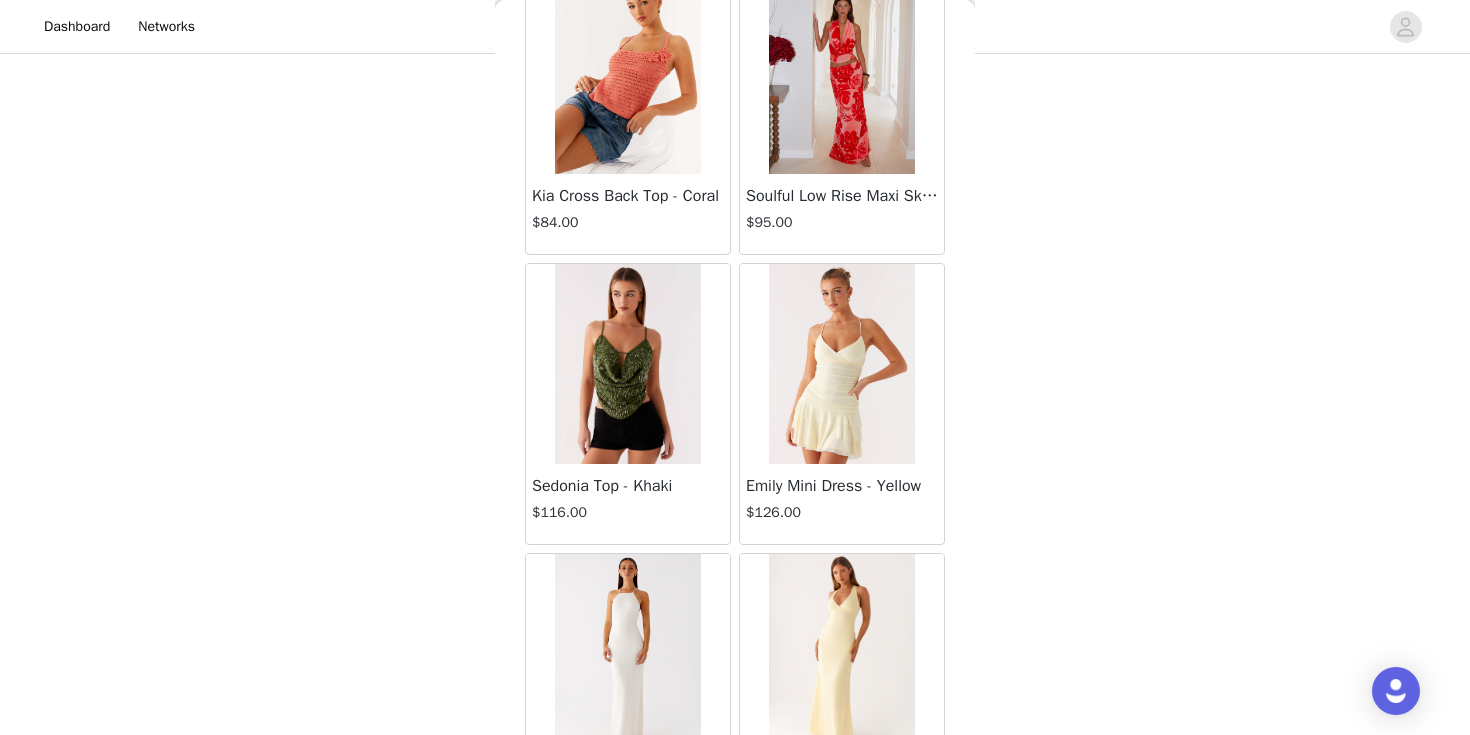 scroll, scrollTop: 83525, scrollLeft: 0, axis: vertical 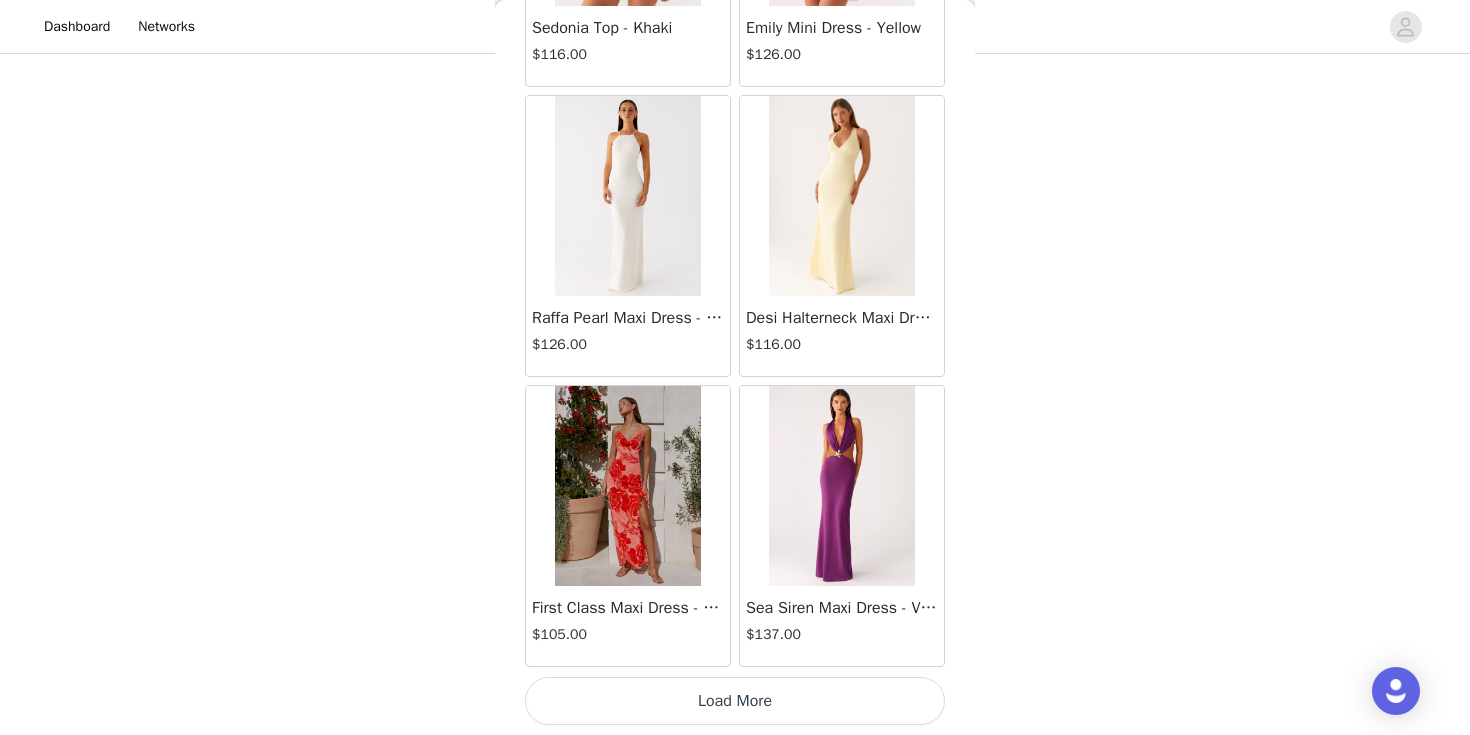 click on "Load More" at bounding box center [735, 701] 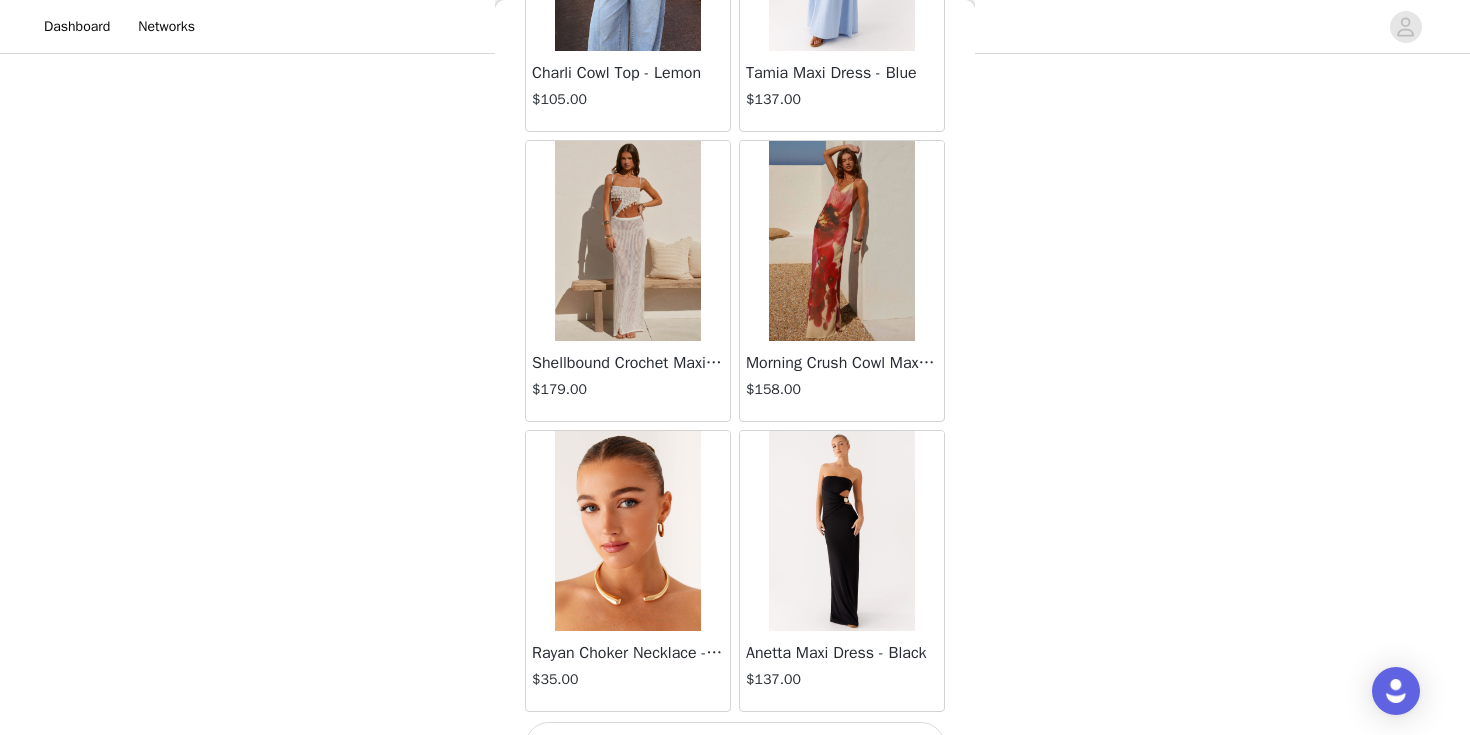 scroll, scrollTop: 86425, scrollLeft: 0, axis: vertical 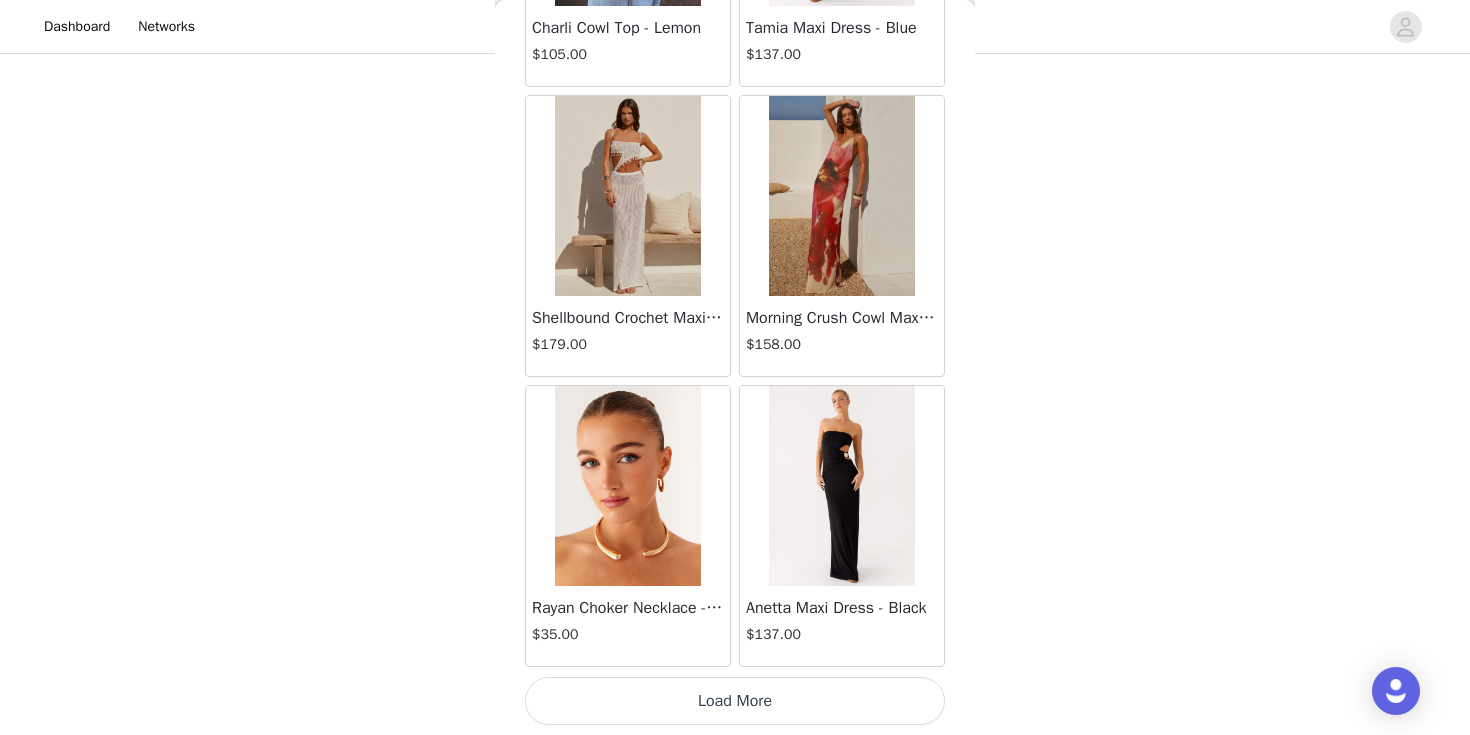 click on "Load More" at bounding box center [735, 701] 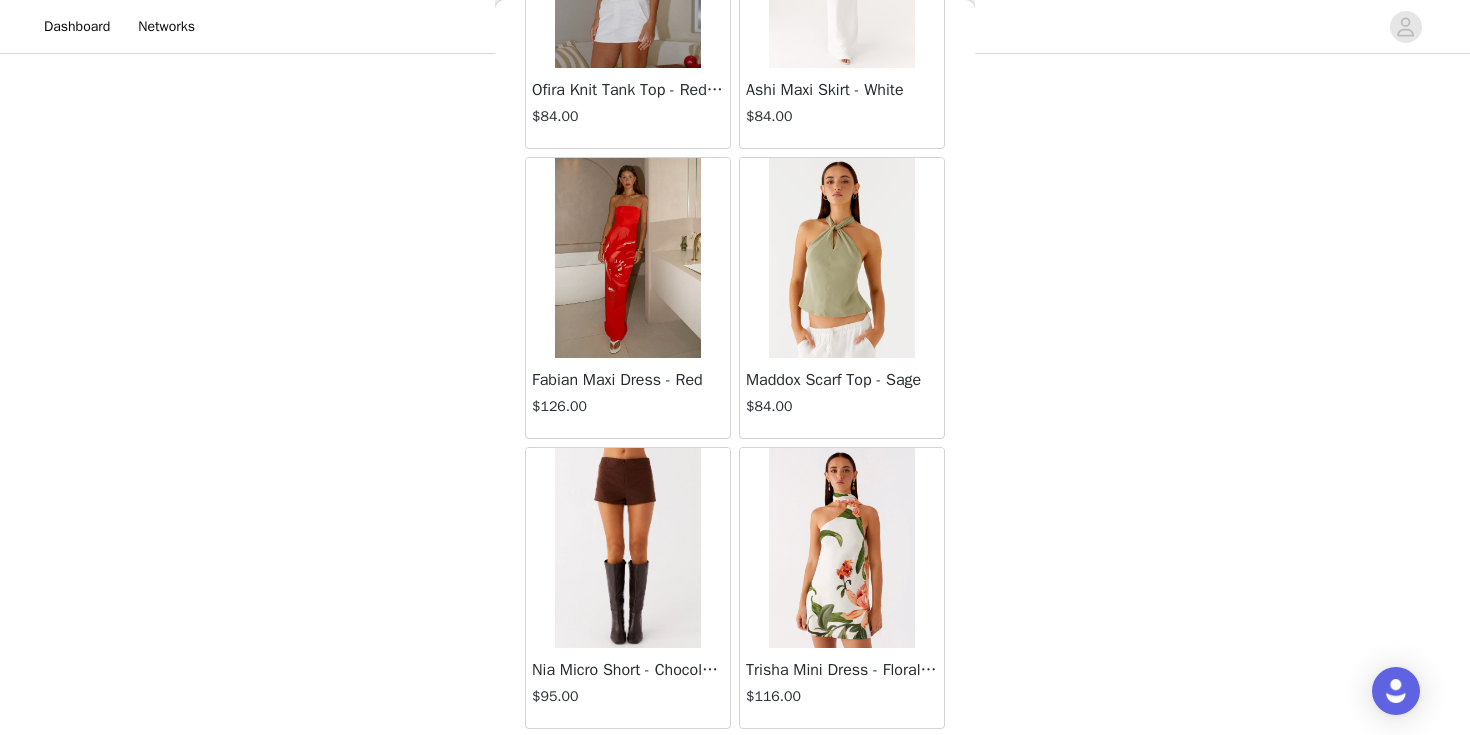 scroll, scrollTop: 89325, scrollLeft: 0, axis: vertical 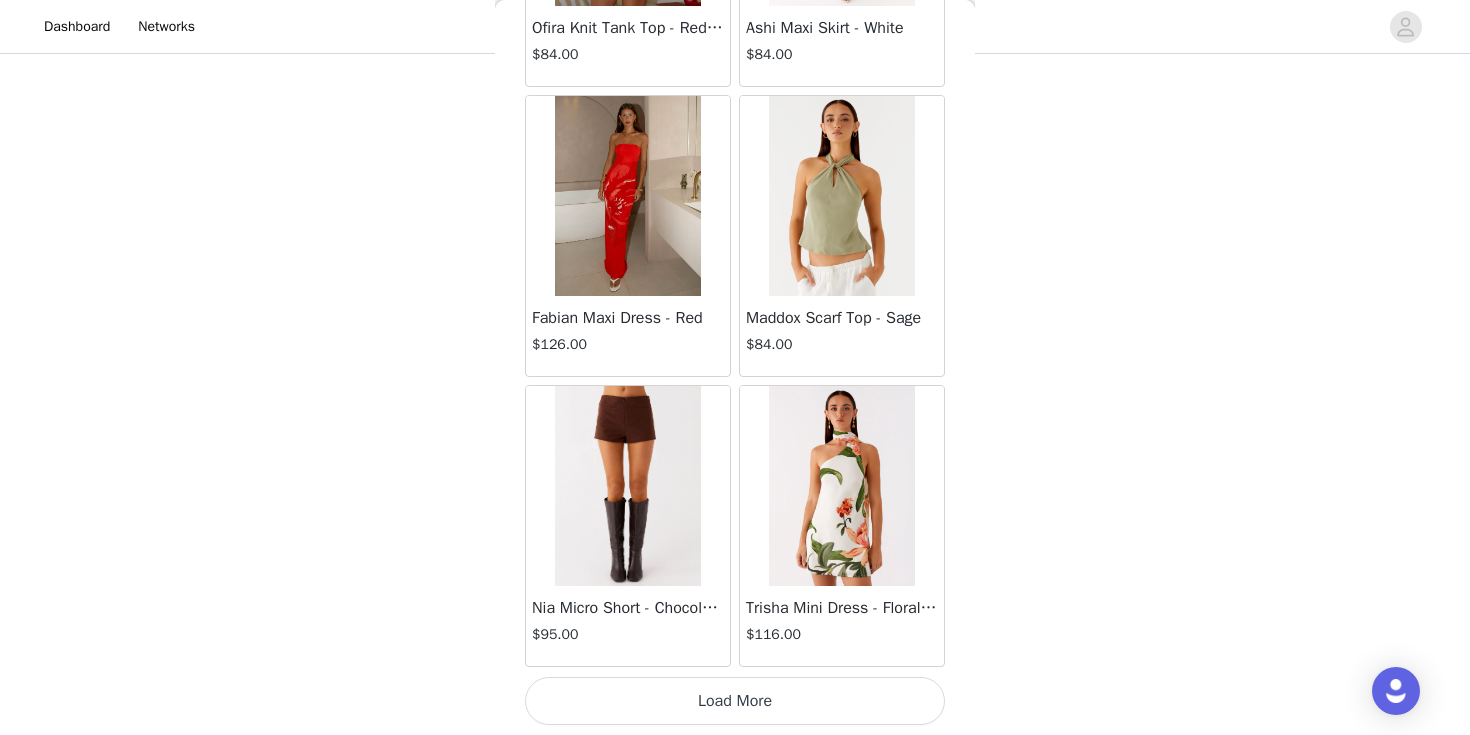 click on "Load More" at bounding box center [735, 701] 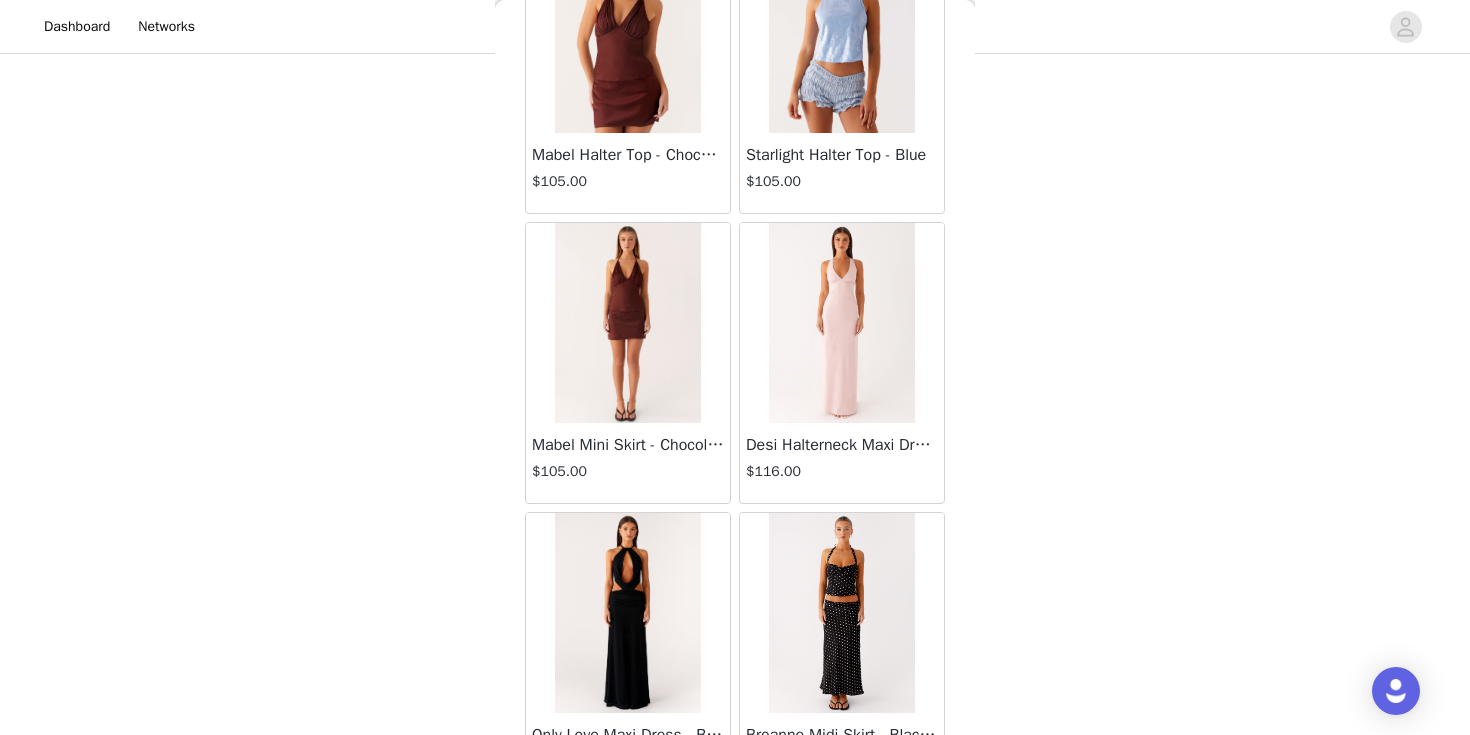 scroll, scrollTop: 92225, scrollLeft: 0, axis: vertical 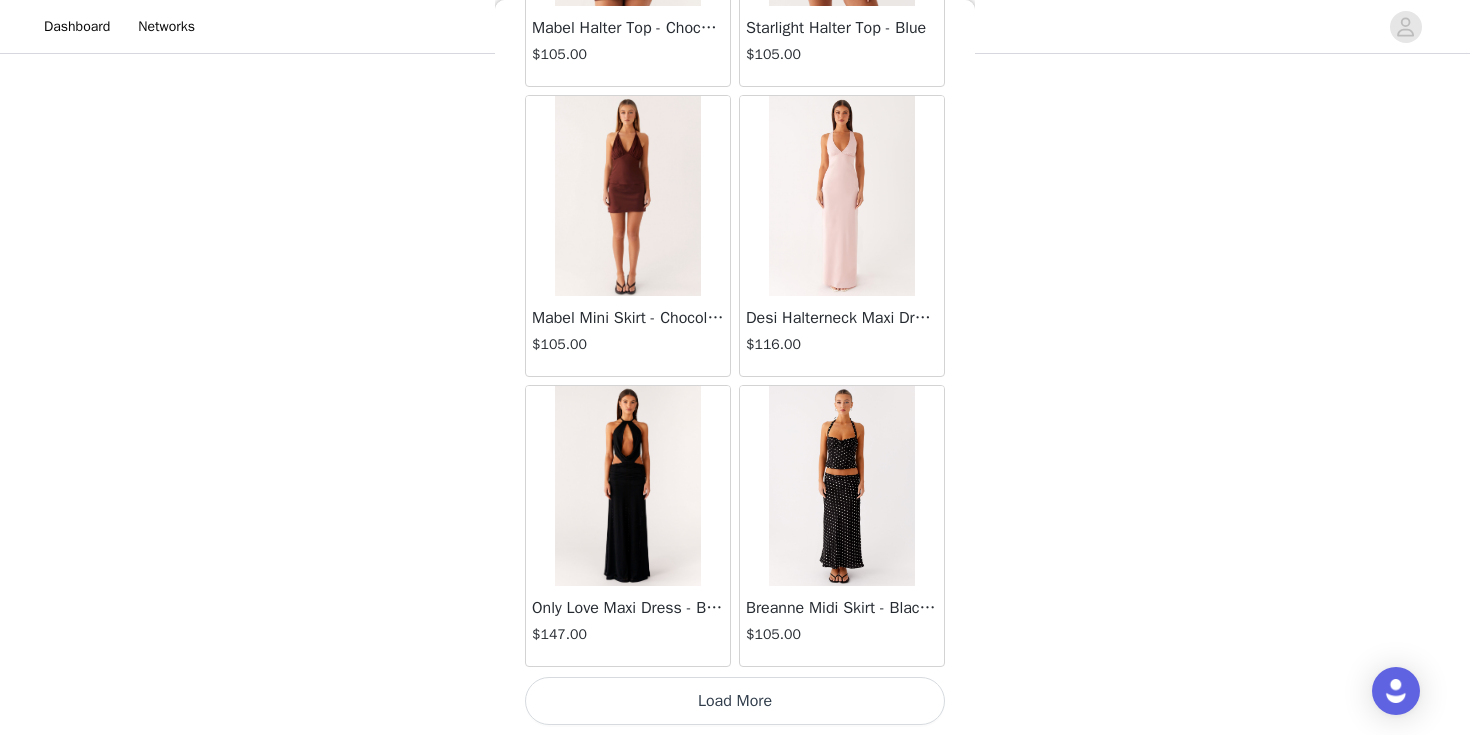 click on "Load More" at bounding box center [735, 701] 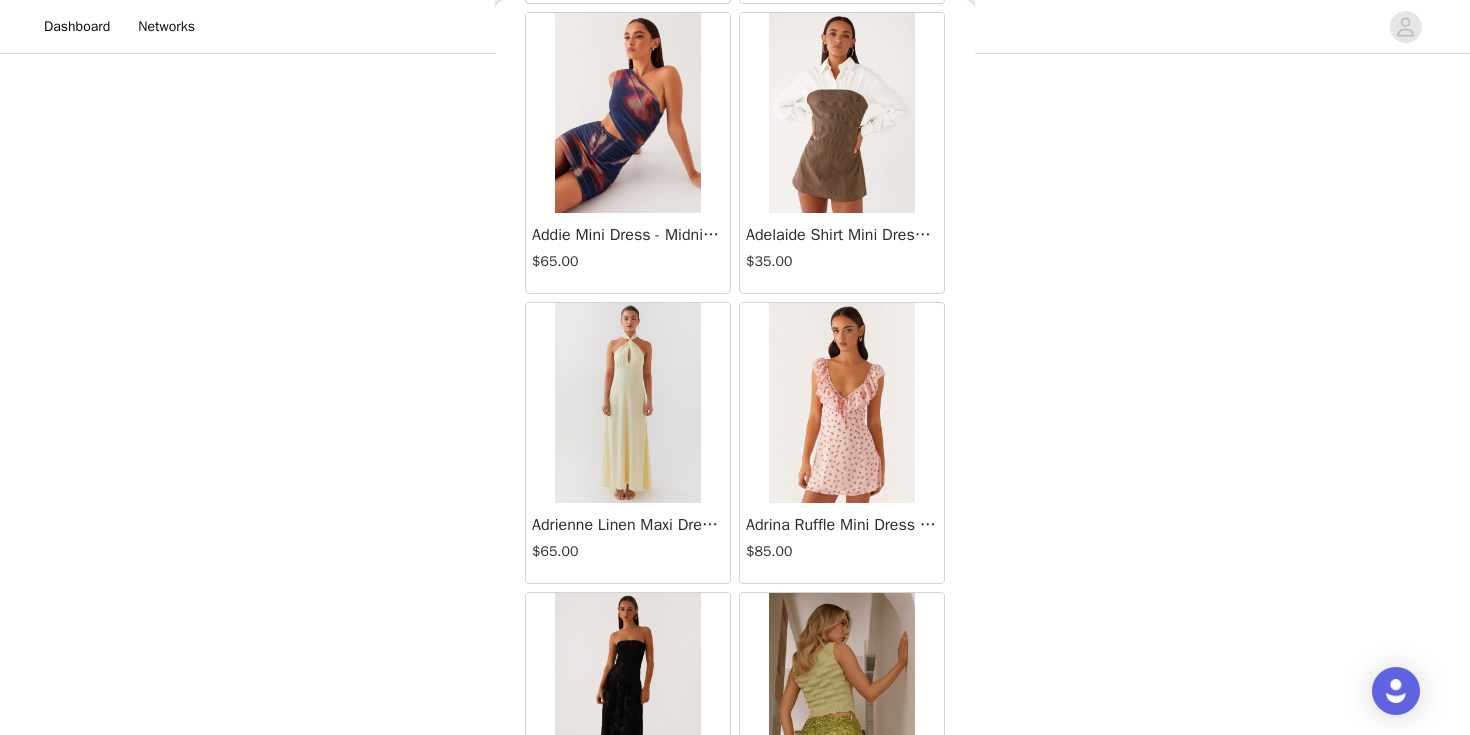 scroll, scrollTop: 95125, scrollLeft: 0, axis: vertical 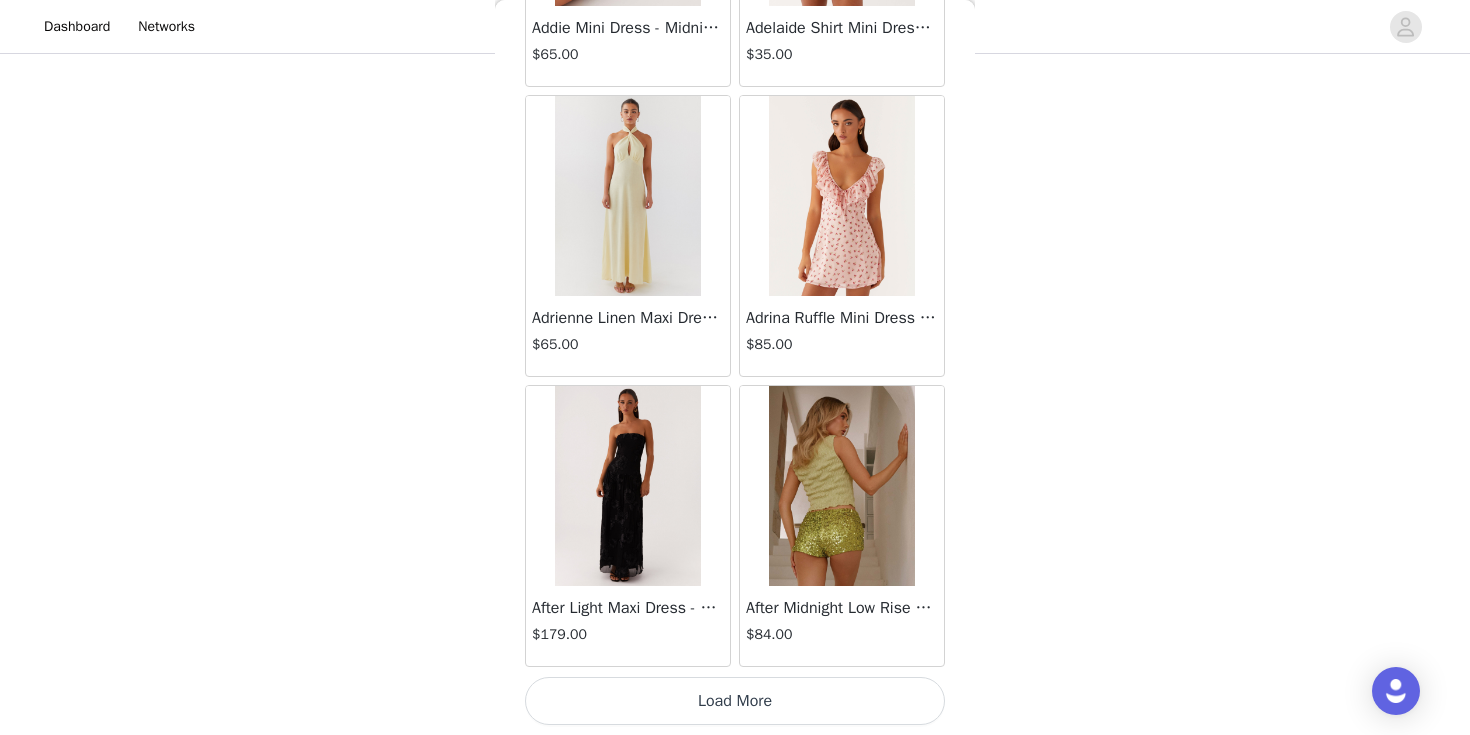 click on "Load More" at bounding box center [735, 701] 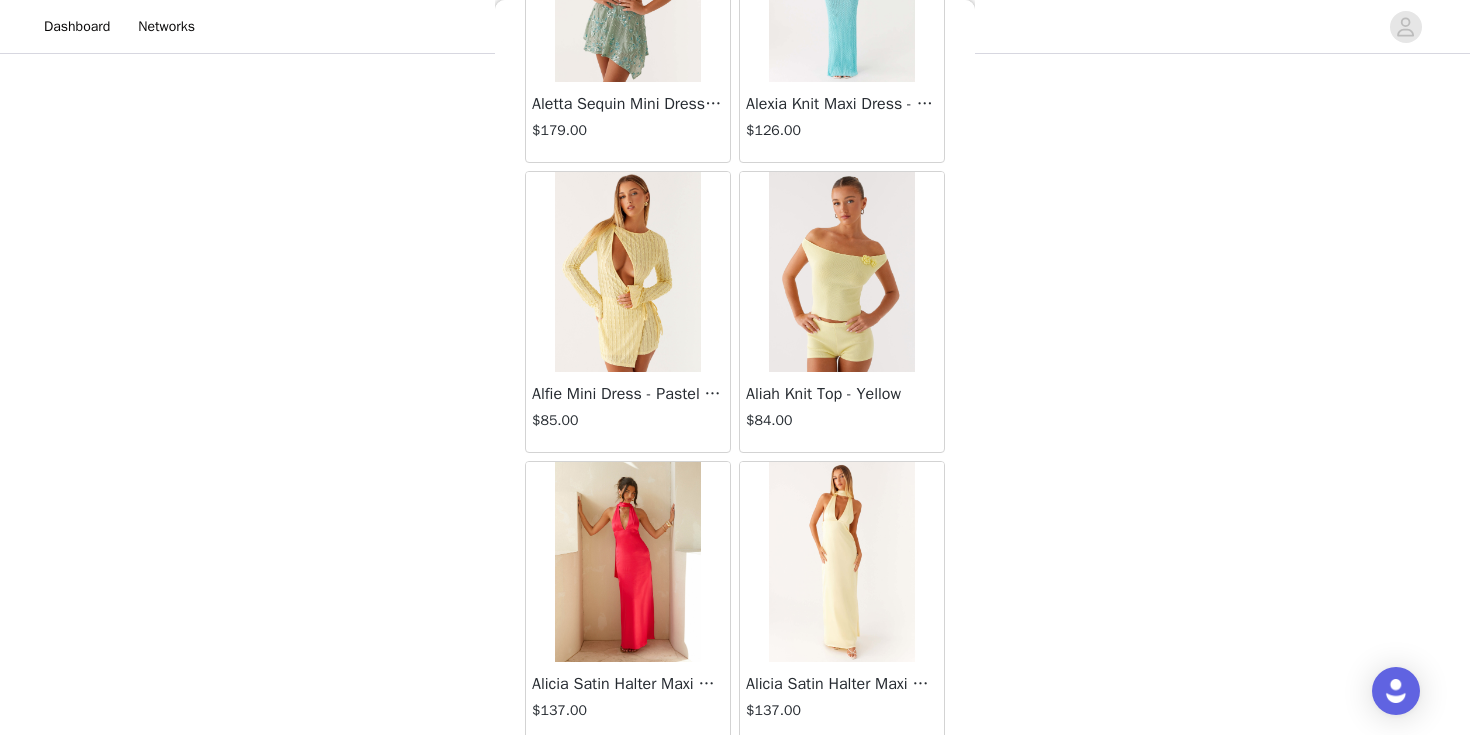 scroll, scrollTop: 98025, scrollLeft: 0, axis: vertical 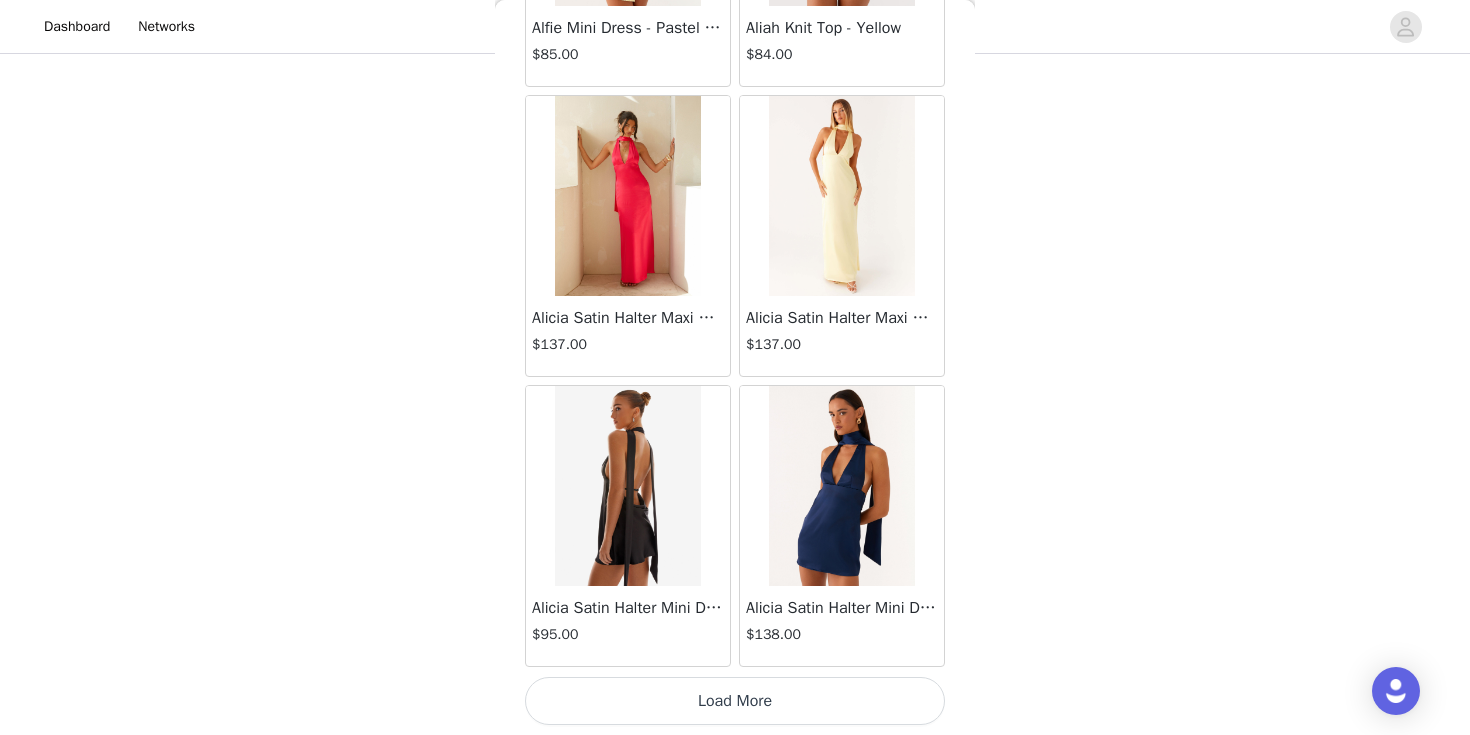 click on "Load More" at bounding box center [735, 701] 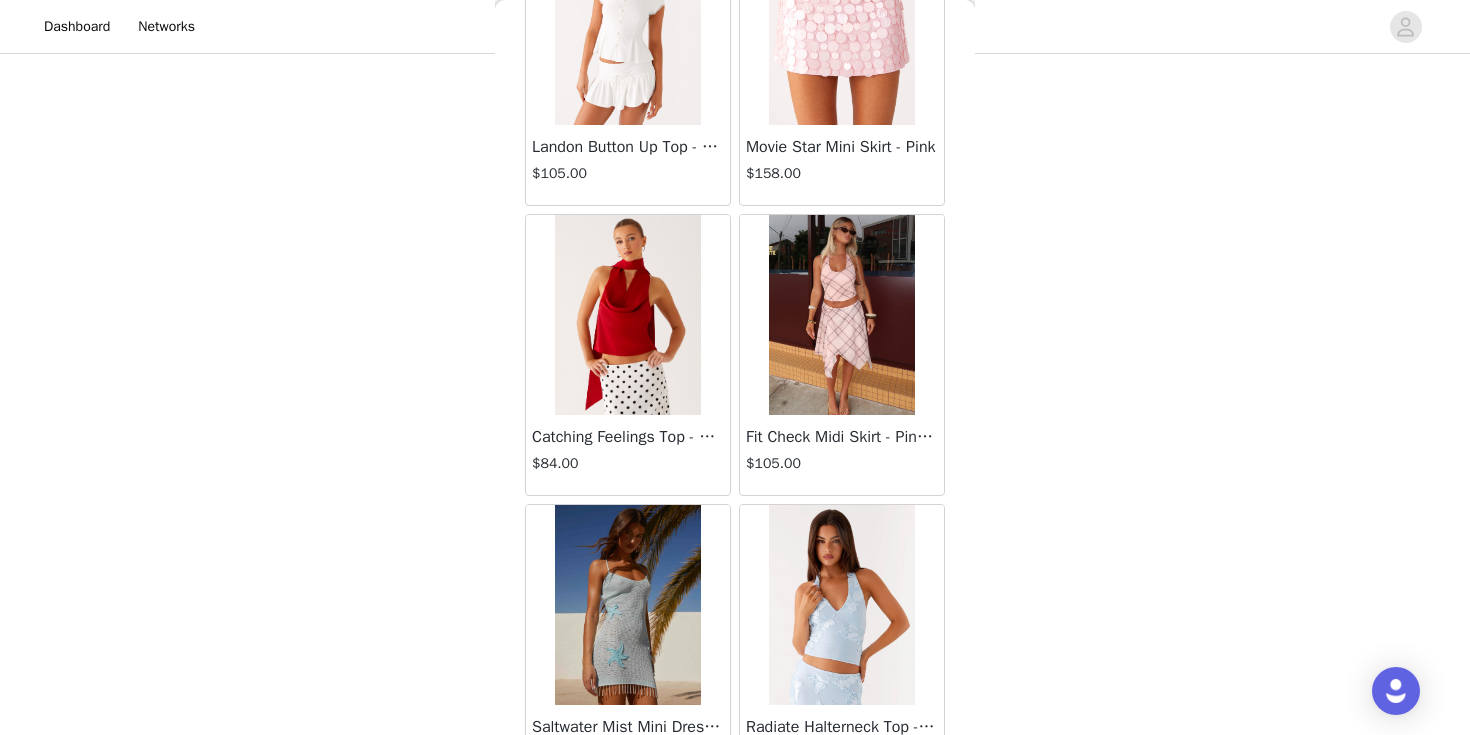 scroll, scrollTop: 81663, scrollLeft: 0, axis: vertical 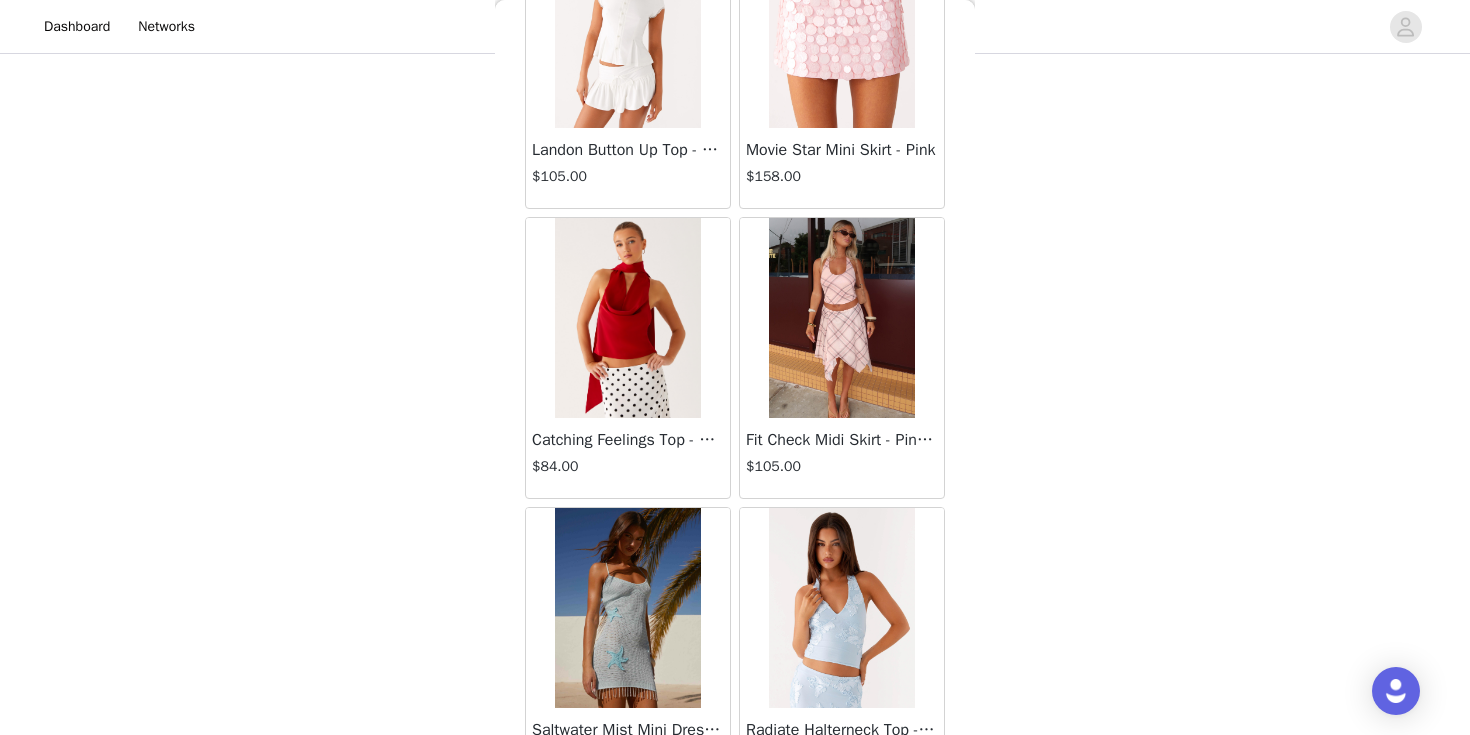 click at bounding box center [841, 318] 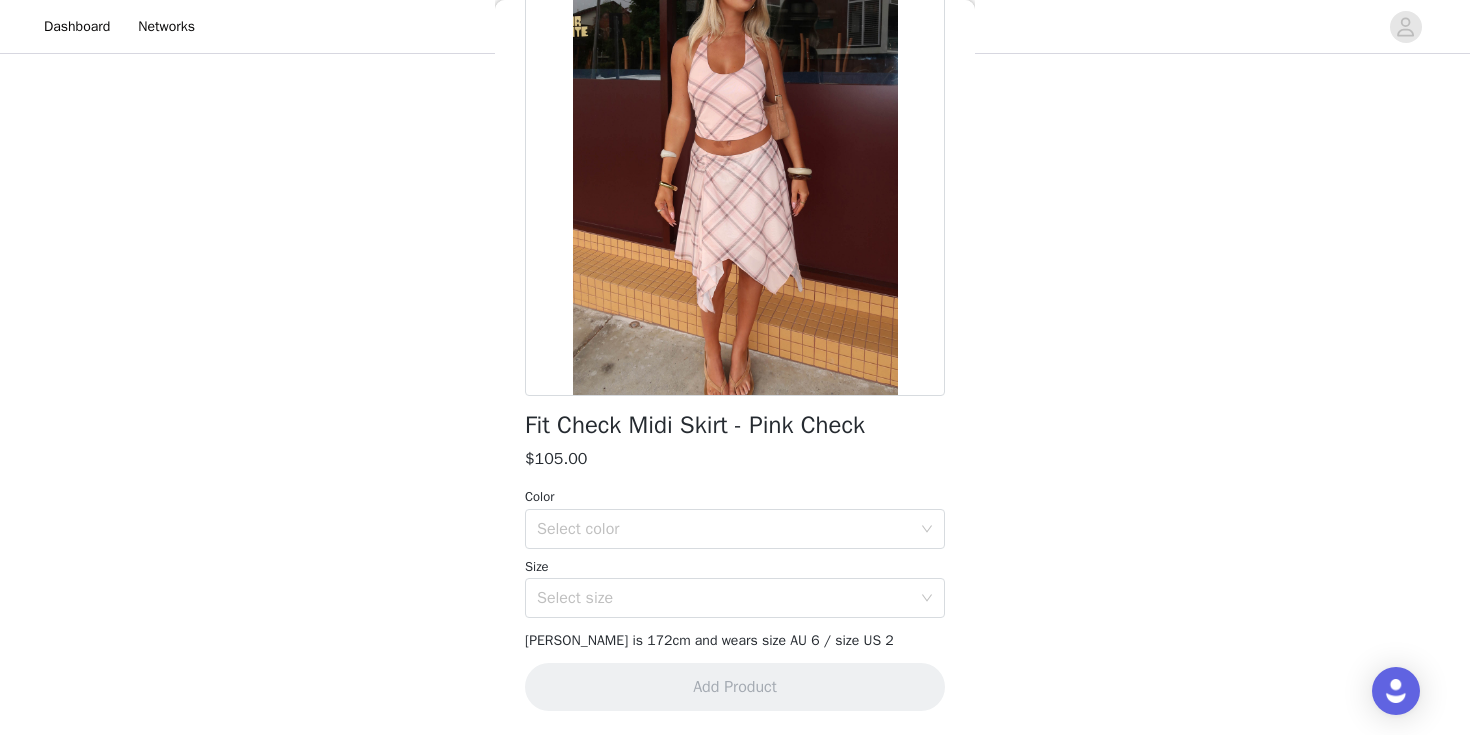 scroll, scrollTop: 315, scrollLeft: 0, axis: vertical 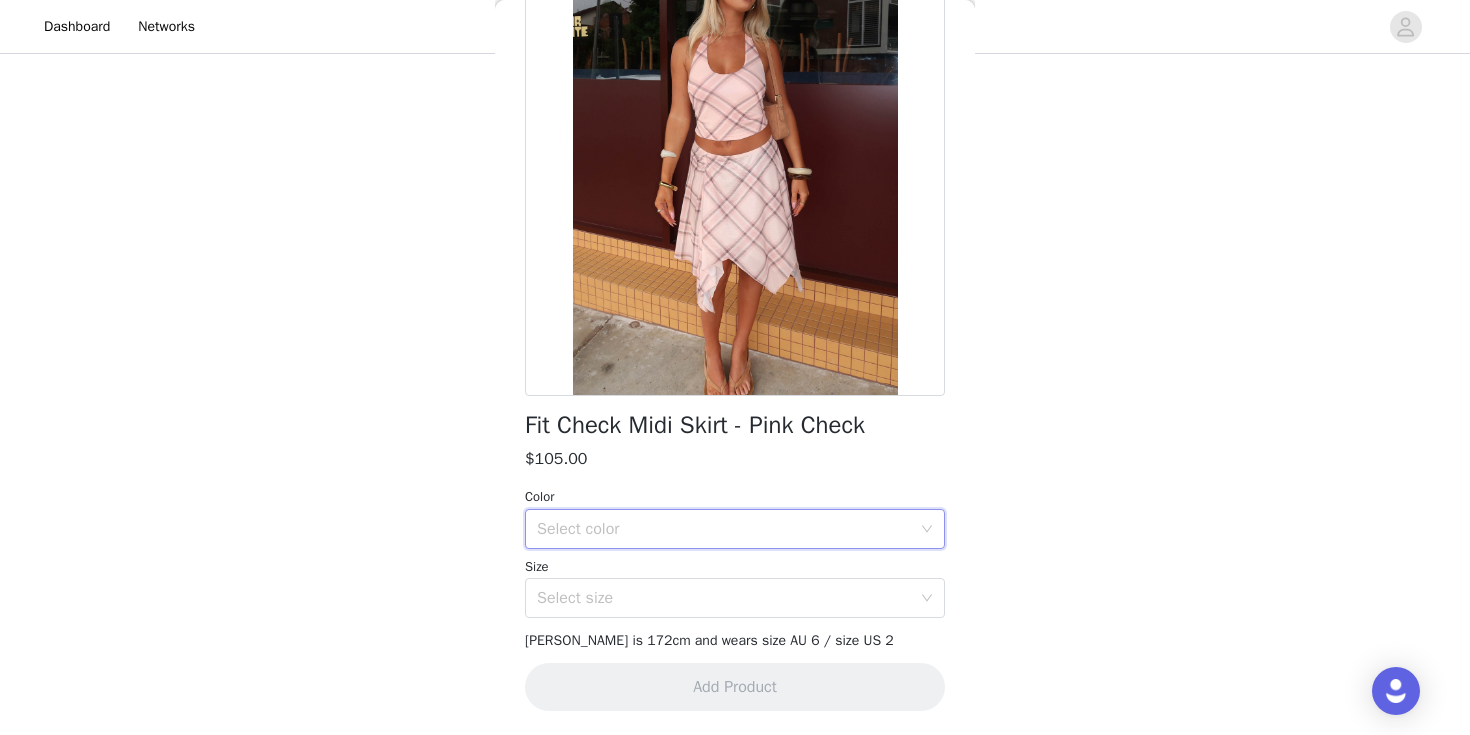 click on "Select color" at bounding box center [728, 529] 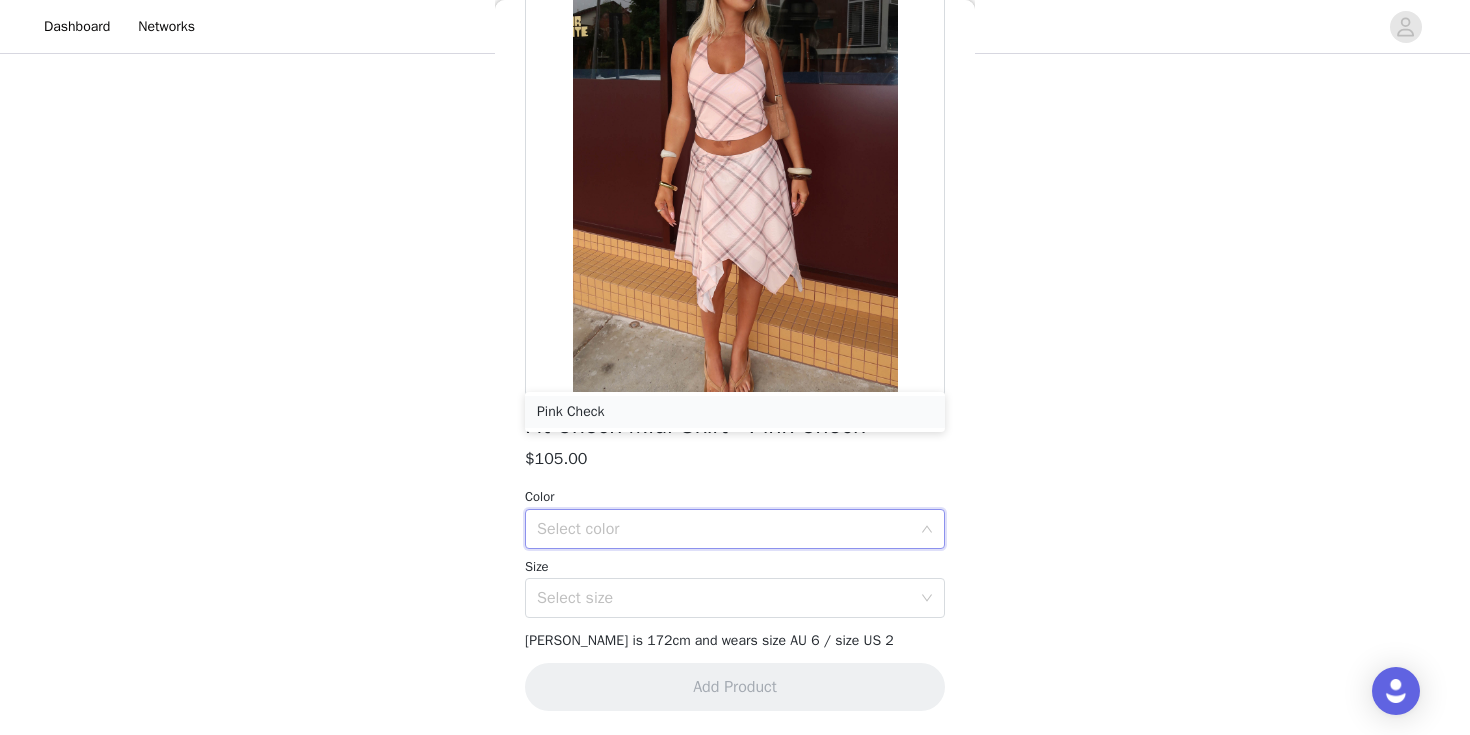 click on "Pink Check" at bounding box center (735, 412) 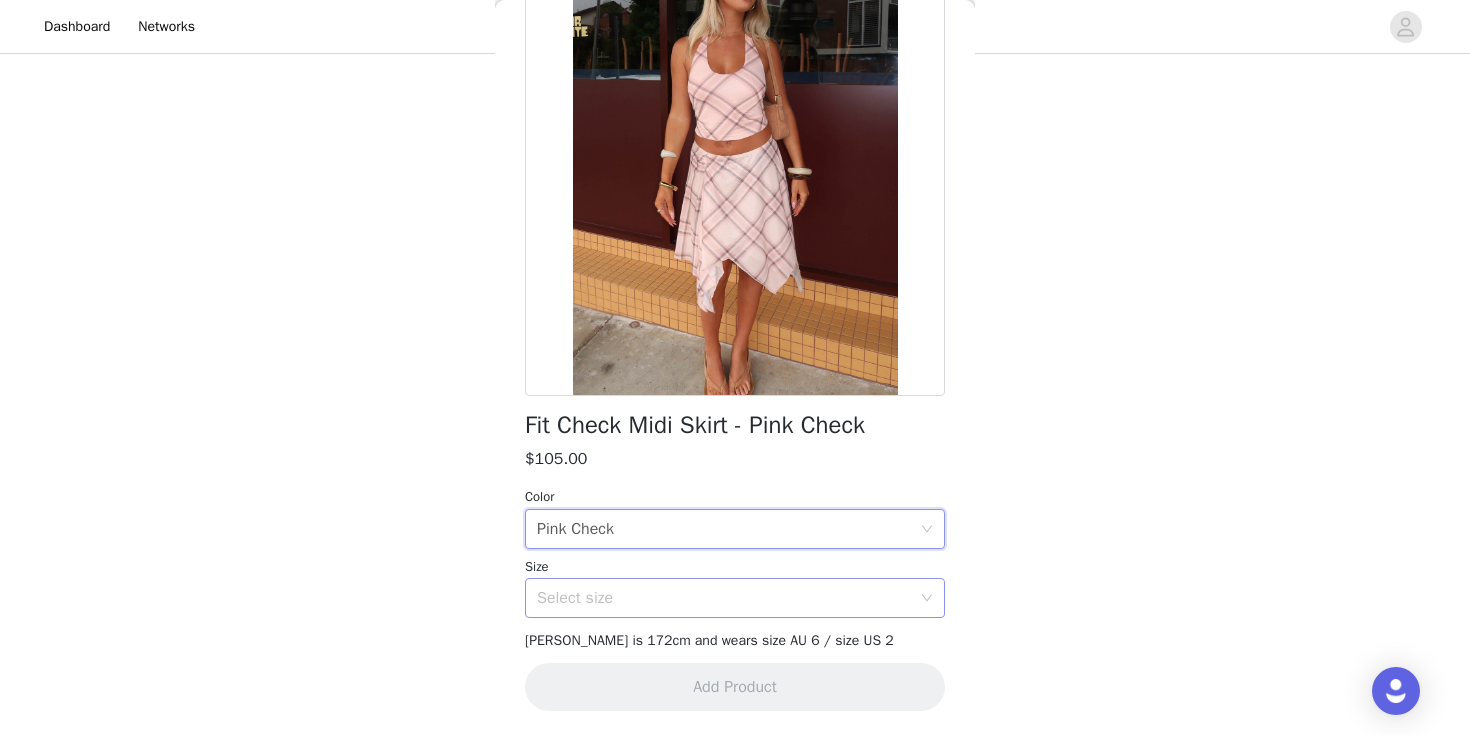 click on "Select size" at bounding box center (724, 598) 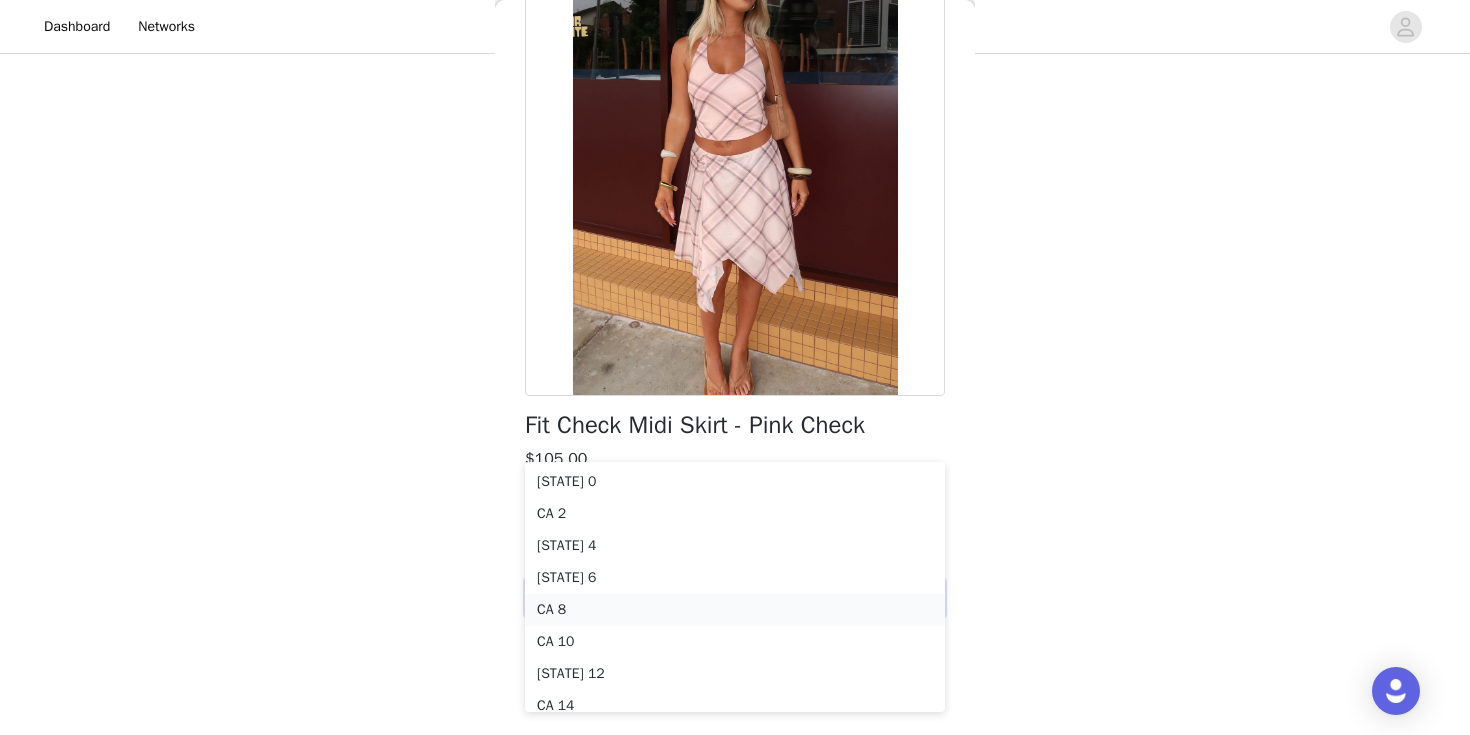 click on "CA 8" at bounding box center (735, 610) 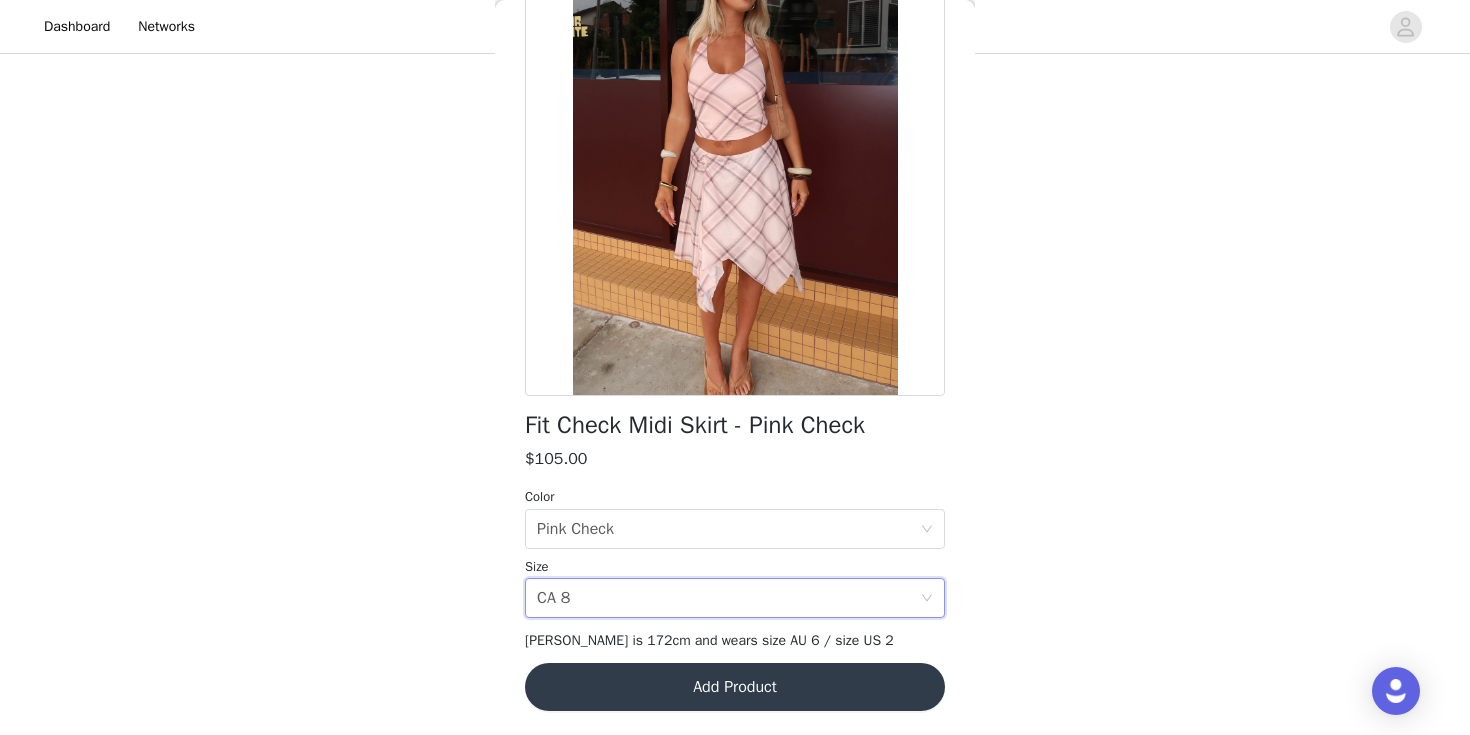 scroll, scrollTop: 322, scrollLeft: 0, axis: vertical 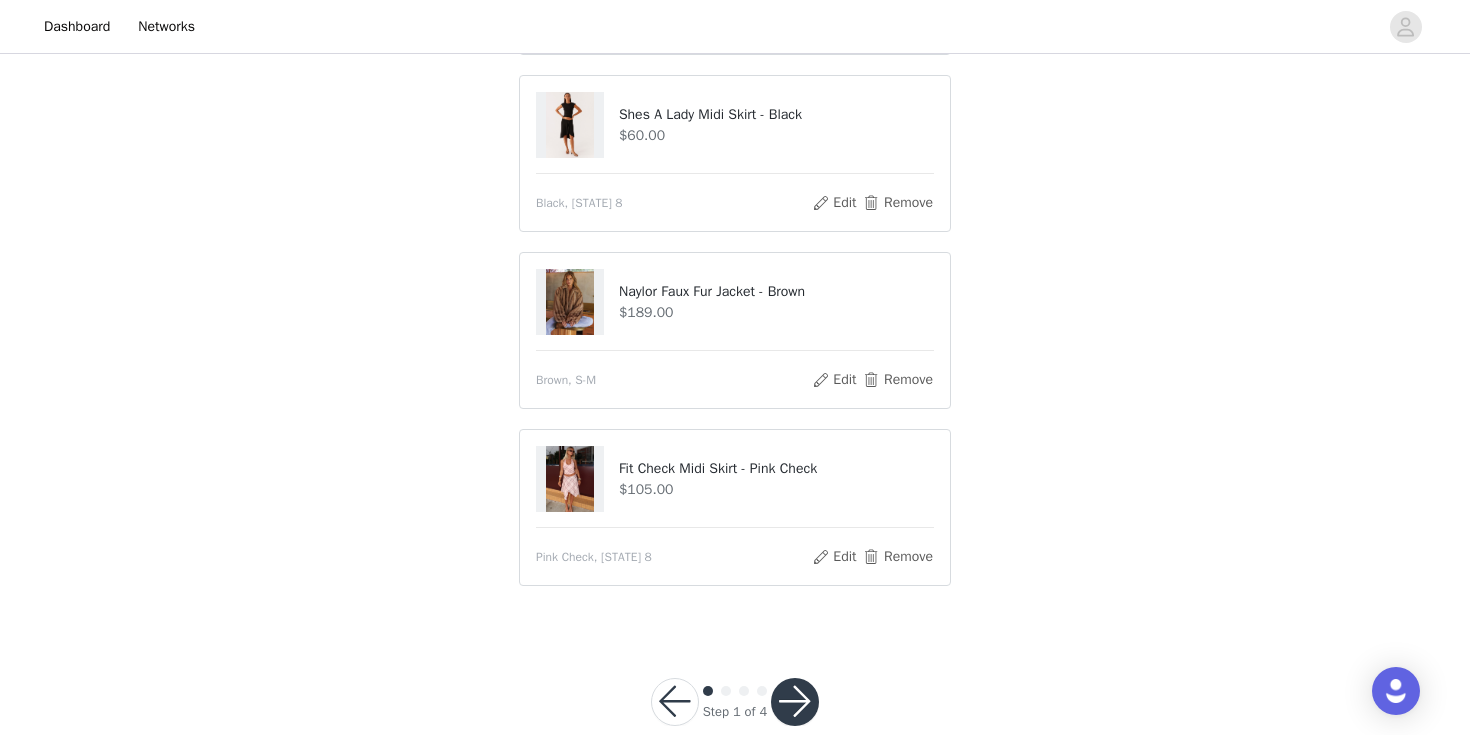 click at bounding box center (795, 702) 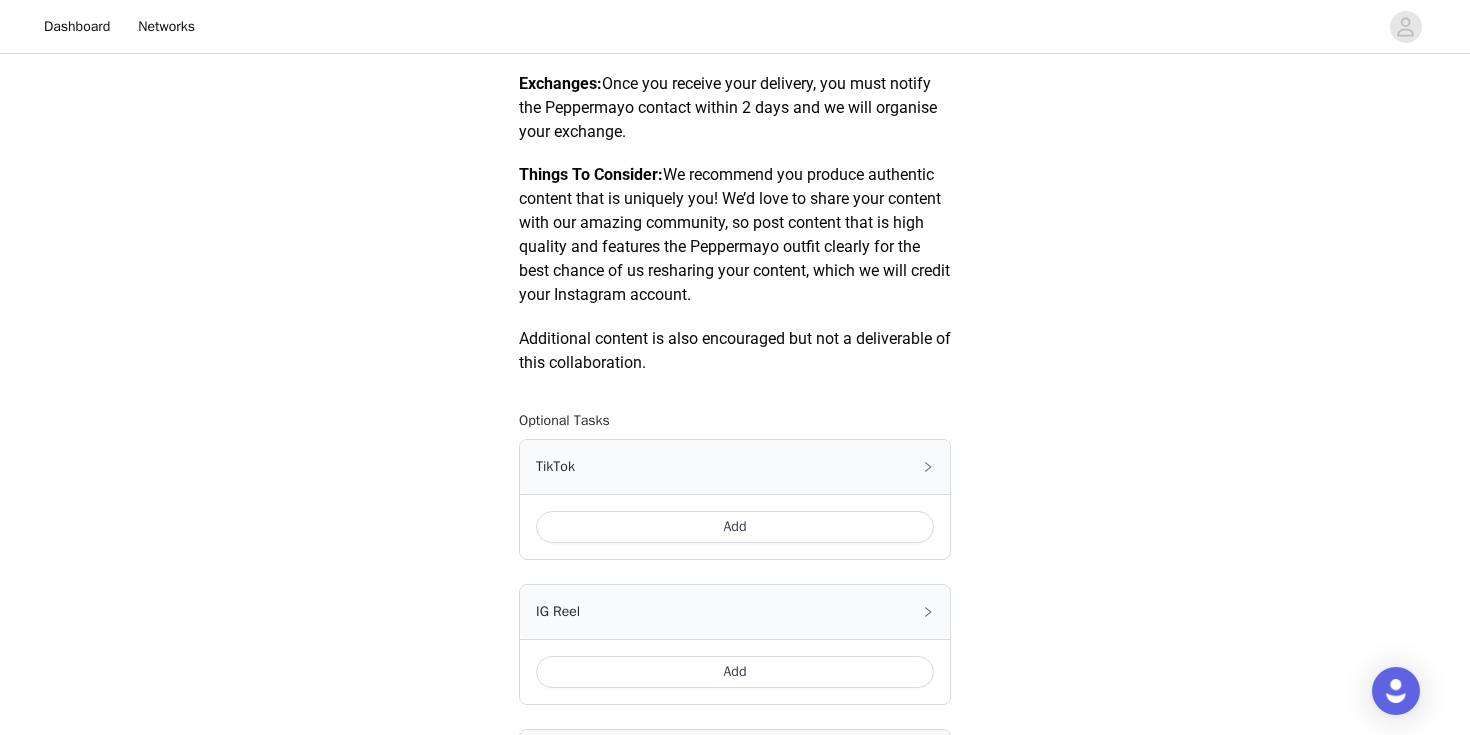 scroll, scrollTop: 1144, scrollLeft: 0, axis: vertical 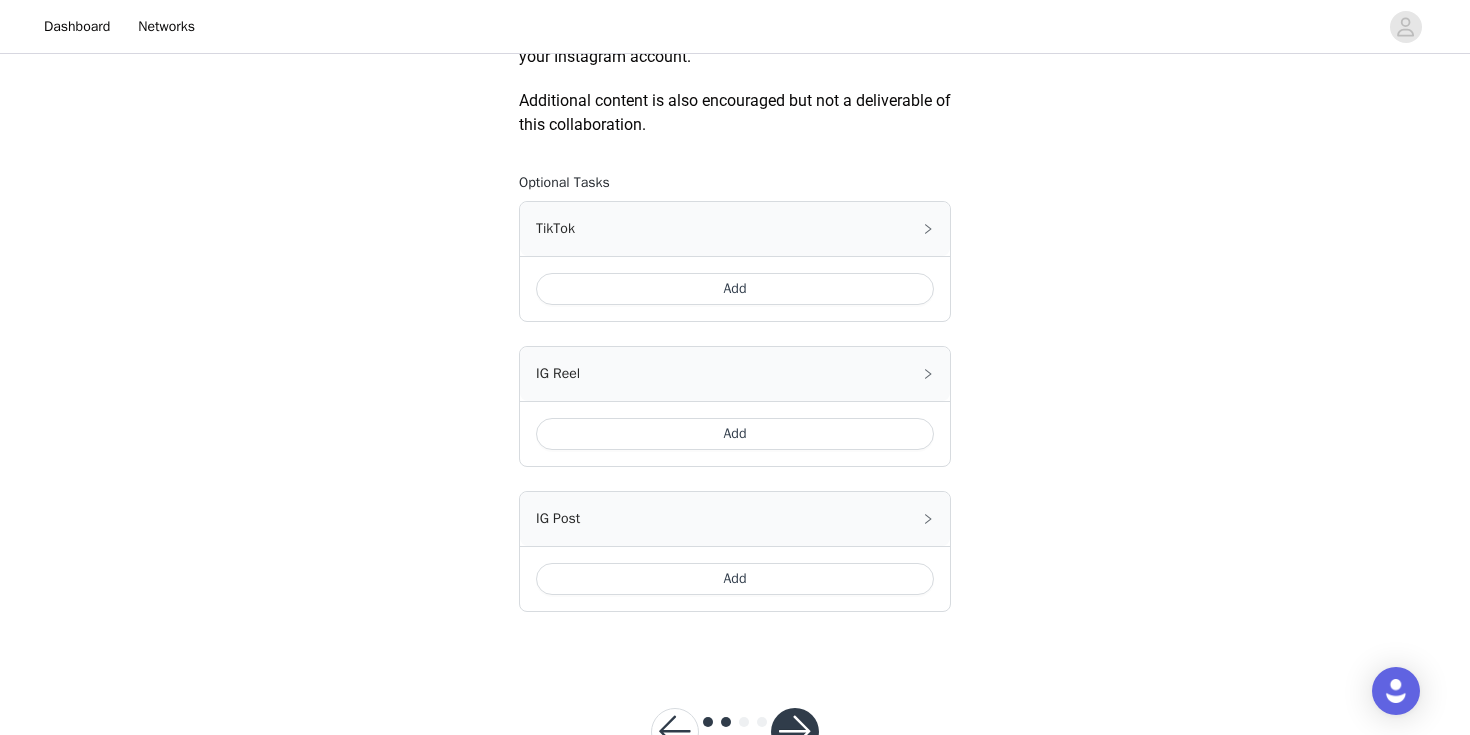 click on "Add" at bounding box center (735, 289) 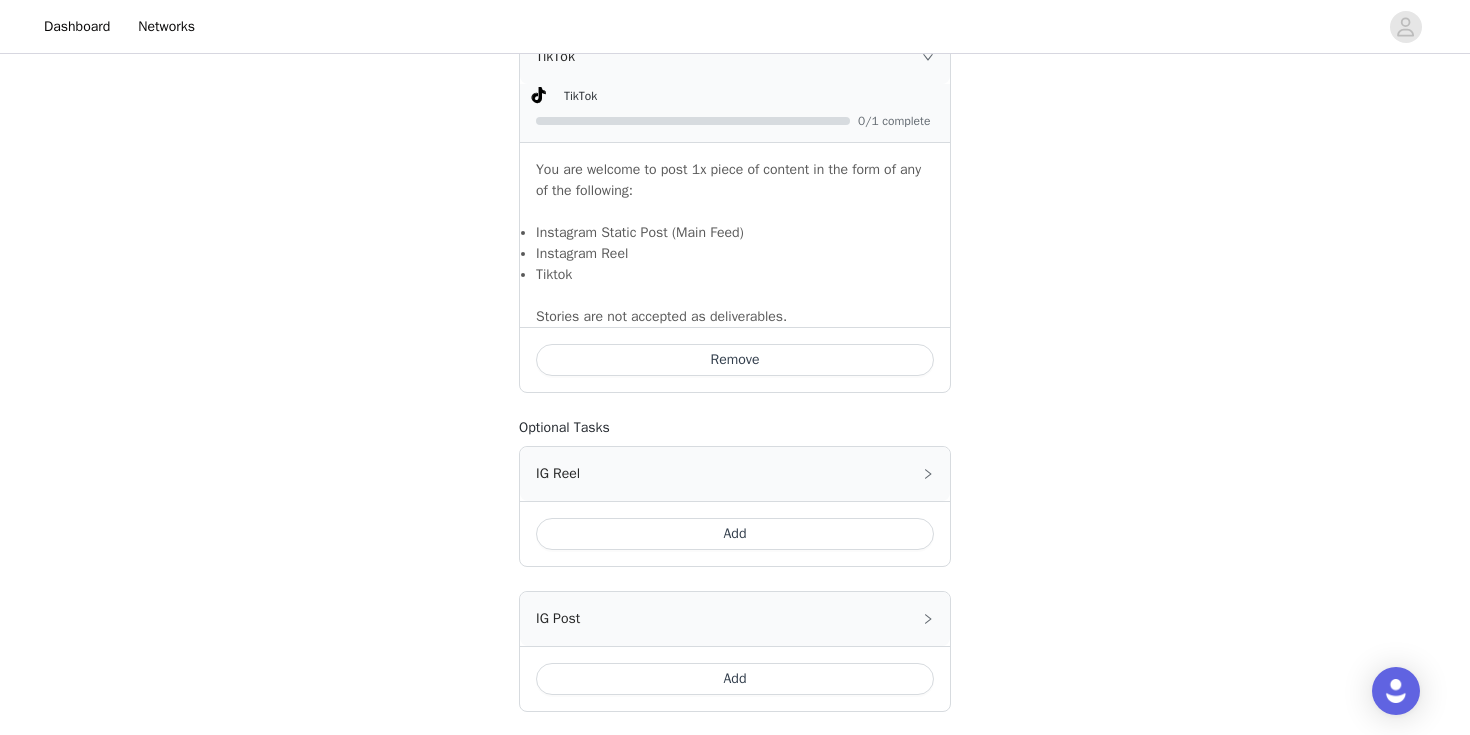 scroll, scrollTop: 1485, scrollLeft: 0, axis: vertical 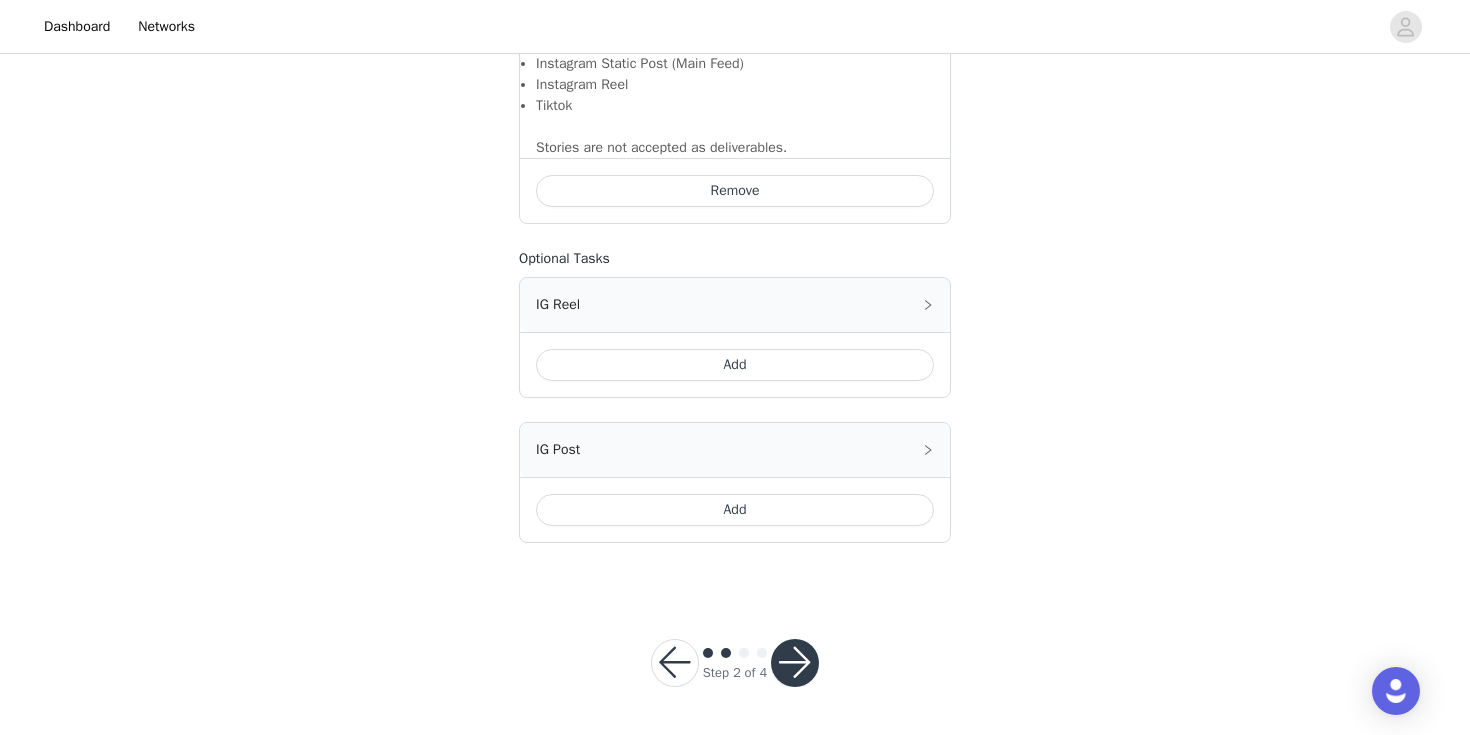 click on "Add" at bounding box center [735, 365] 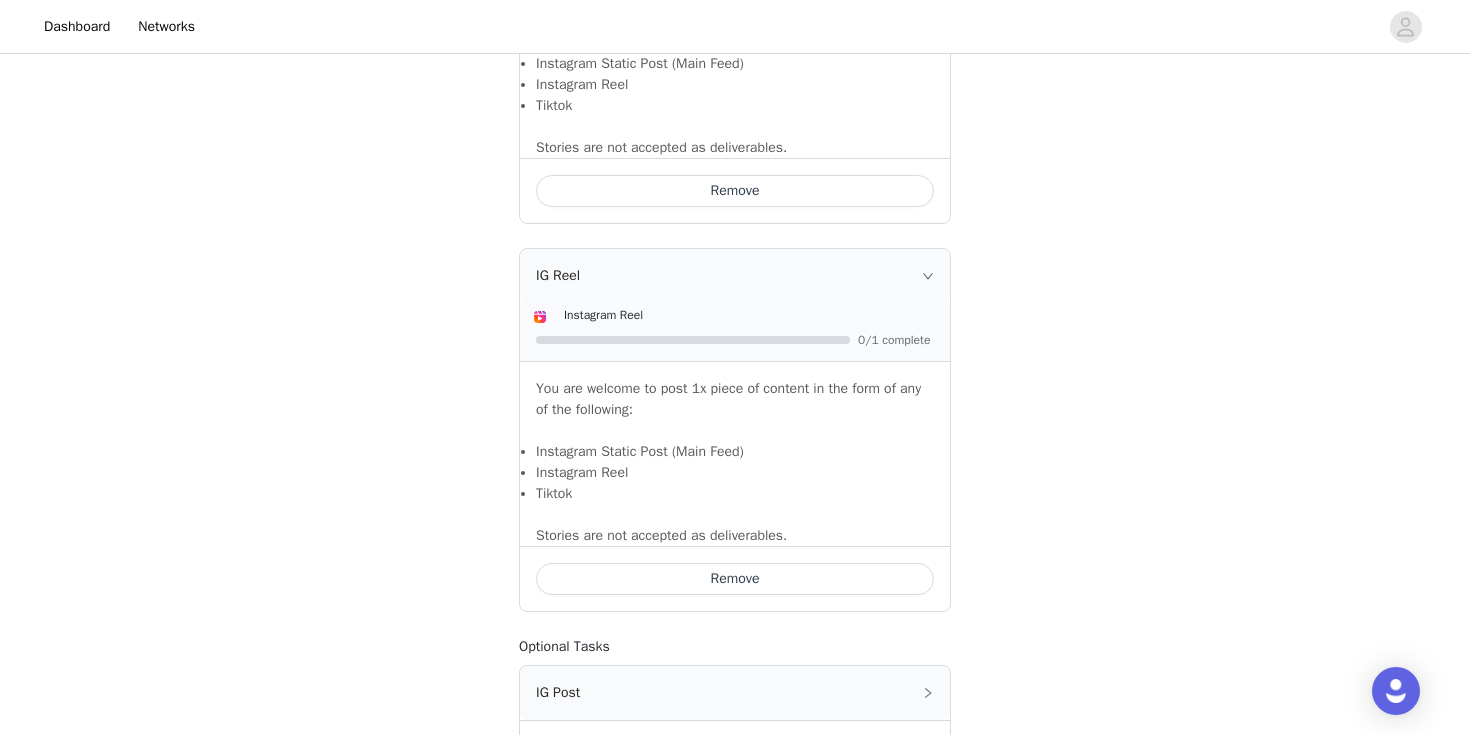 scroll, scrollTop: 1728, scrollLeft: 0, axis: vertical 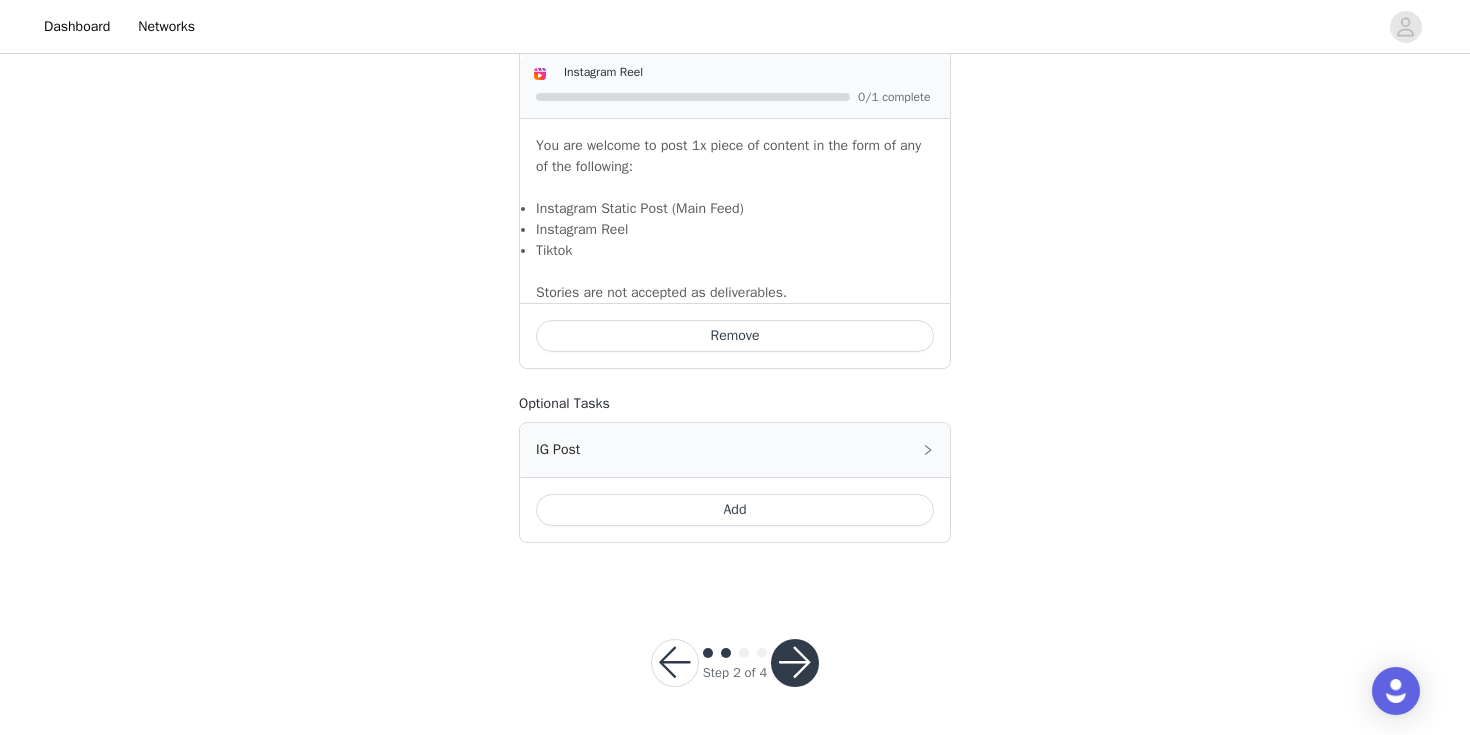 click on "Add" at bounding box center (735, 510) 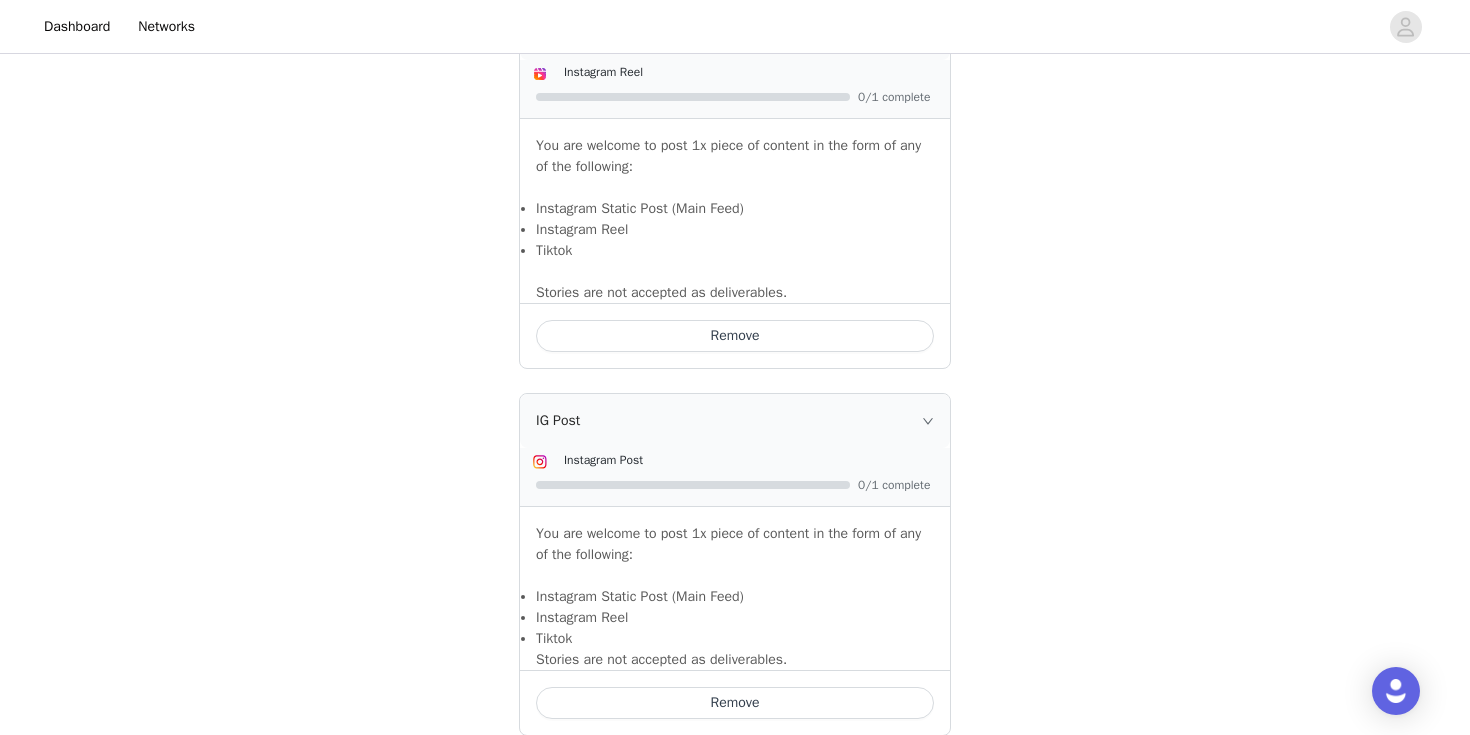 scroll, scrollTop: 1921, scrollLeft: 0, axis: vertical 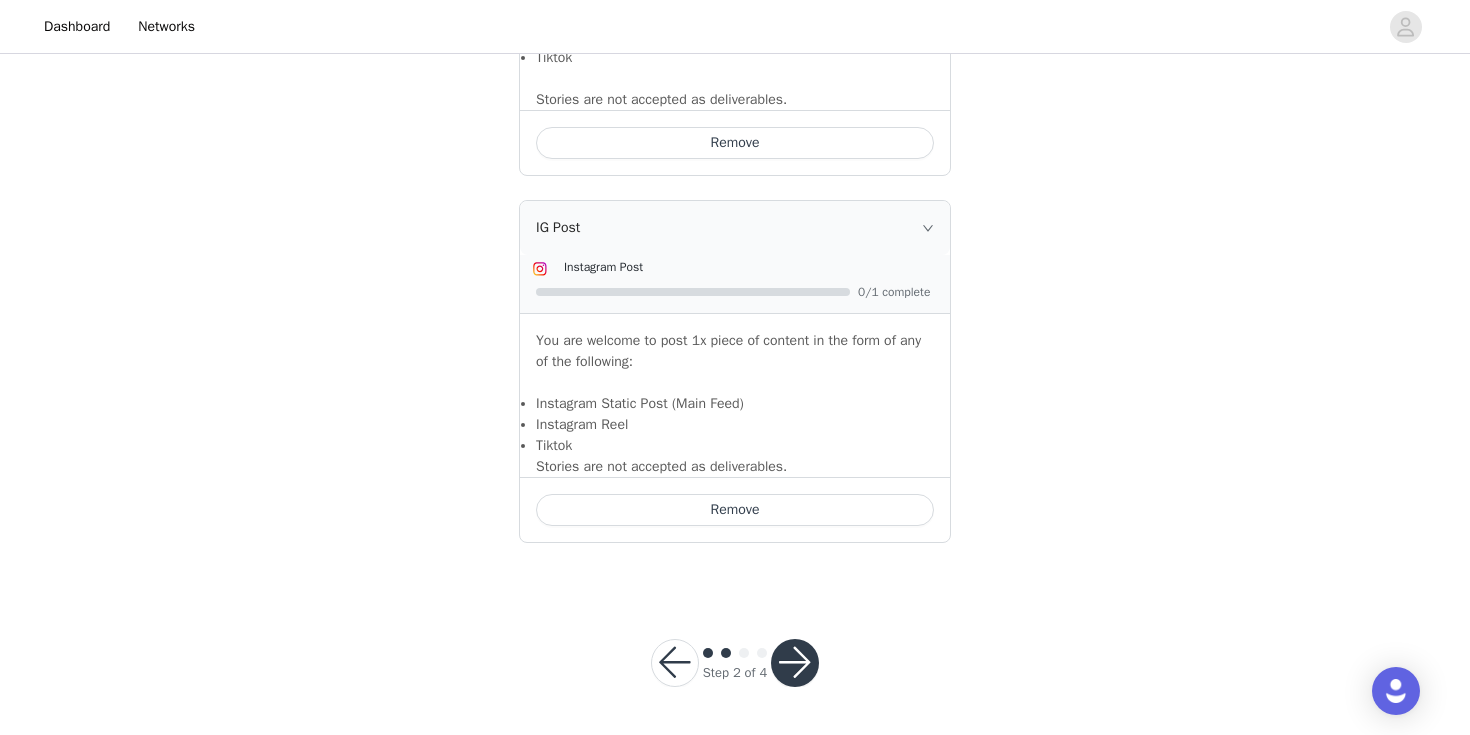 click at bounding box center [795, 663] 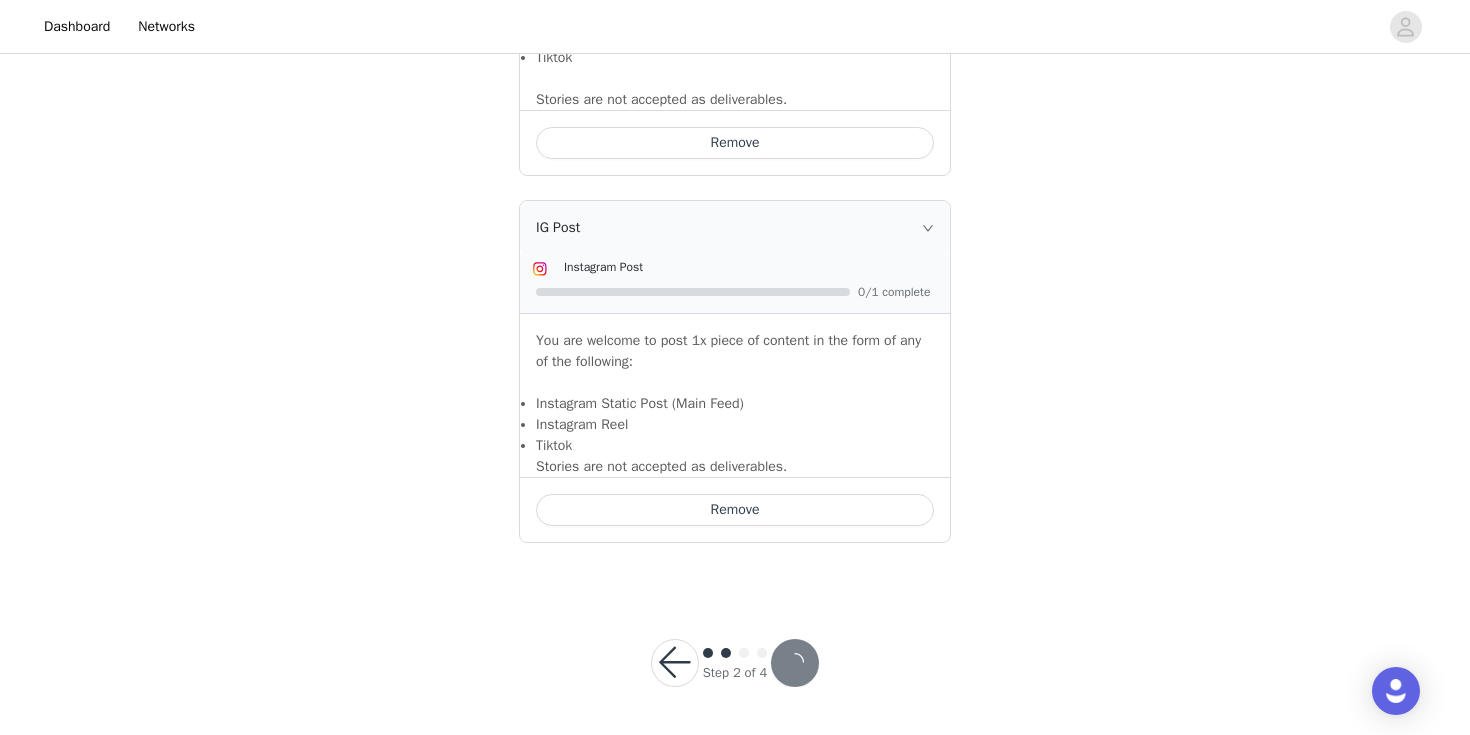 scroll, scrollTop: 0, scrollLeft: 0, axis: both 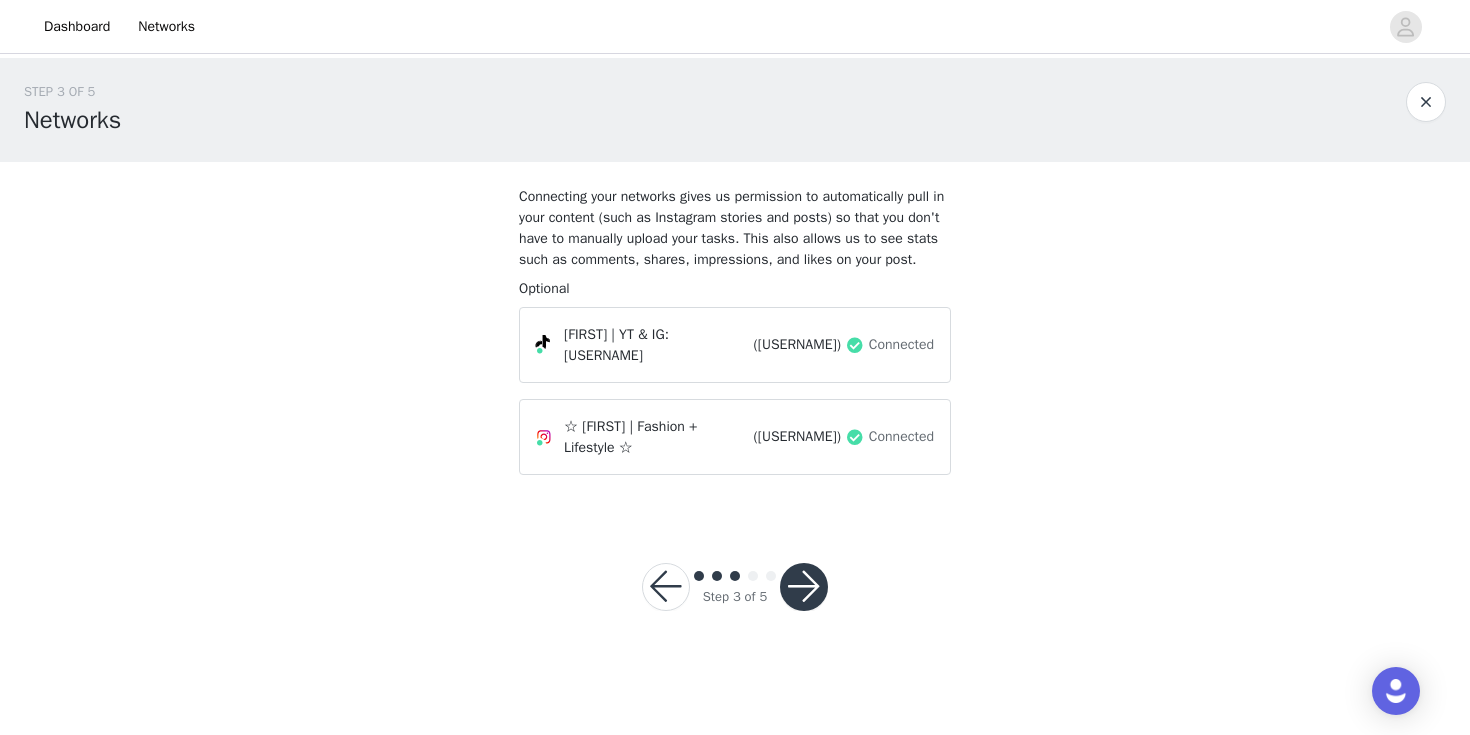 click at bounding box center (804, 587) 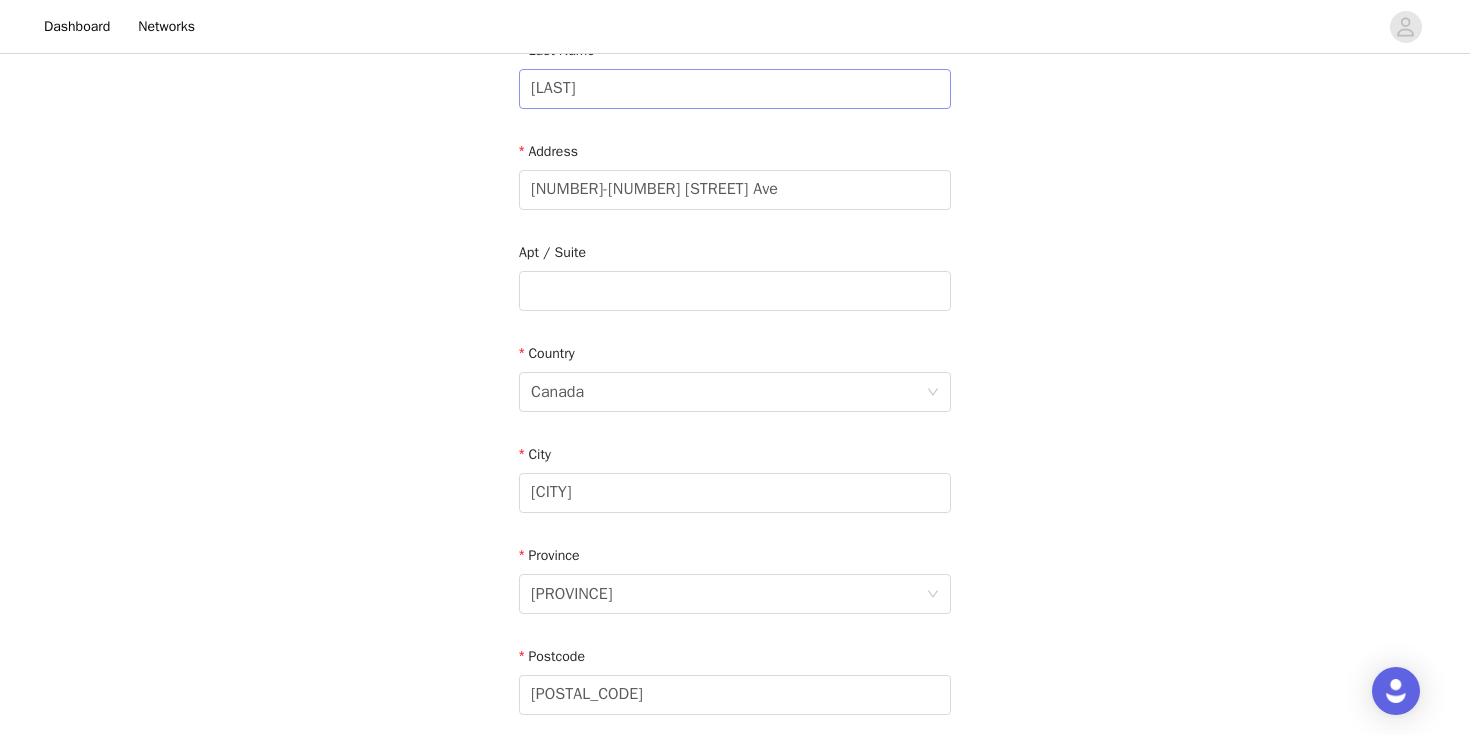 scroll, scrollTop: 628, scrollLeft: 0, axis: vertical 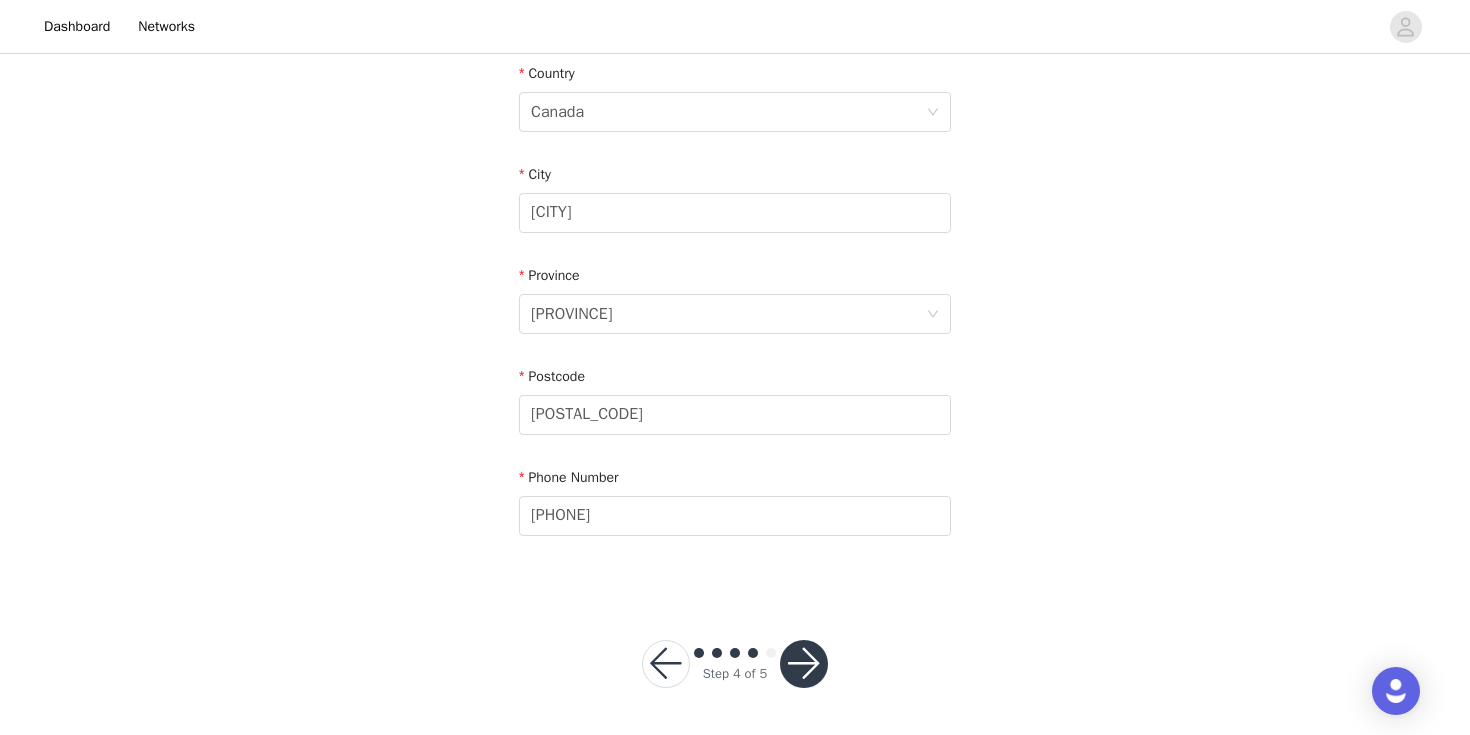 click at bounding box center (804, 664) 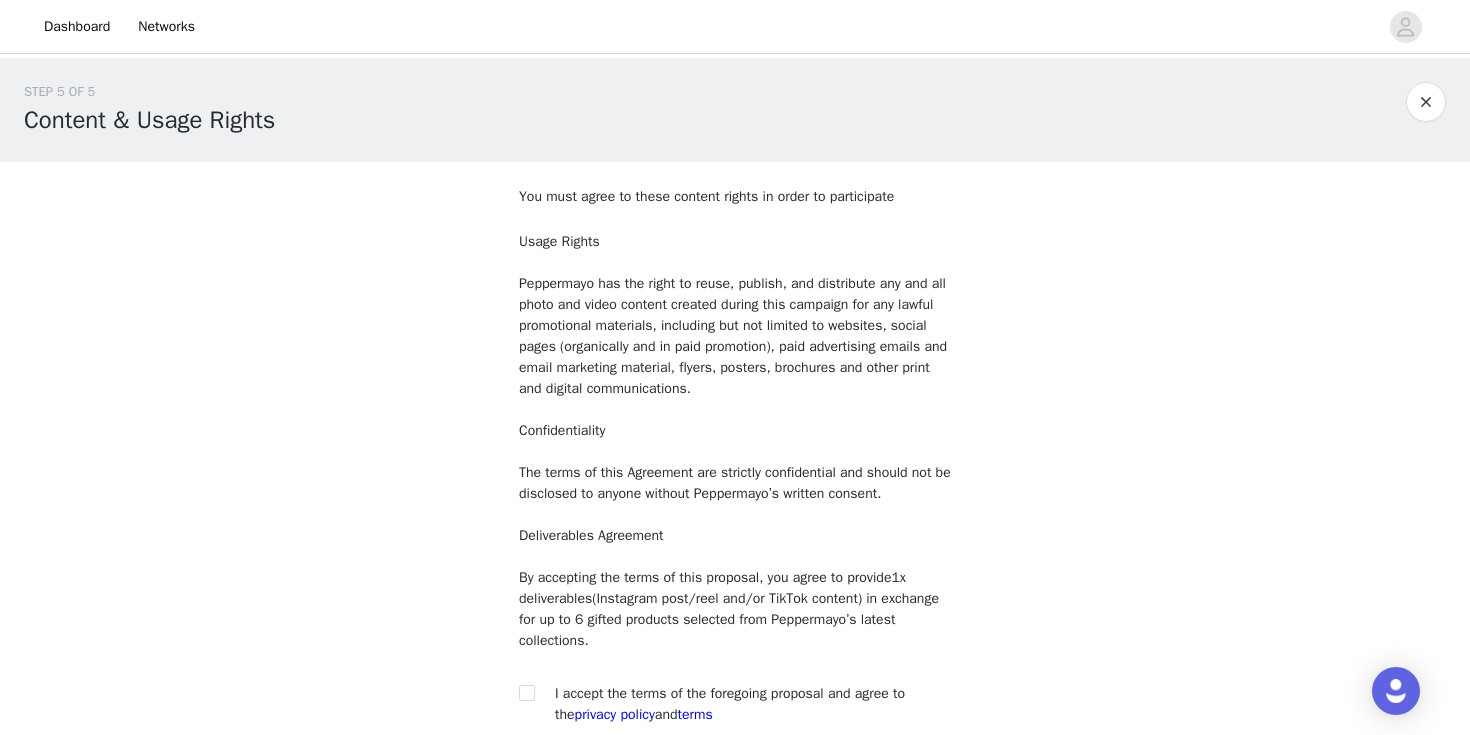 scroll, scrollTop: 189, scrollLeft: 0, axis: vertical 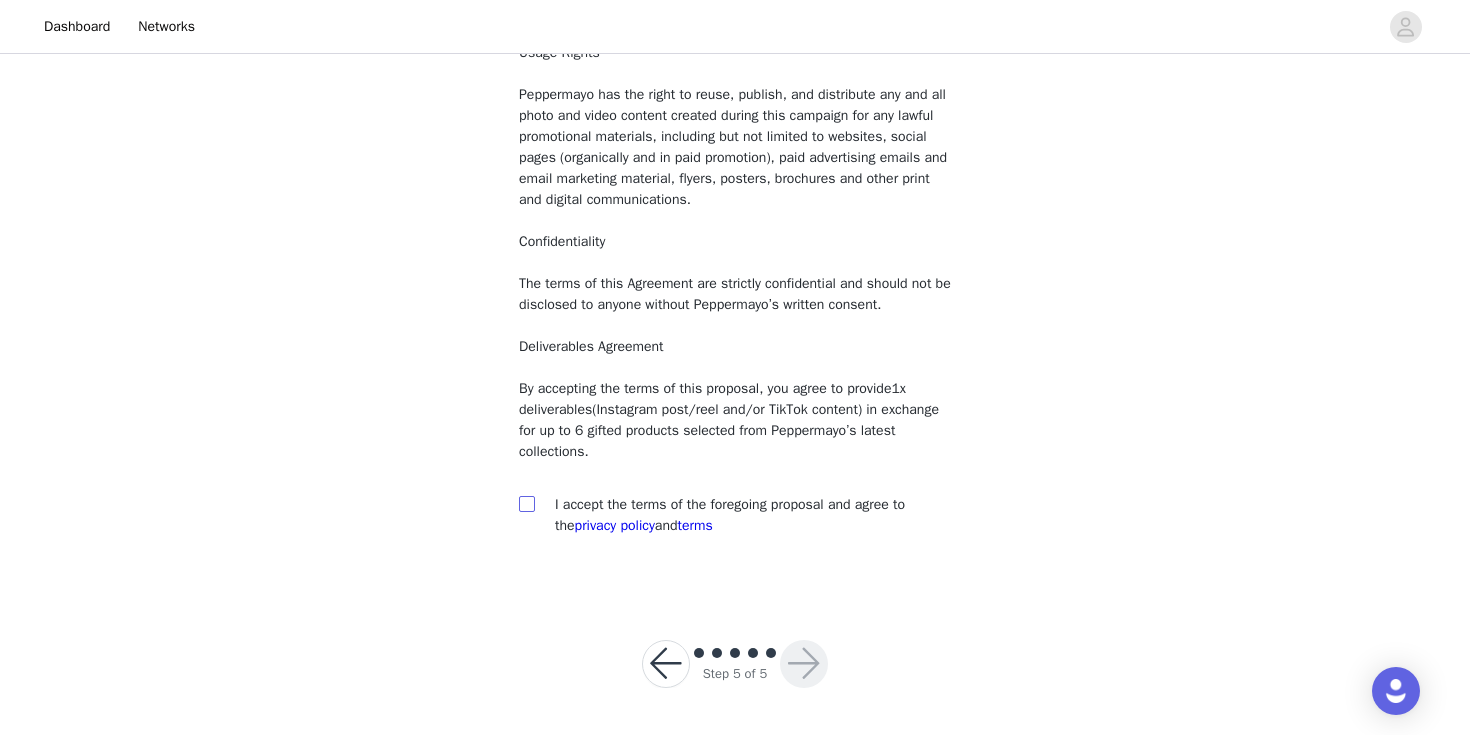 click at bounding box center (526, 503) 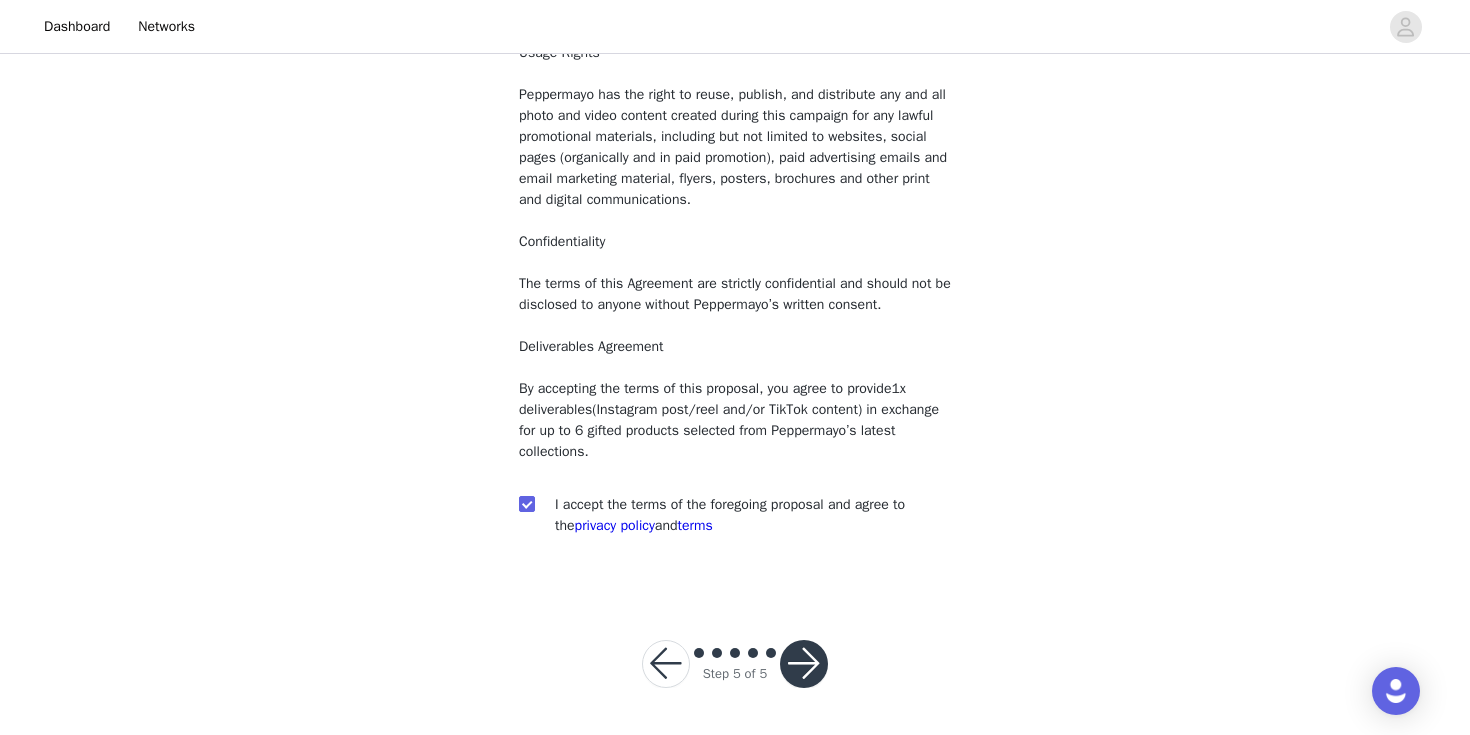 click at bounding box center [804, 664] 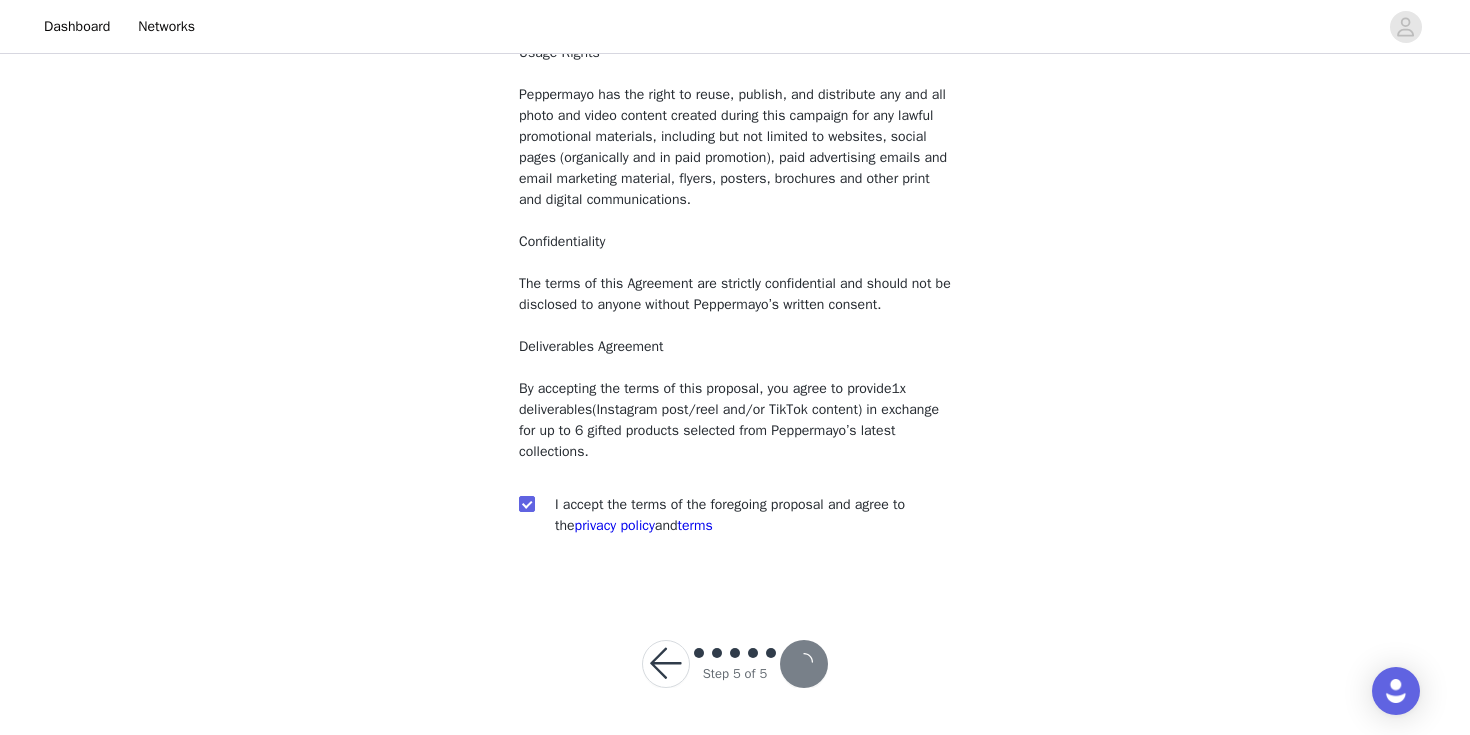 scroll, scrollTop: 0, scrollLeft: 0, axis: both 